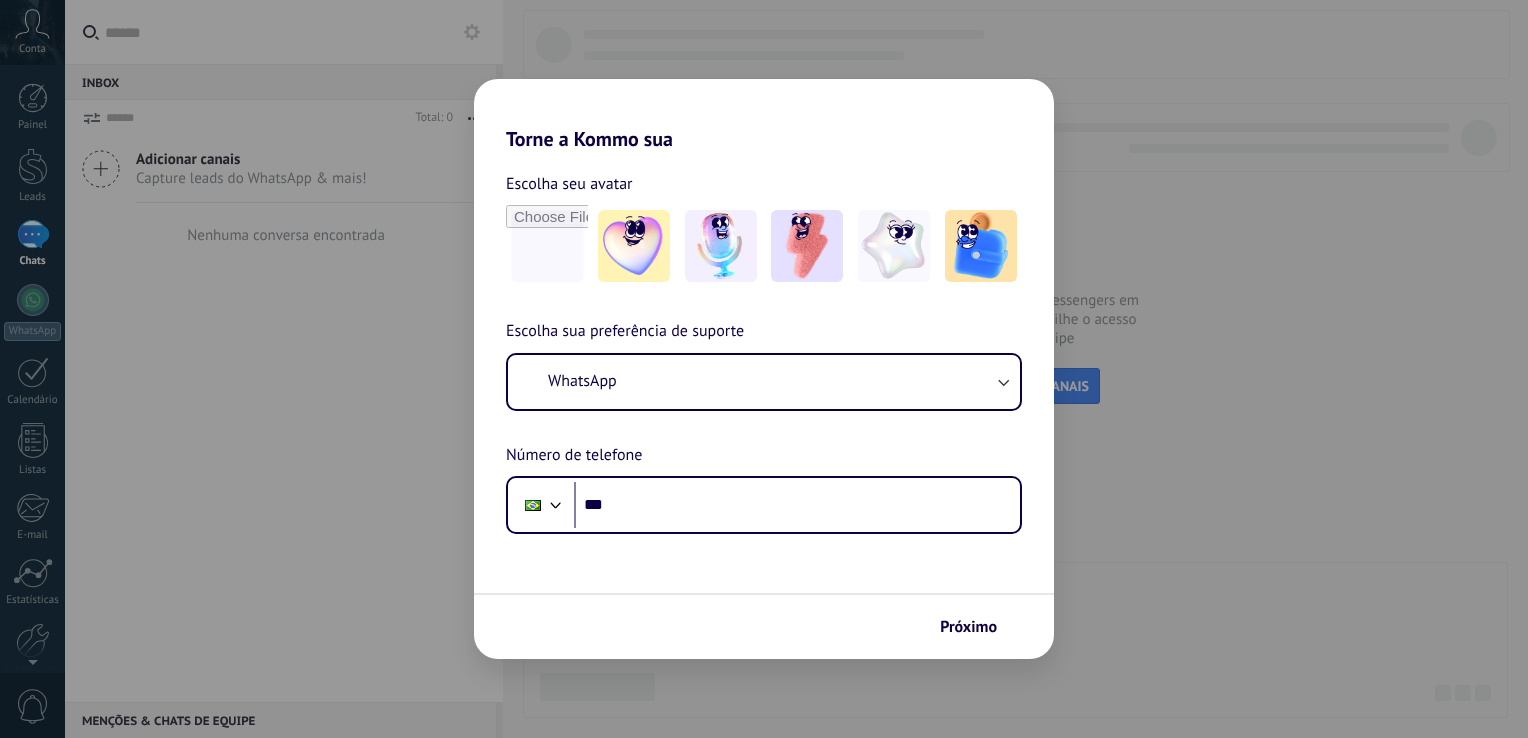 scroll, scrollTop: 0, scrollLeft: 0, axis: both 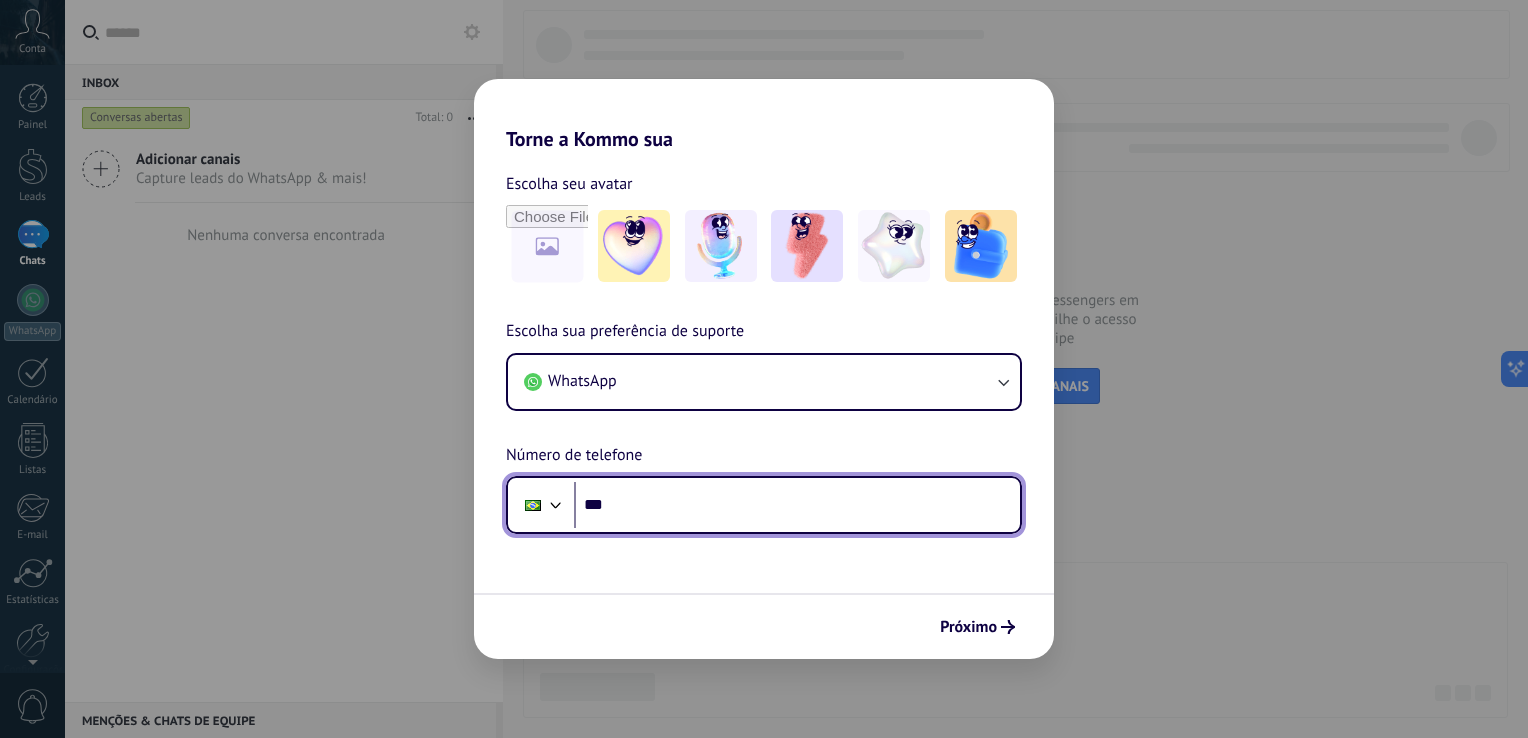 click on "***" at bounding box center [797, 505] 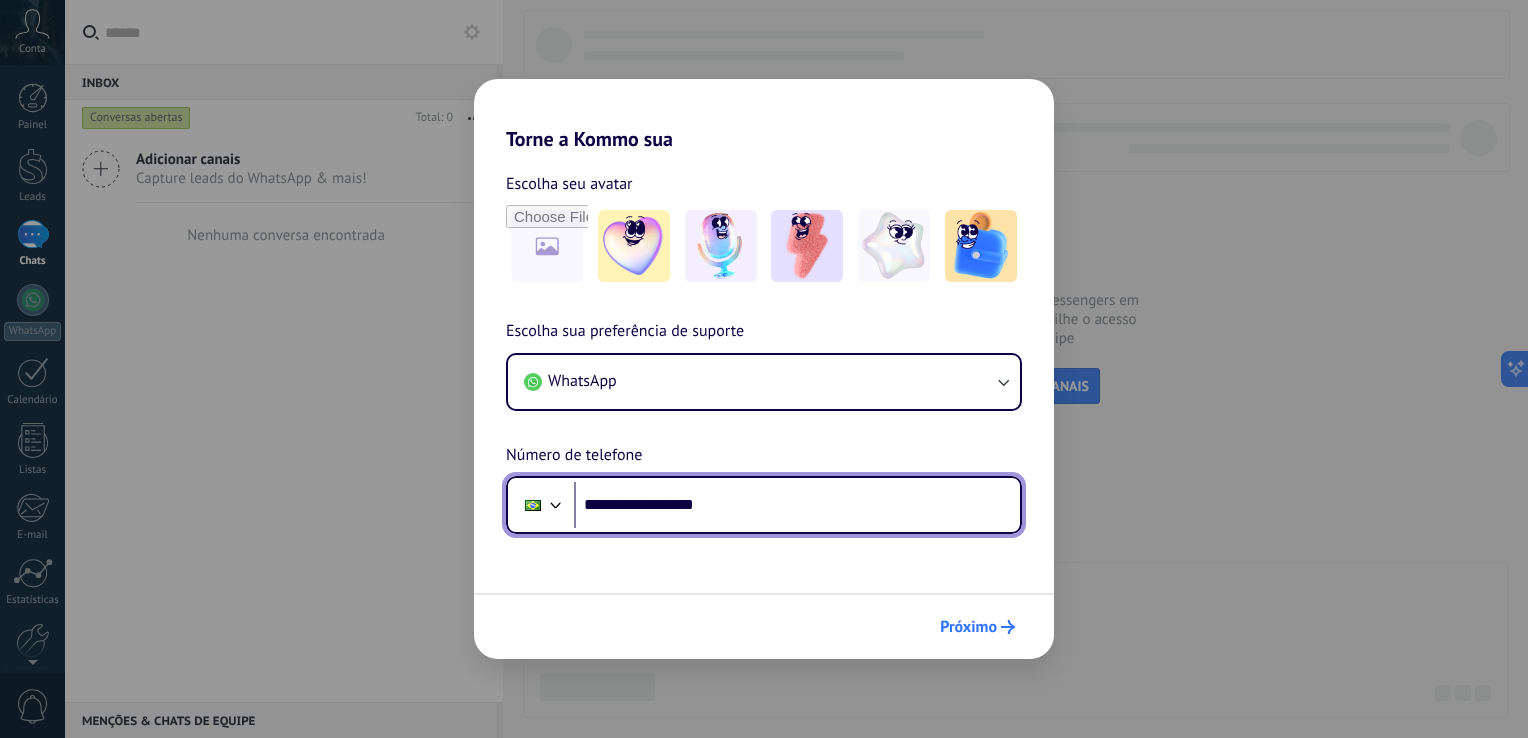 type on "**********" 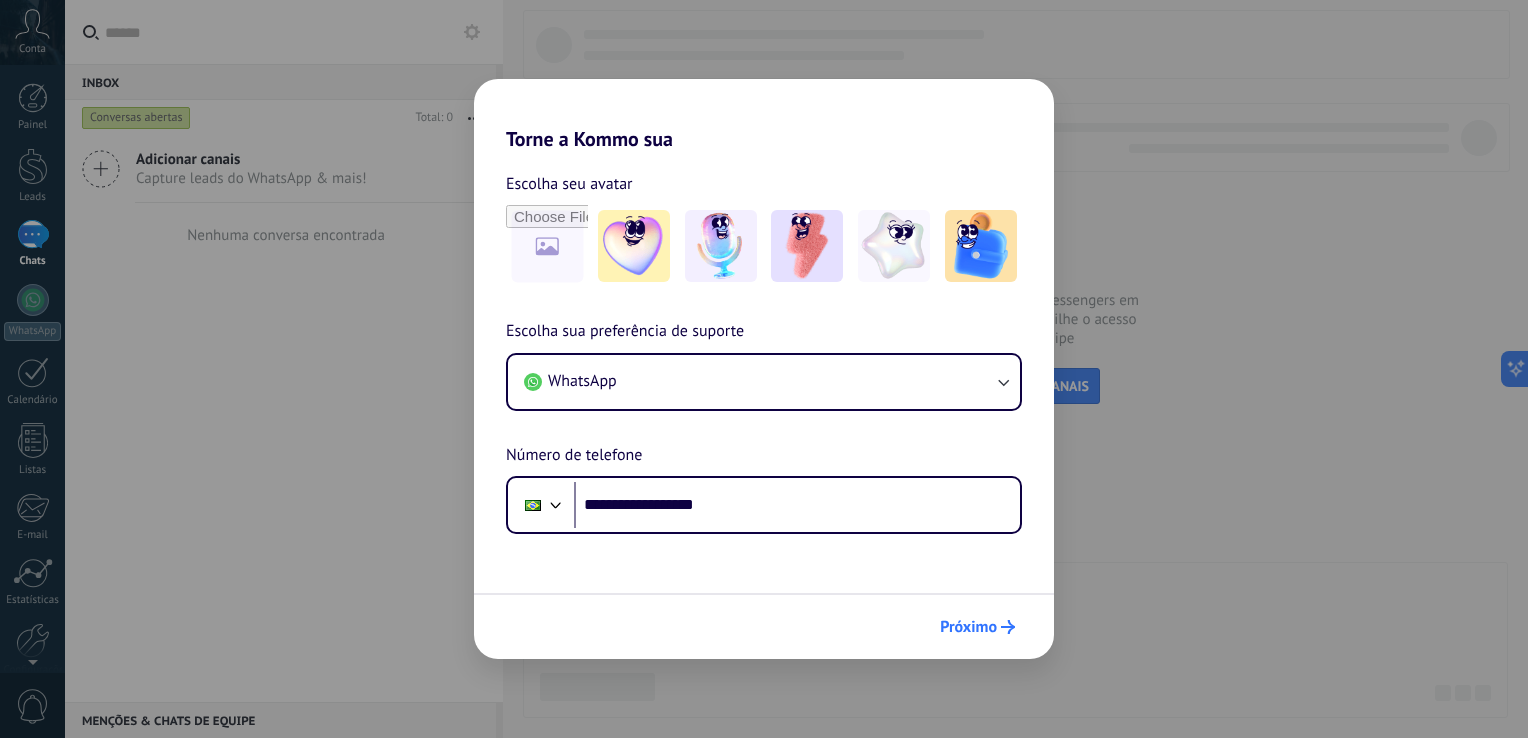 click on "Próximo" at bounding box center (968, 627) 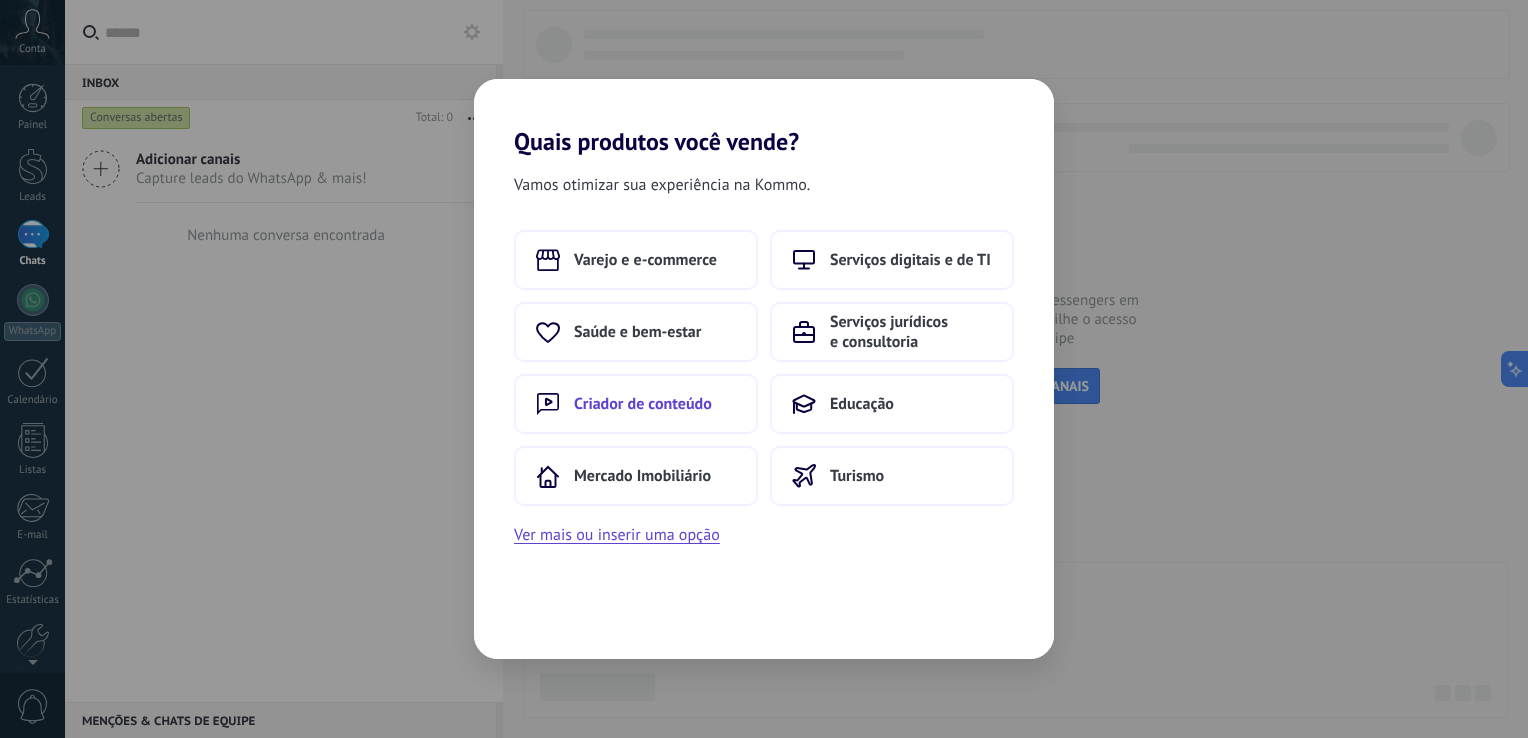 click on "Criador de conteúdo" at bounding box center [643, 404] 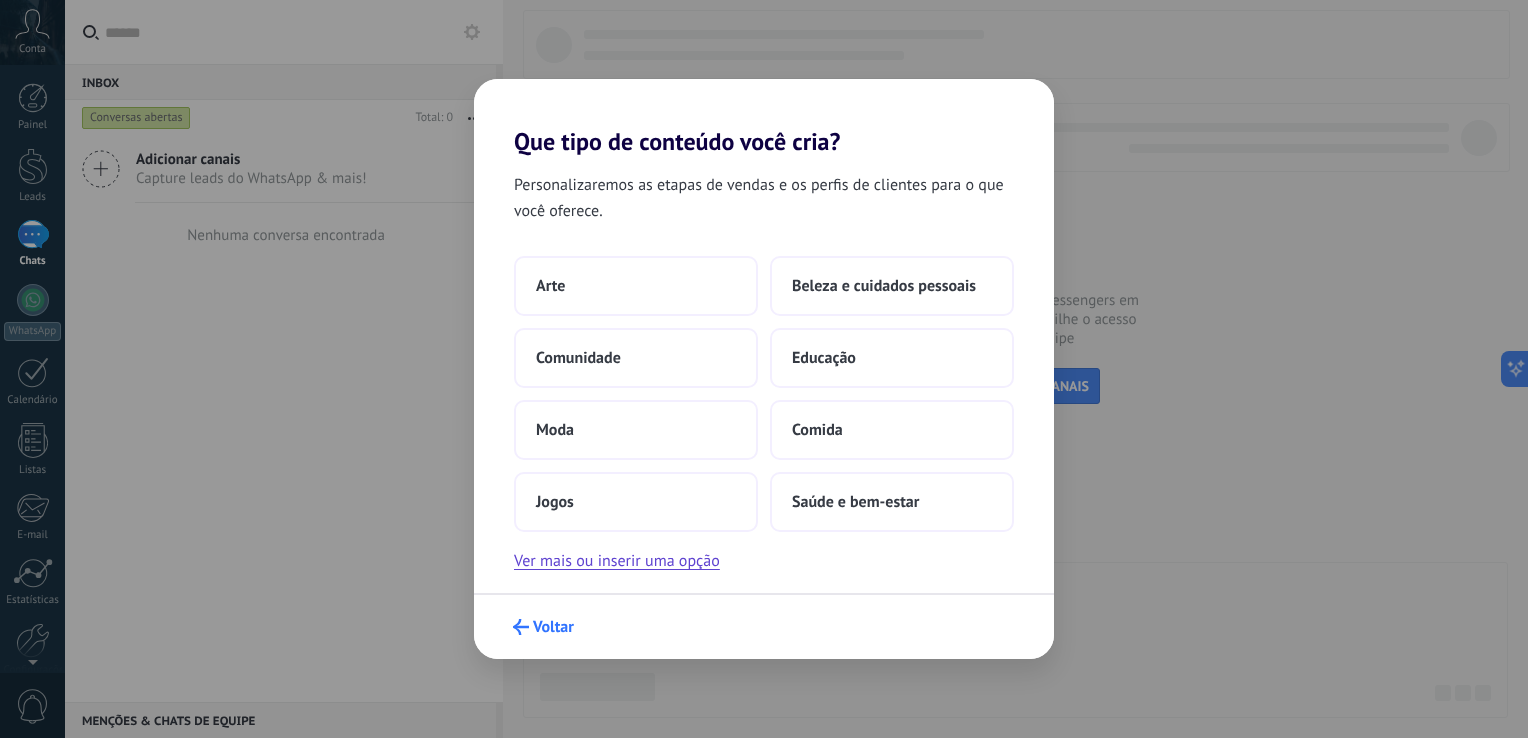 click on "Voltar" at bounding box center [553, 627] 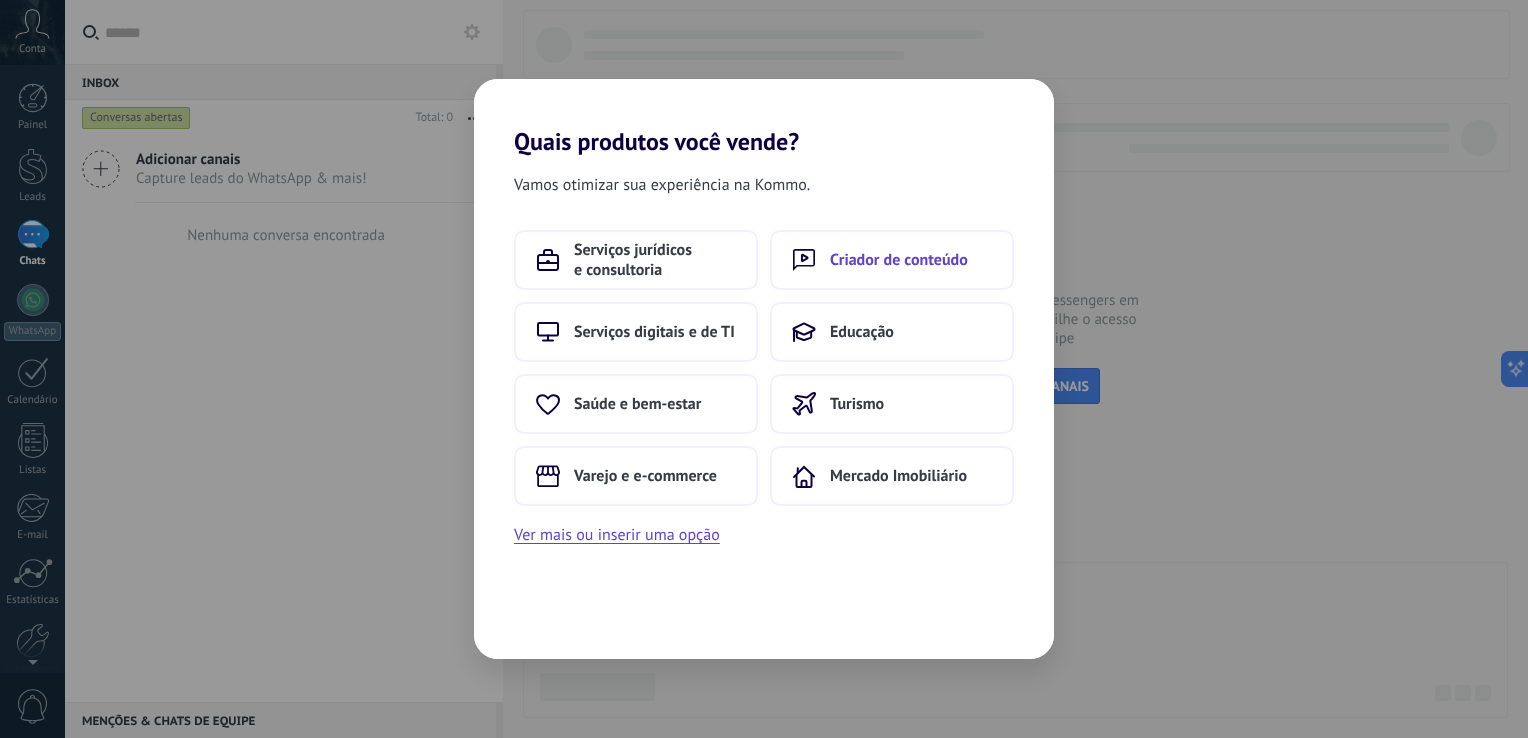 click on "Criador de conteúdo" at bounding box center (892, 260) 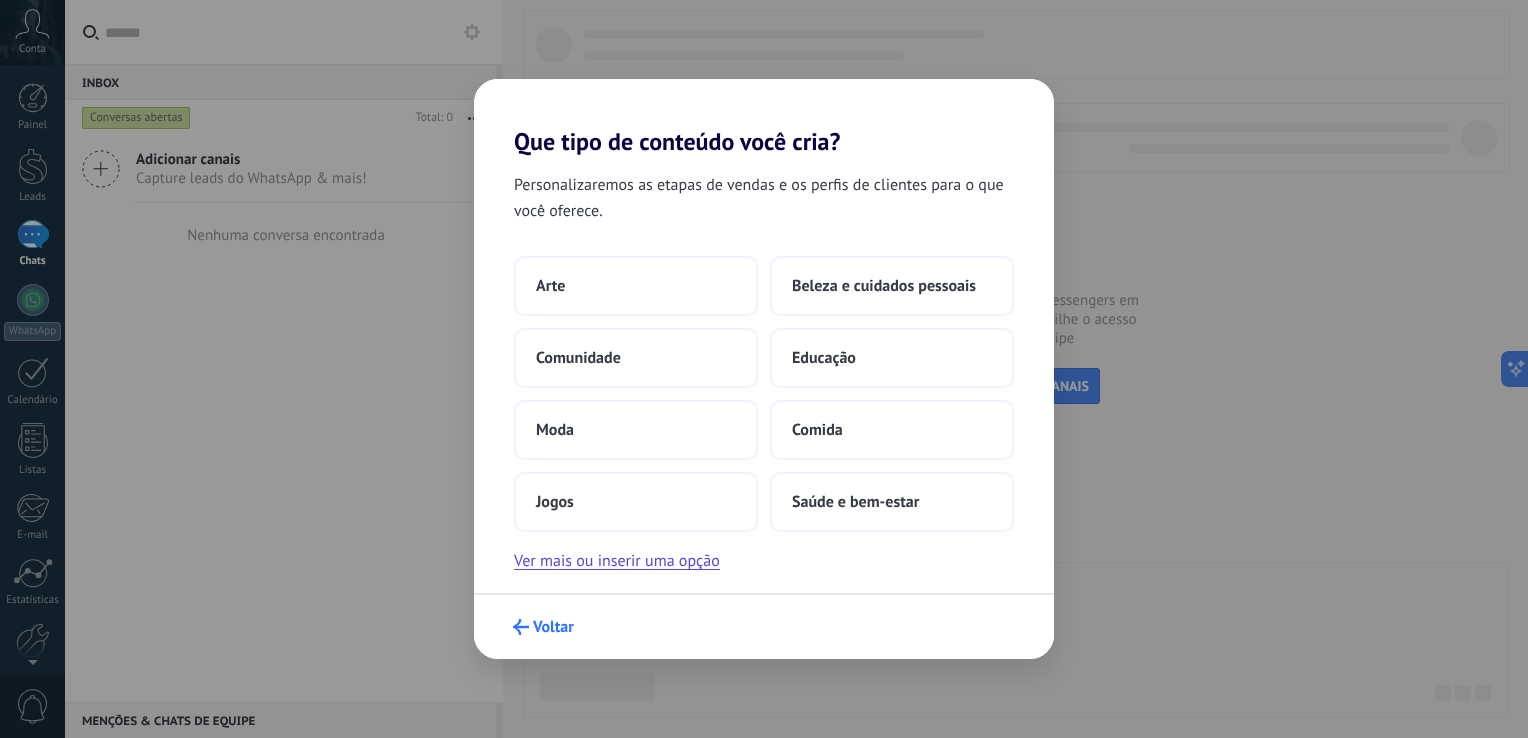 click on "Voltar" at bounding box center [553, 627] 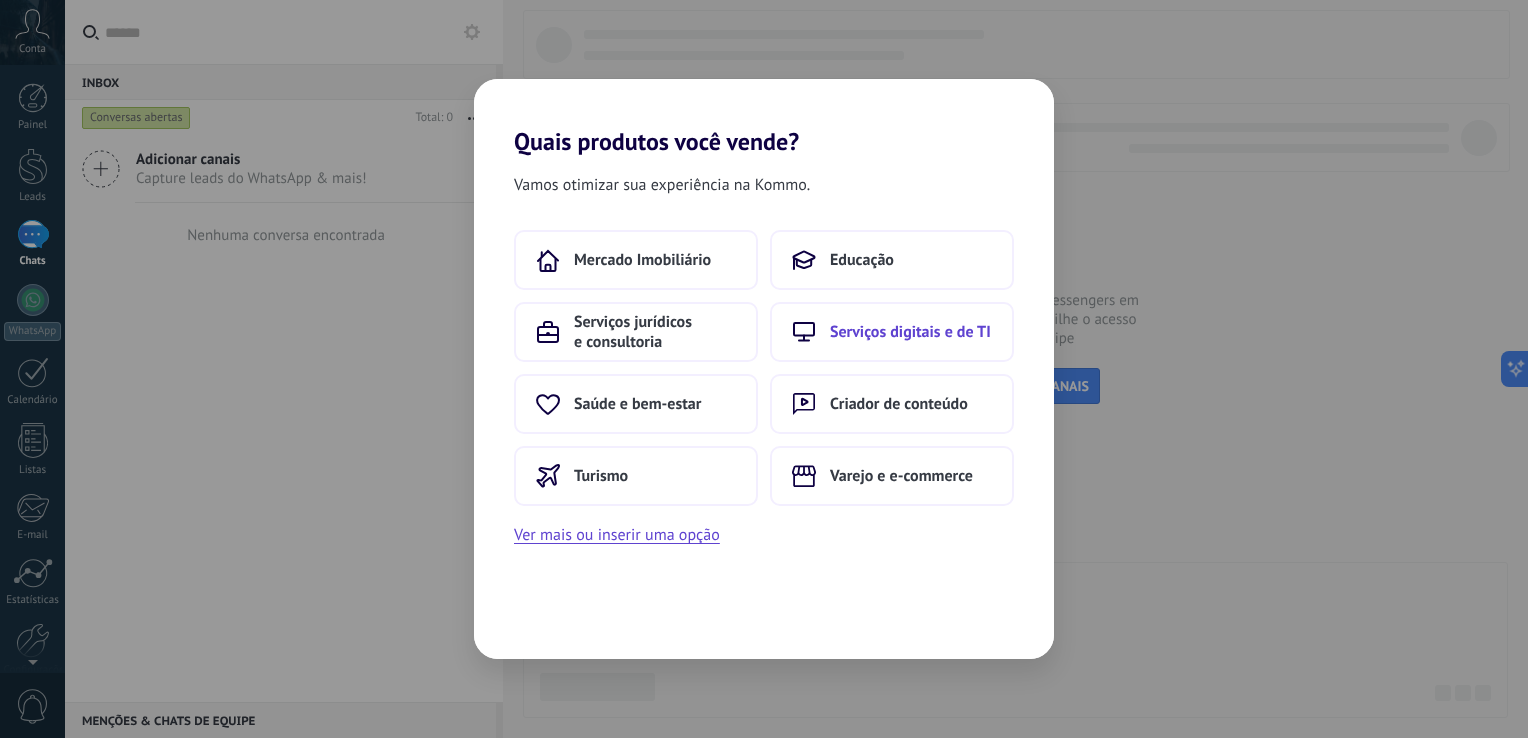 click on "Serviços digitais e de TI" at bounding box center (910, 332) 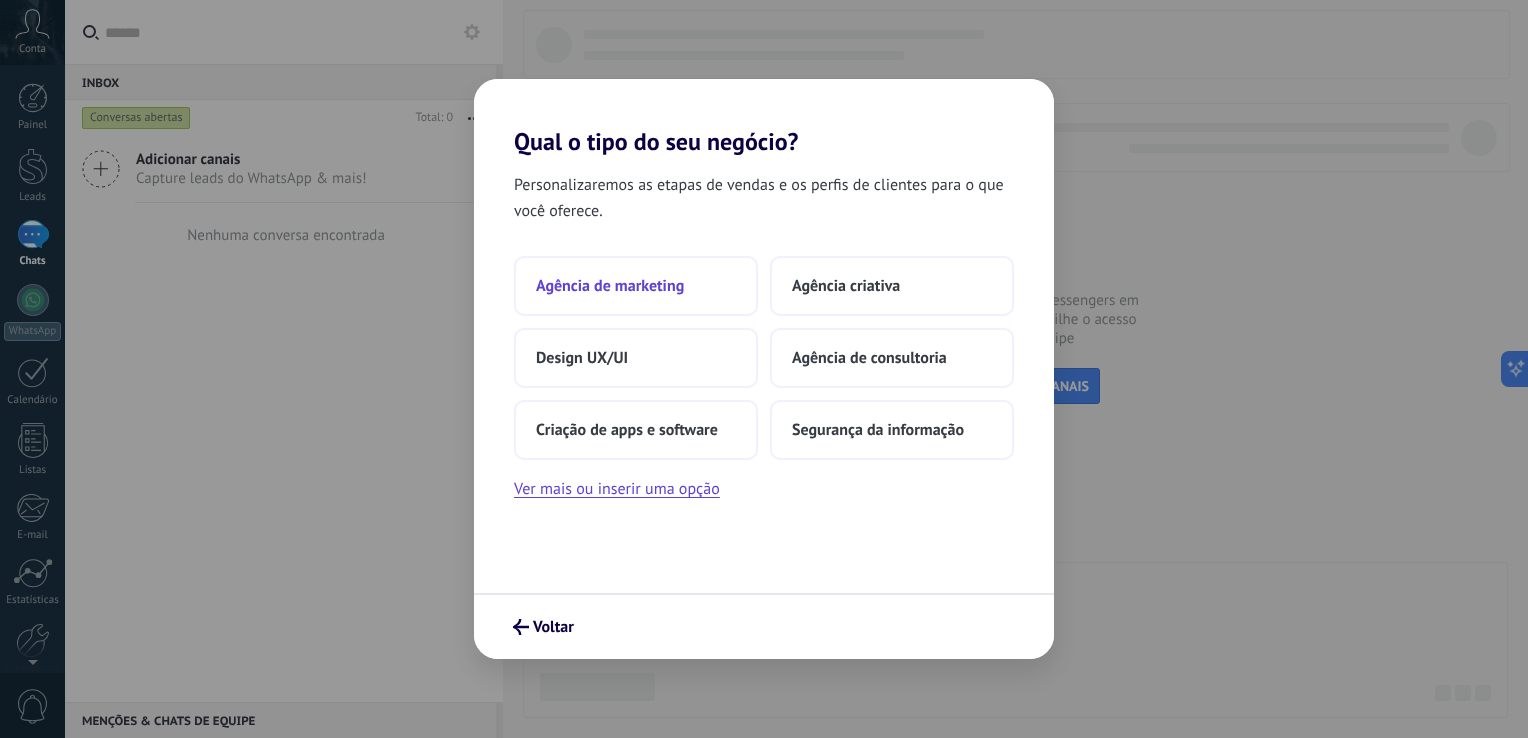 click on "Agência de marketing" at bounding box center (636, 286) 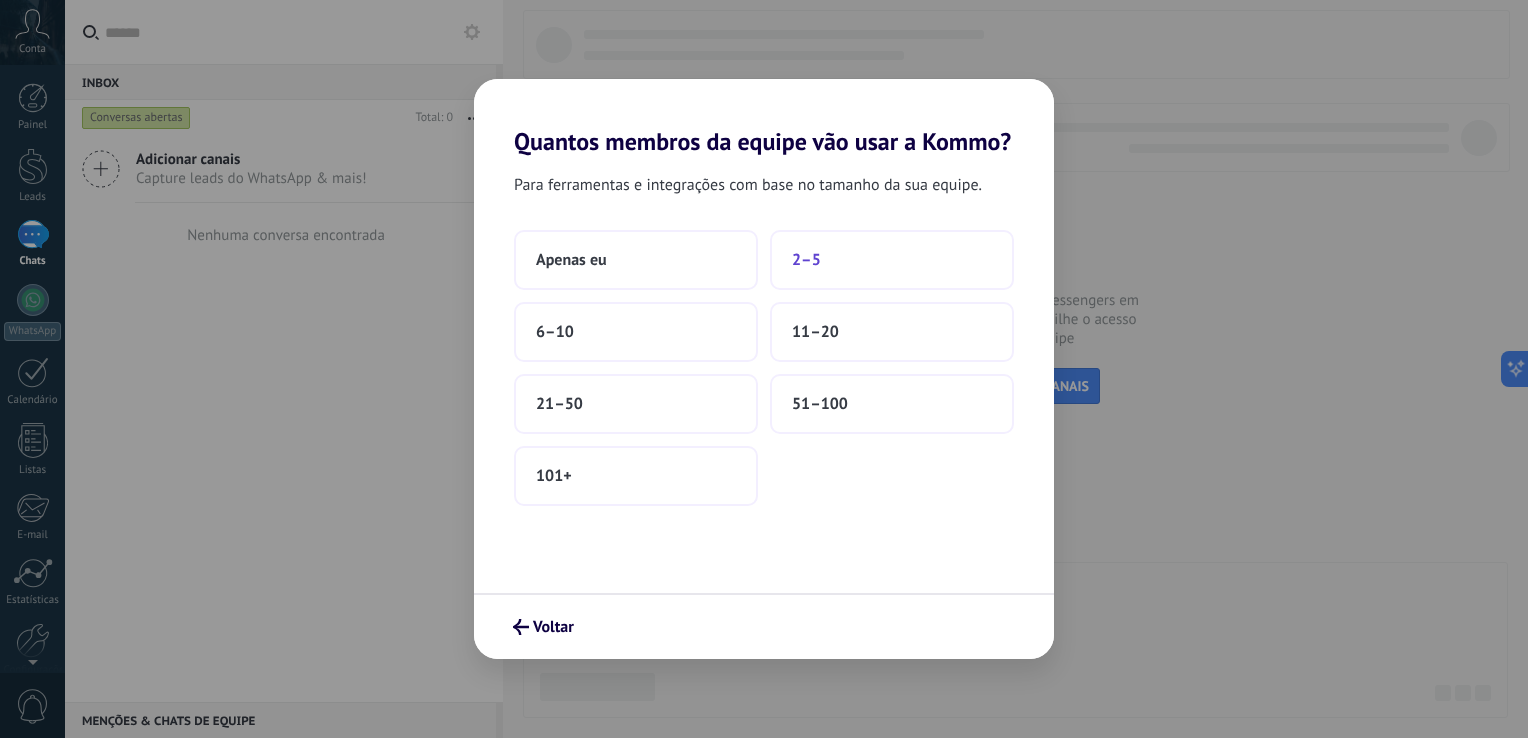 click on "2–5" at bounding box center [806, 260] 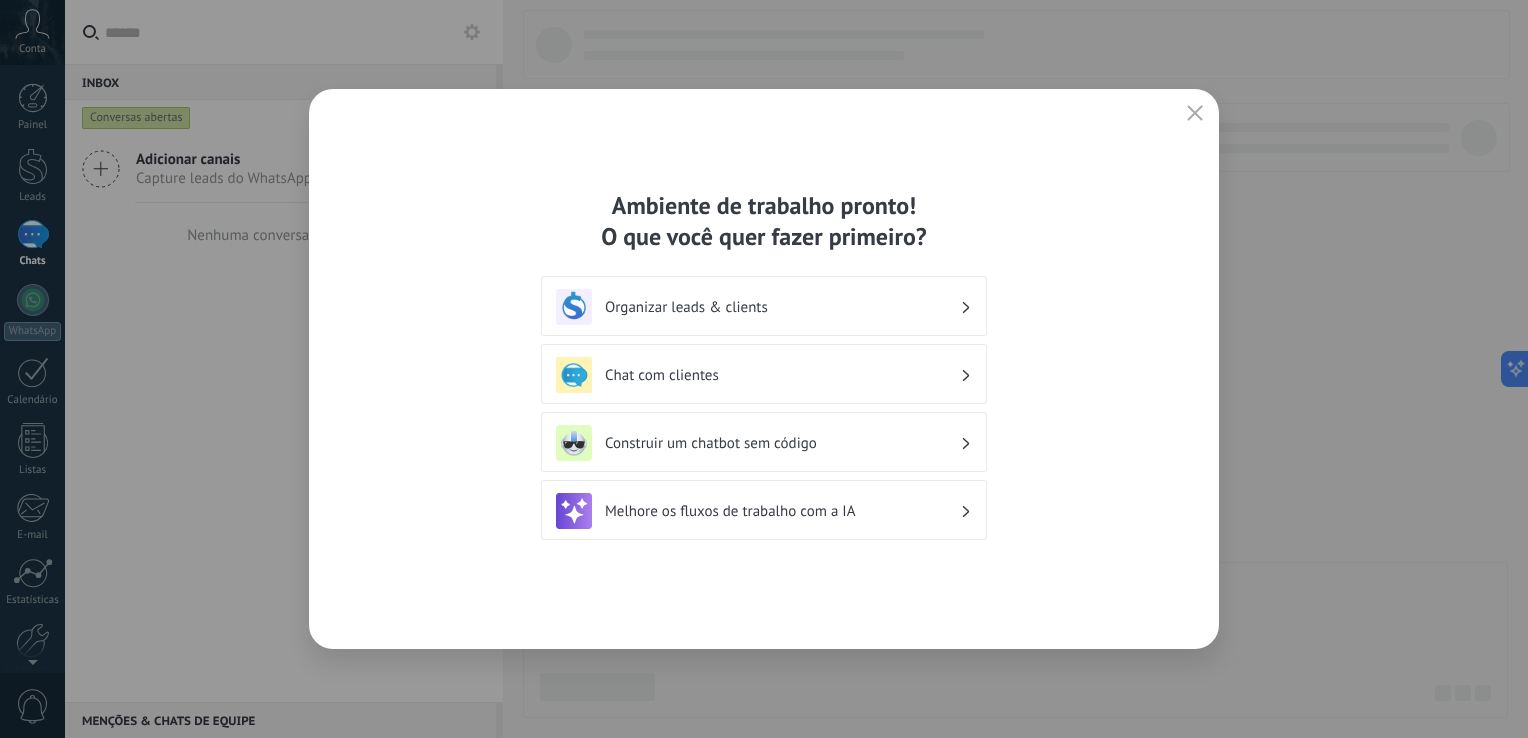 click on "Organizar leads & clients" at bounding box center [782, 307] 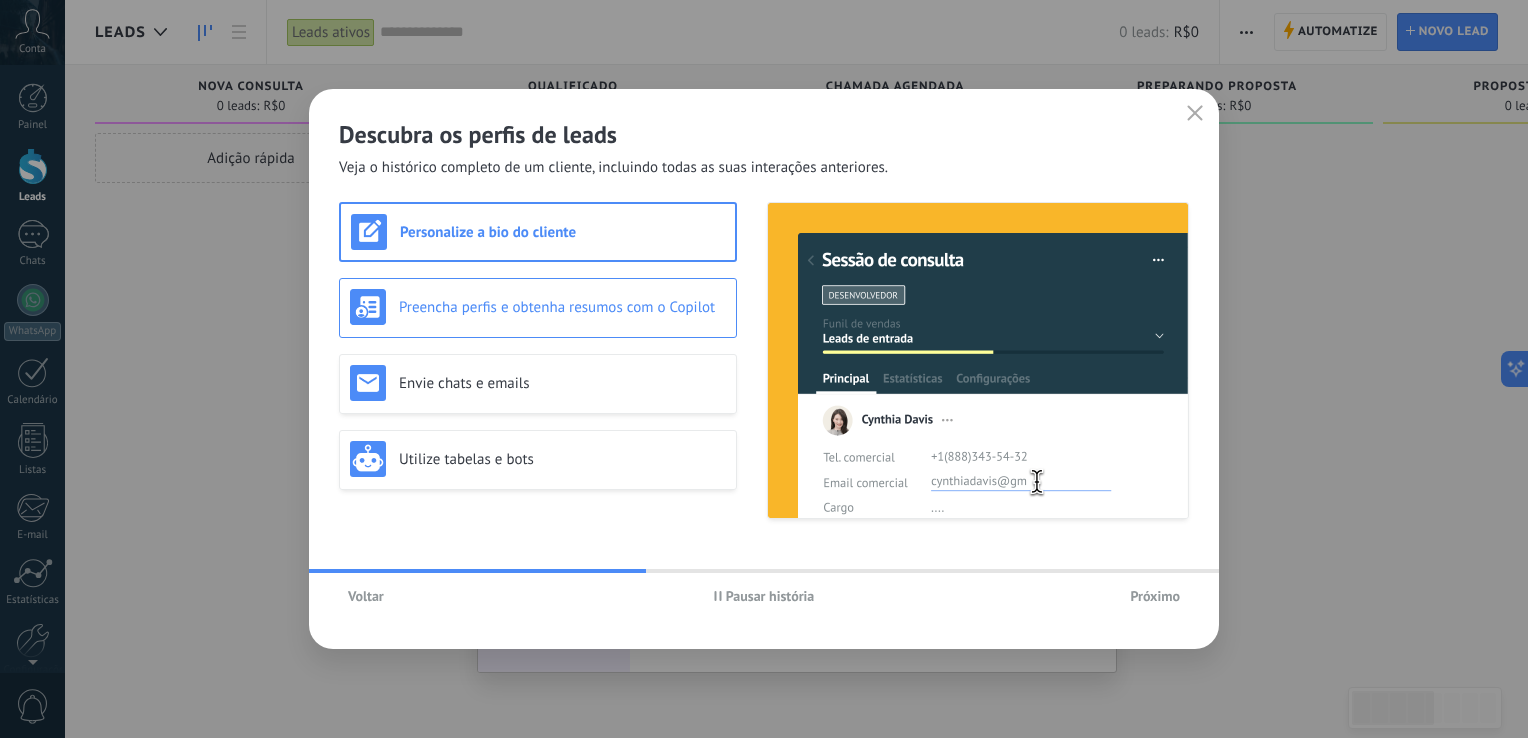 click on "Preencha perfis e obtenha resumos com o Copilot" at bounding box center (538, 307) 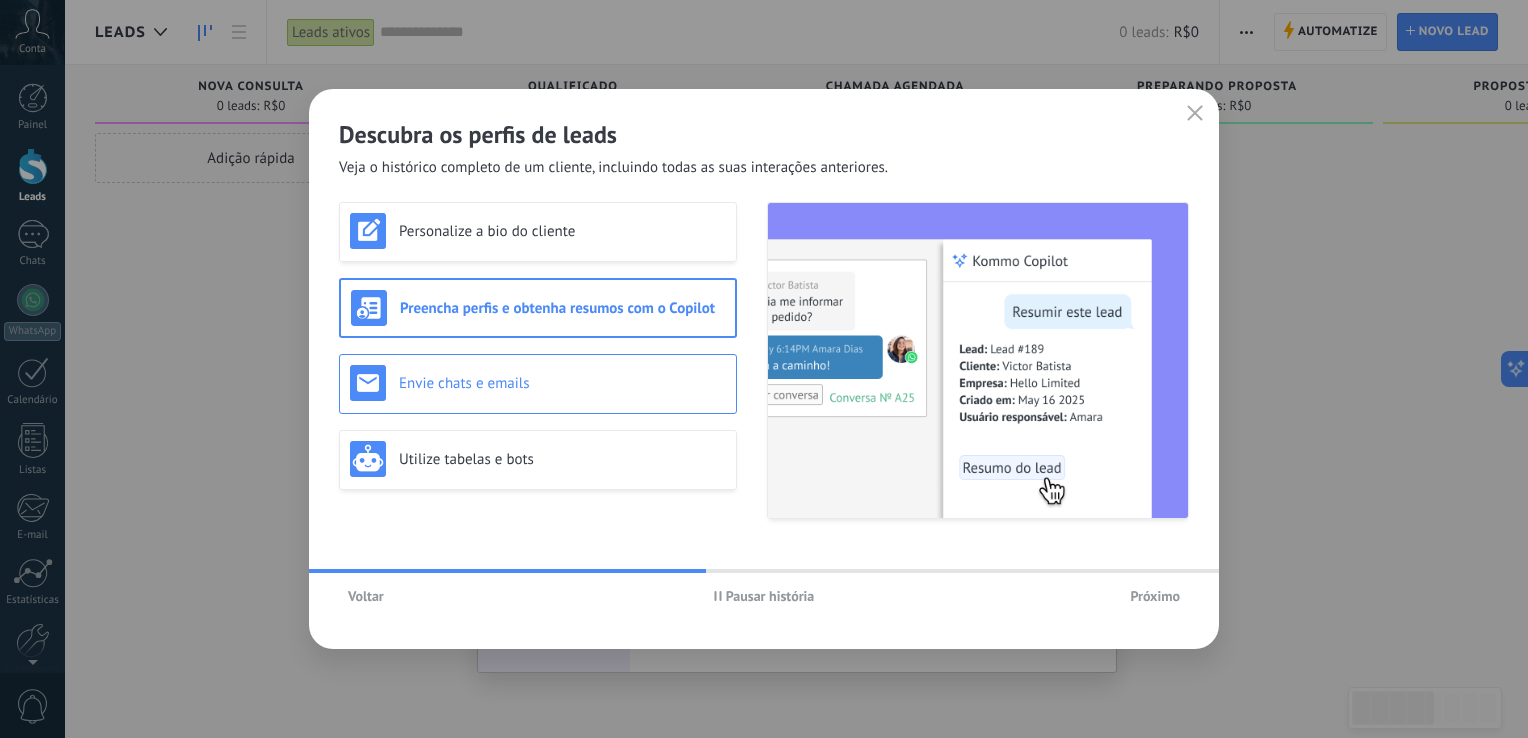 click on "Envie chats e emails" at bounding box center [562, 383] 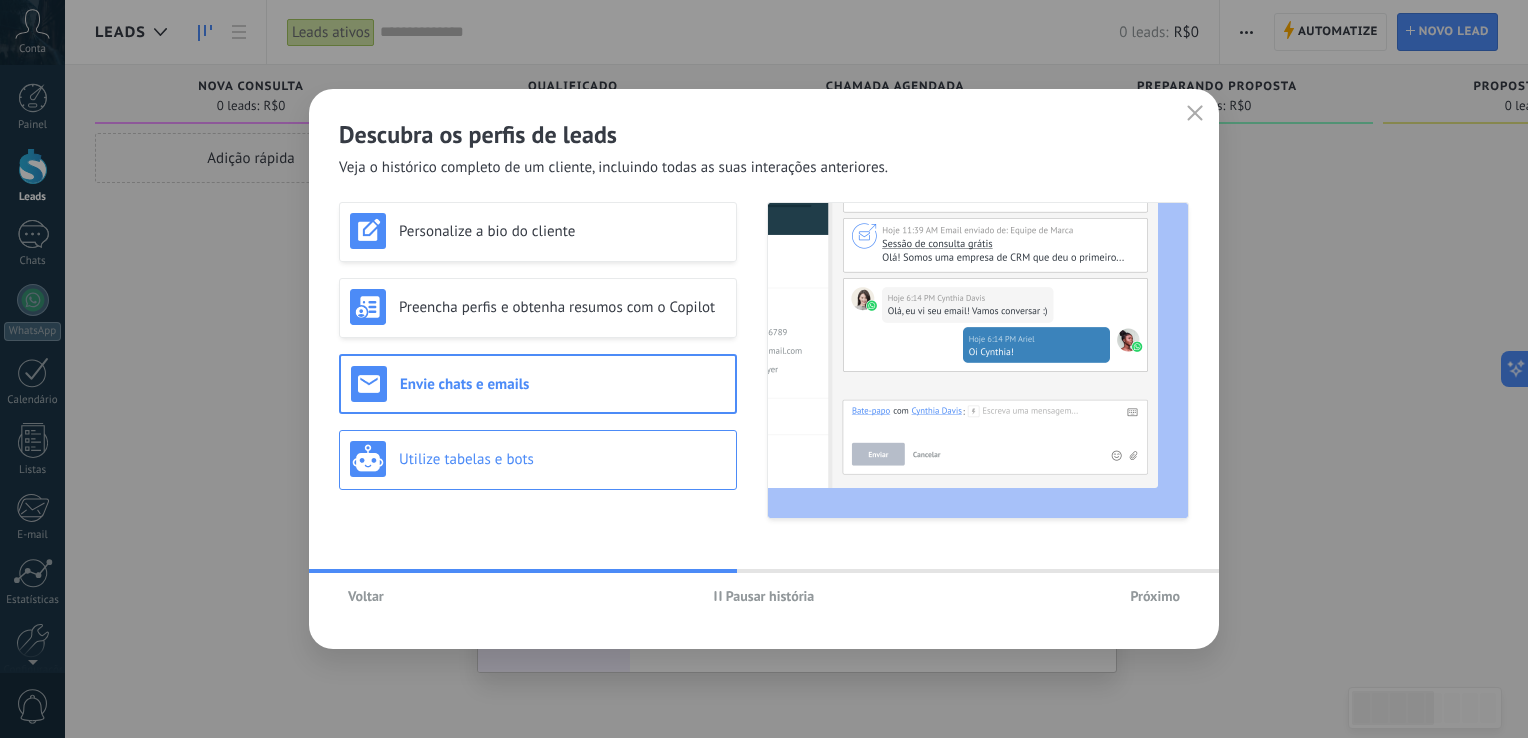 click on "Utilize tabelas e bots" at bounding box center (538, 460) 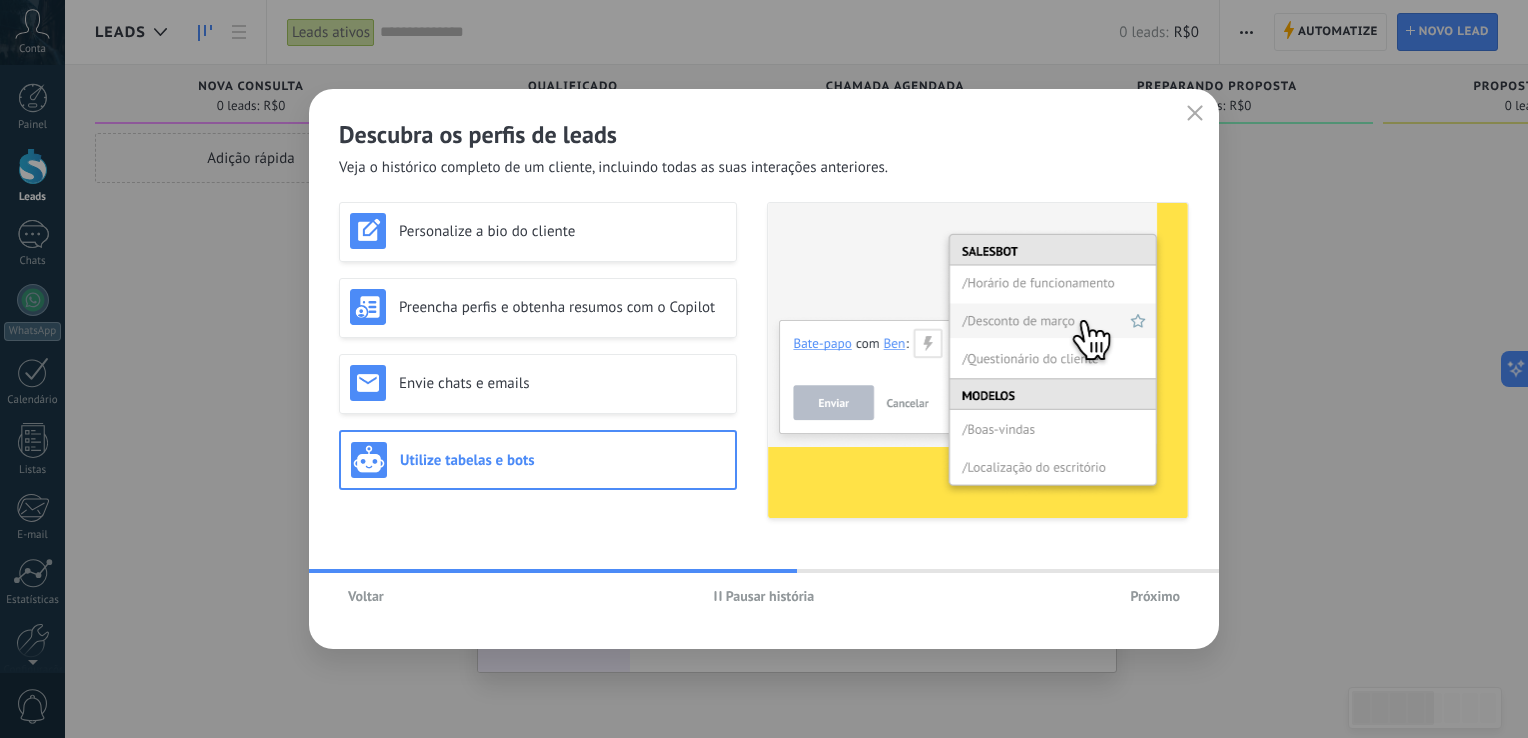 click on "Próximo" at bounding box center (1155, 596) 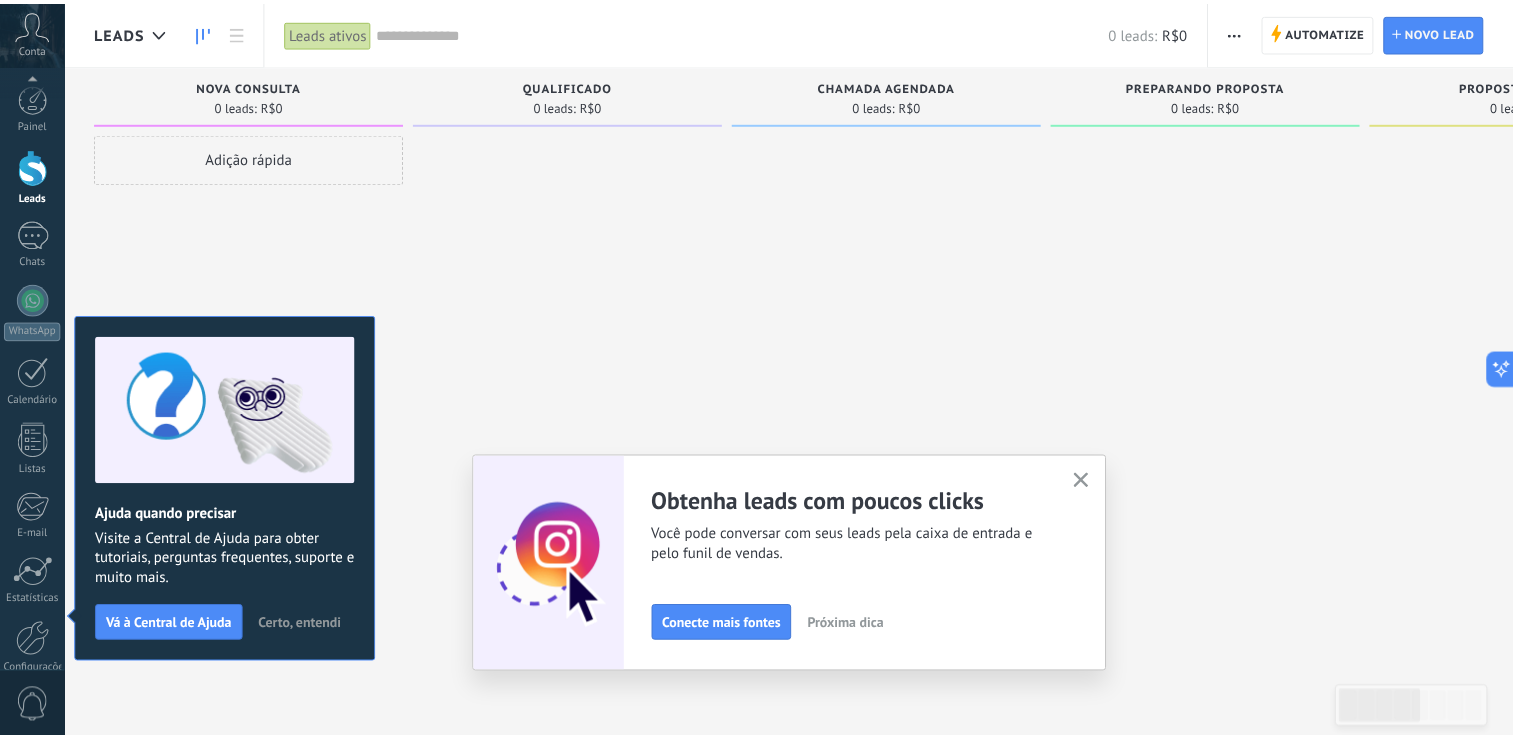 scroll, scrollTop: 92, scrollLeft: 0, axis: vertical 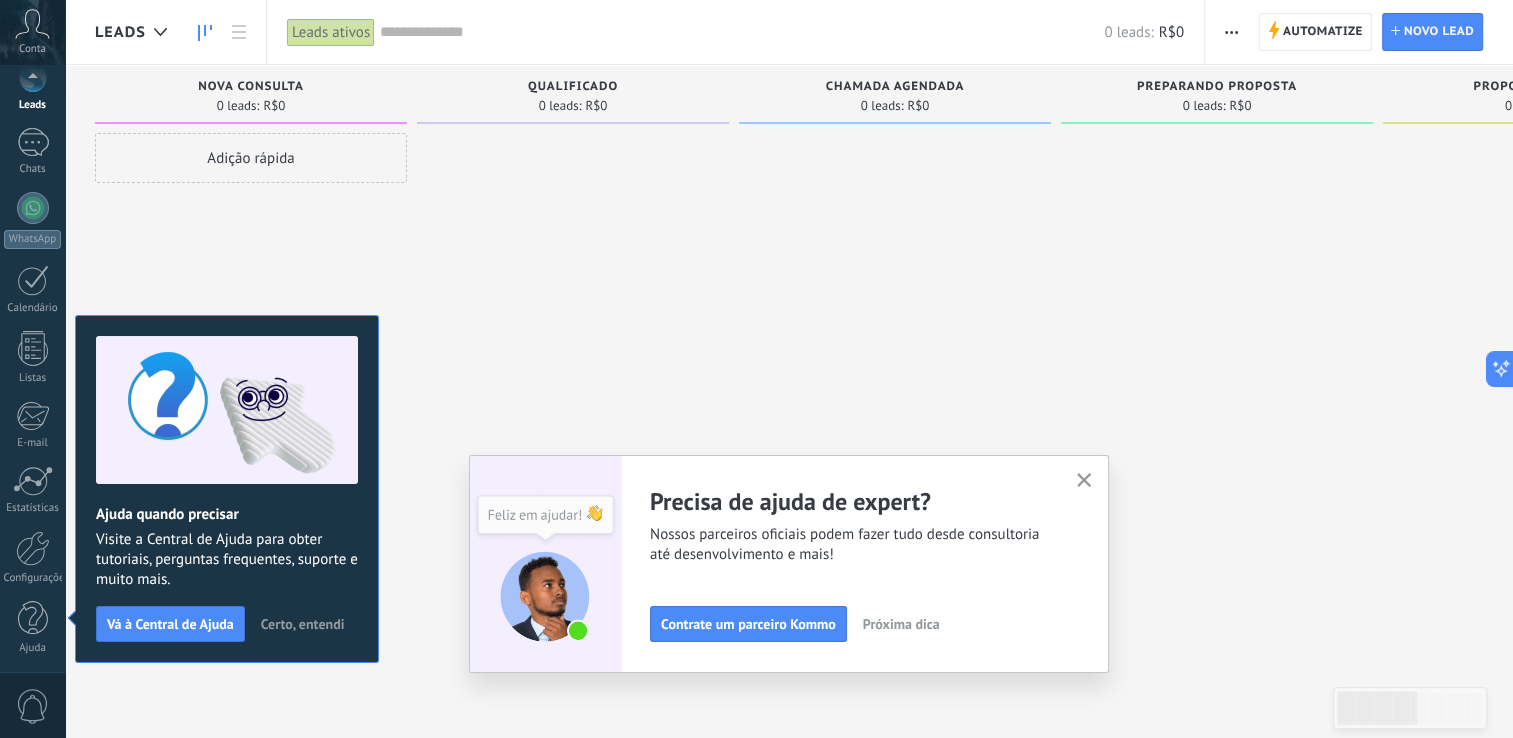 click 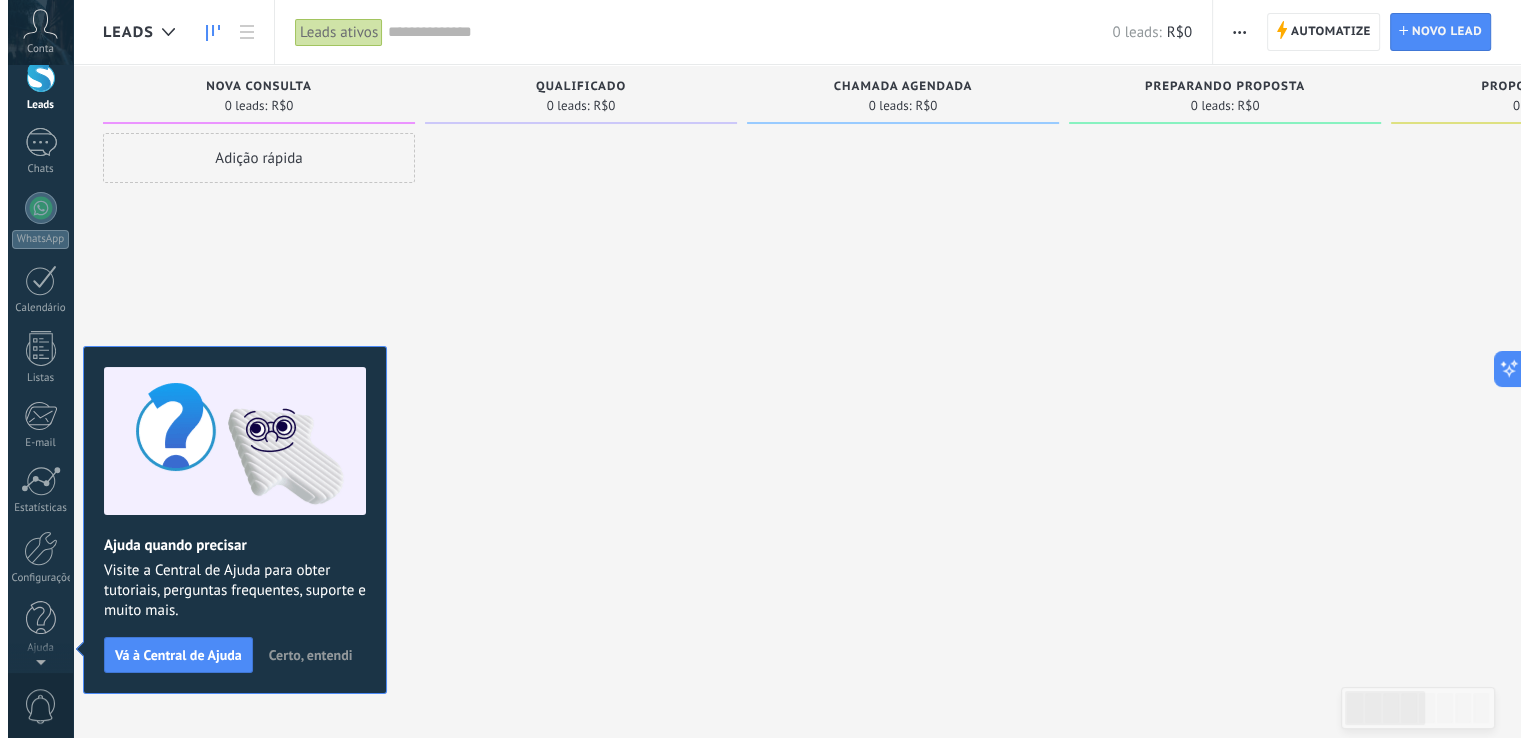 scroll, scrollTop: 0, scrollLeft: 0, axis: both 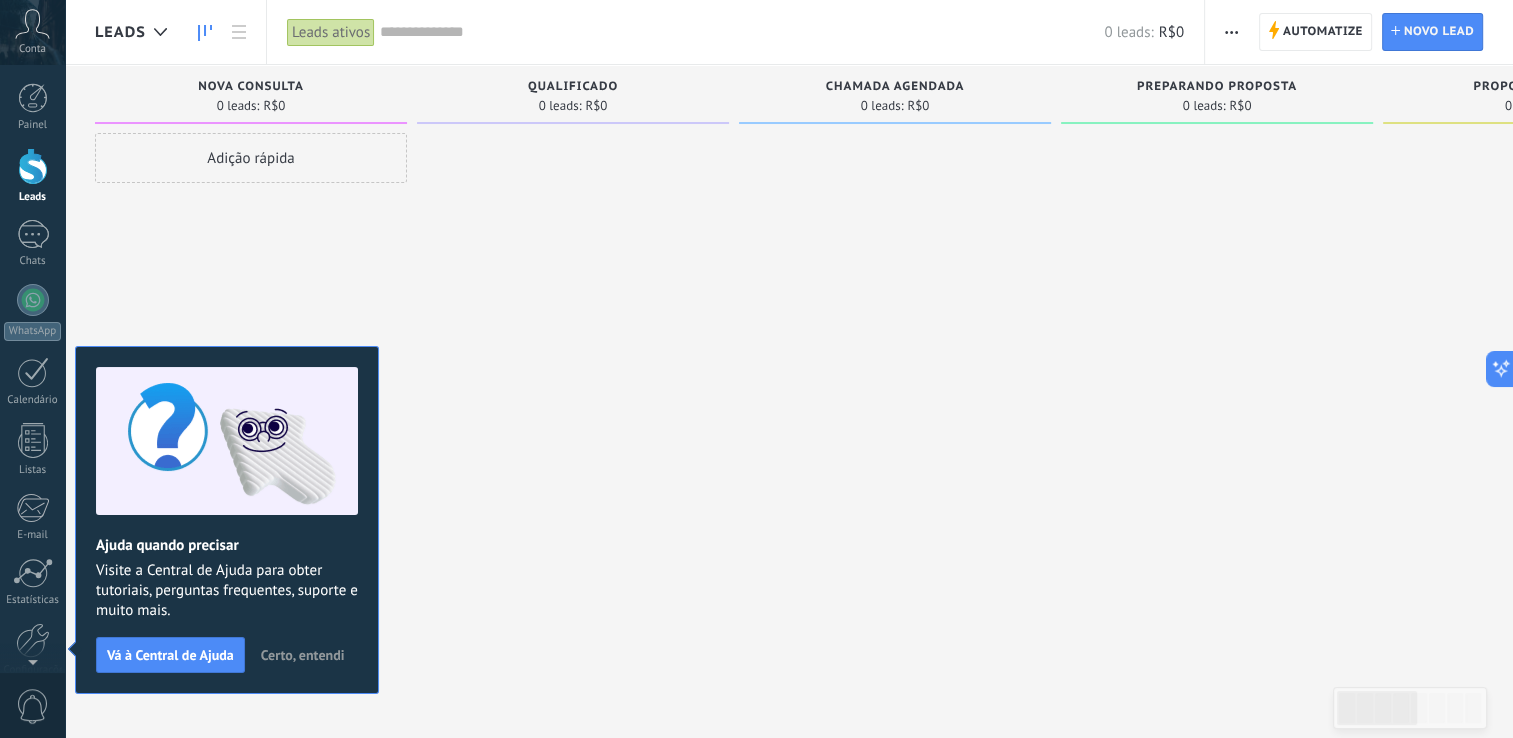 click on "Certo, entendi" at bounding box center [303, 655] 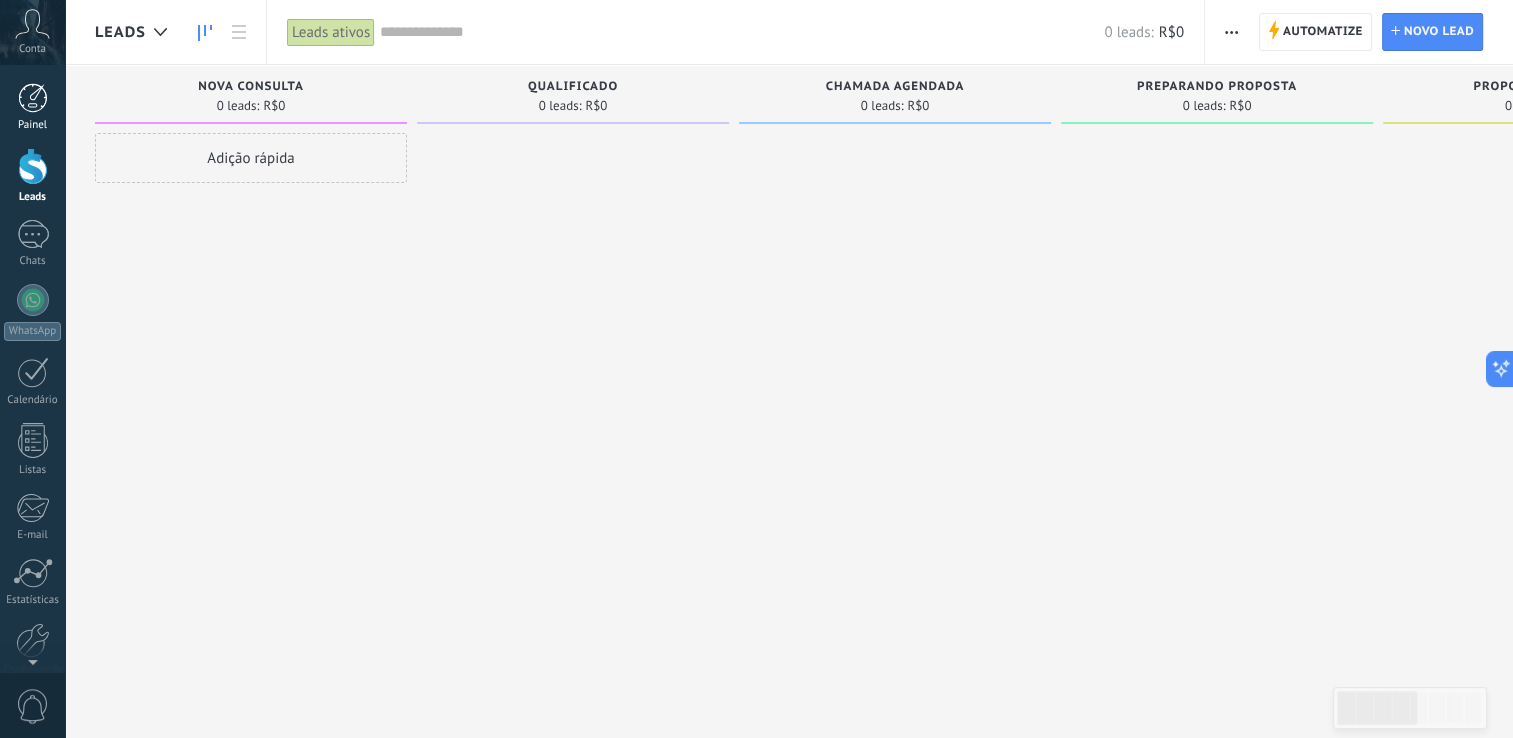 click at bounding box center (33, 98) 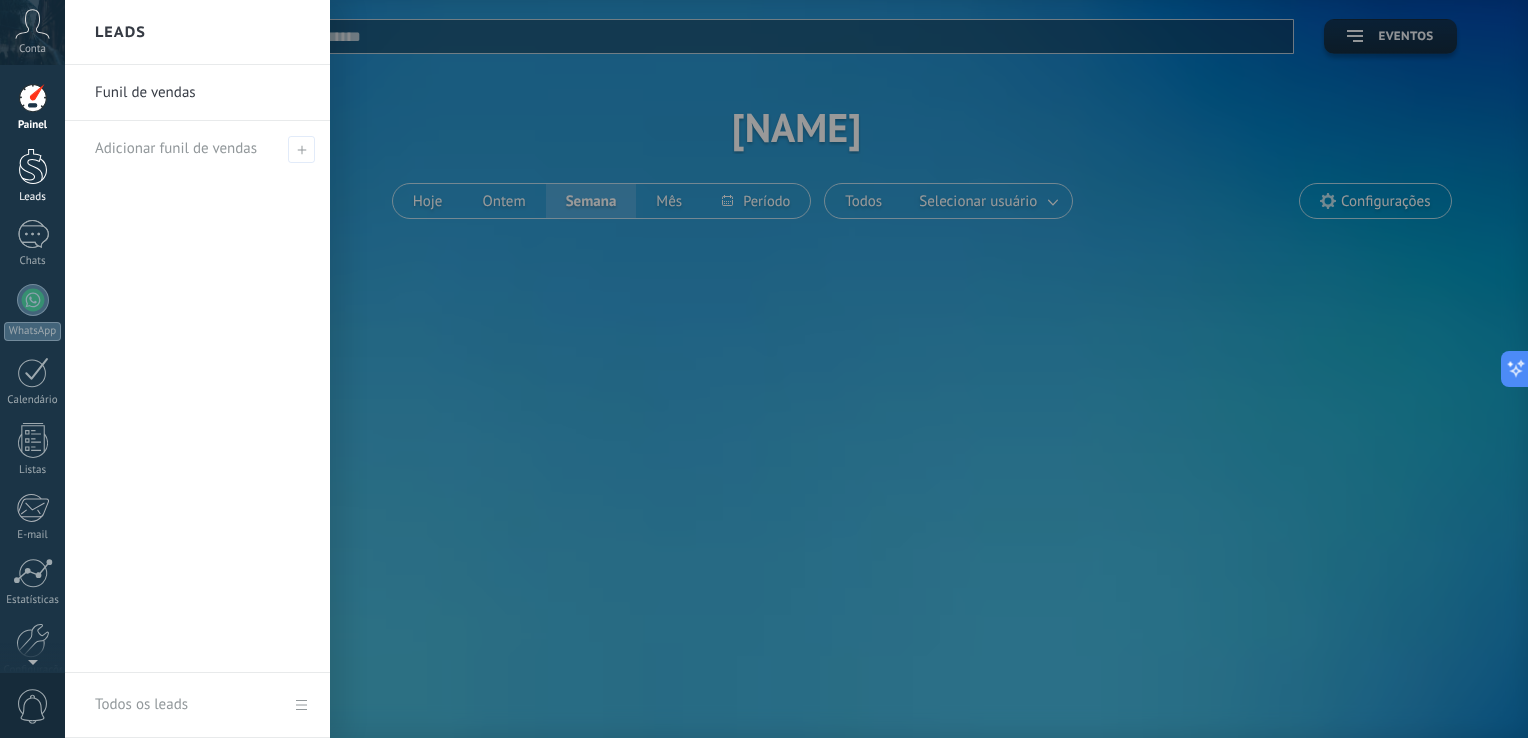 click at bounding box center [33, 166] 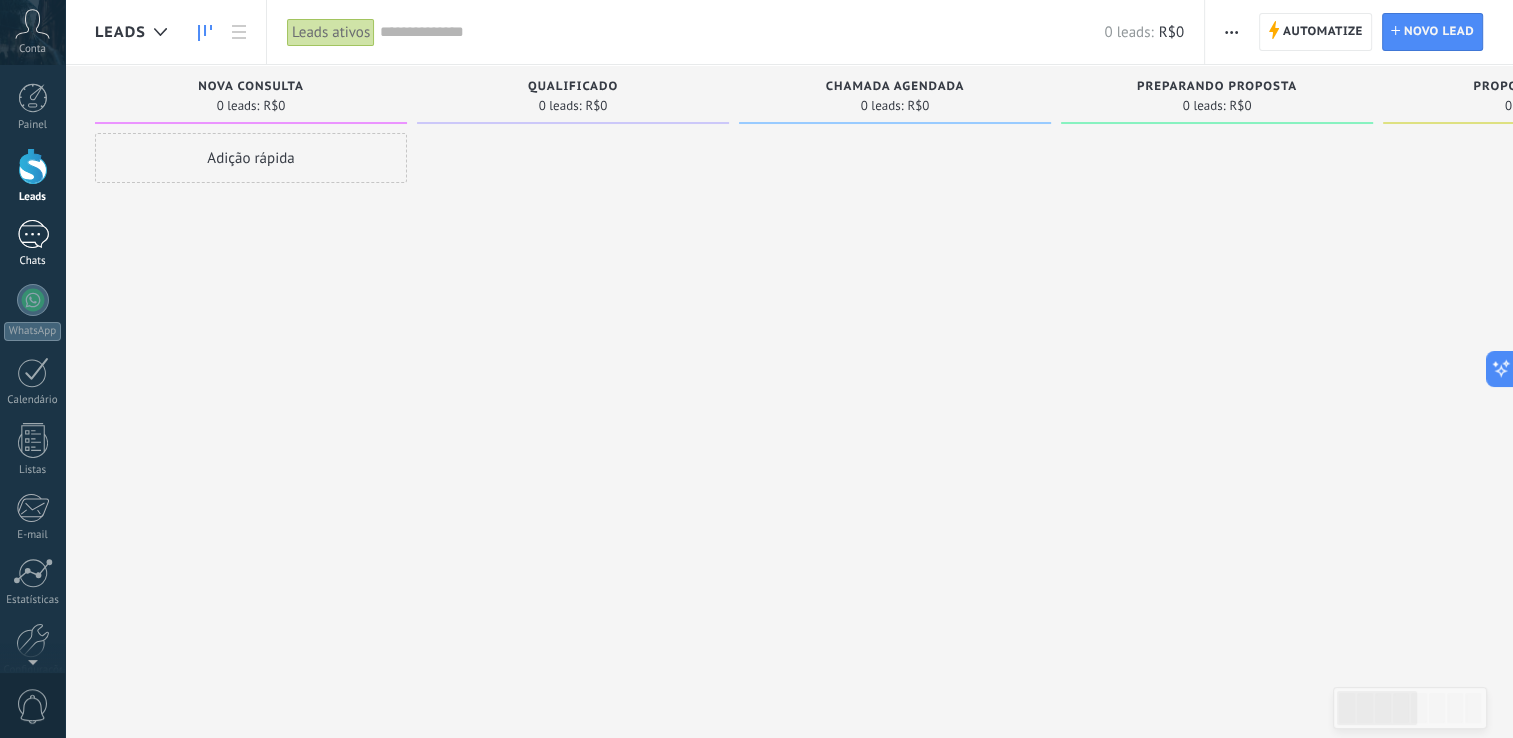 click on "Chats" at bounding box center (33, 261) 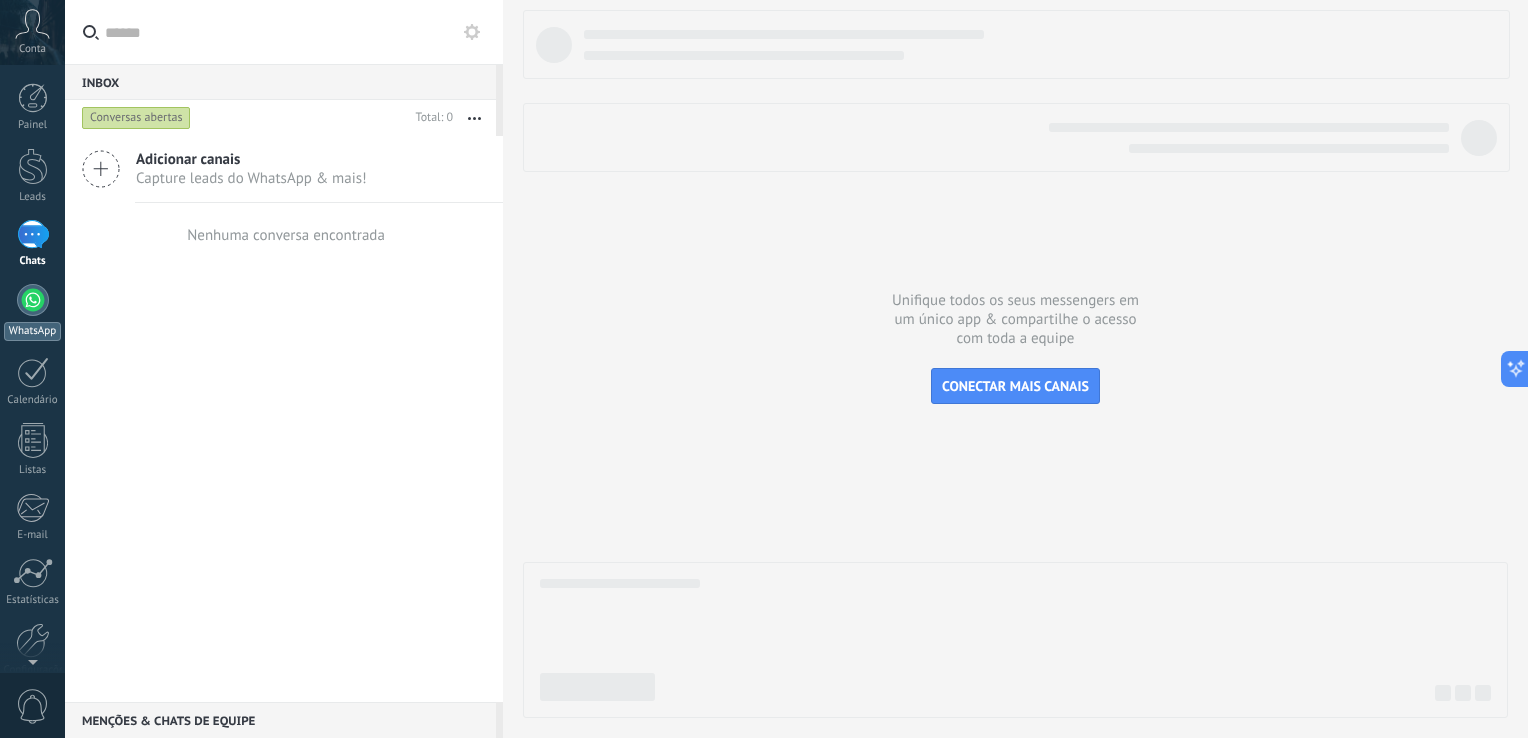 click at bounding box center (33, 300) 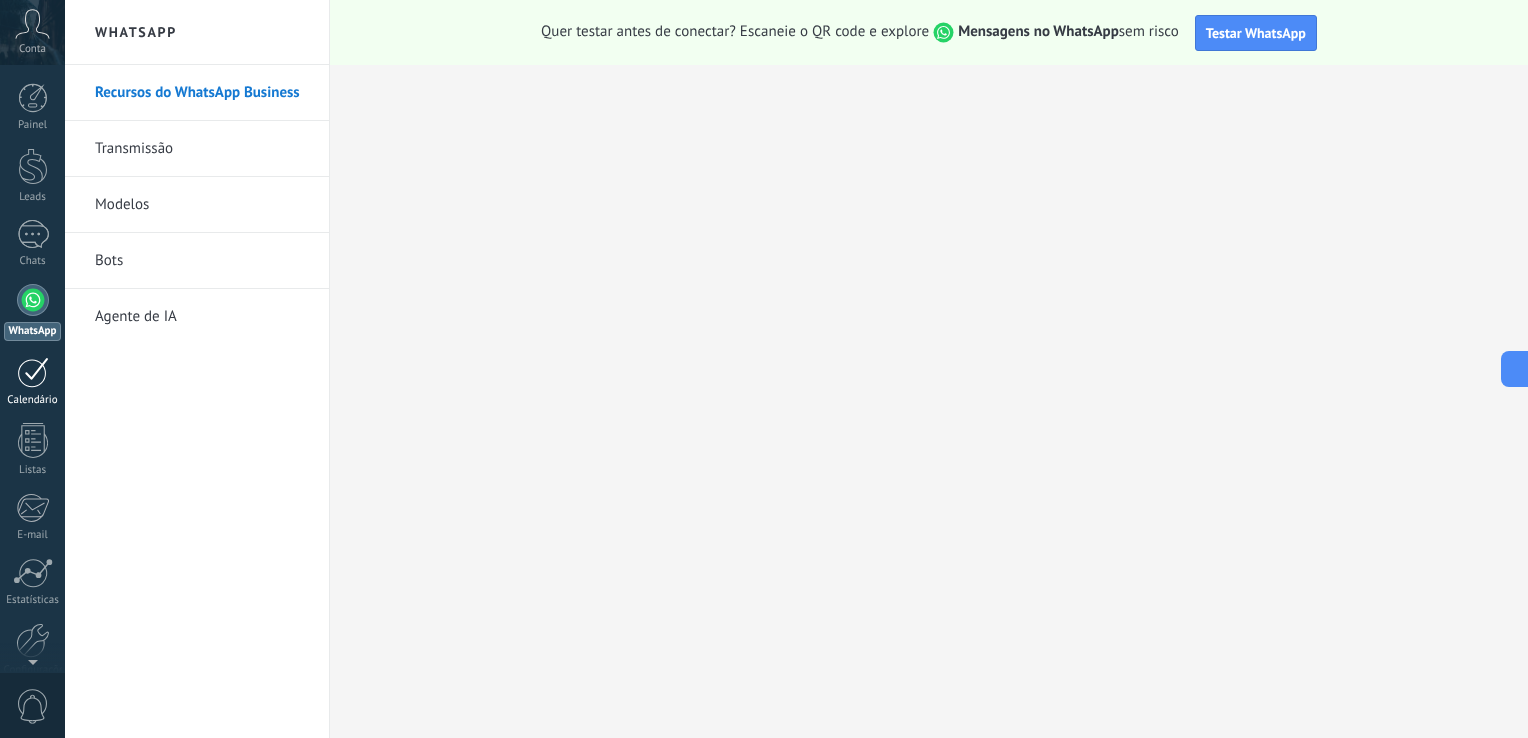 click at bounding box center [33, 372] 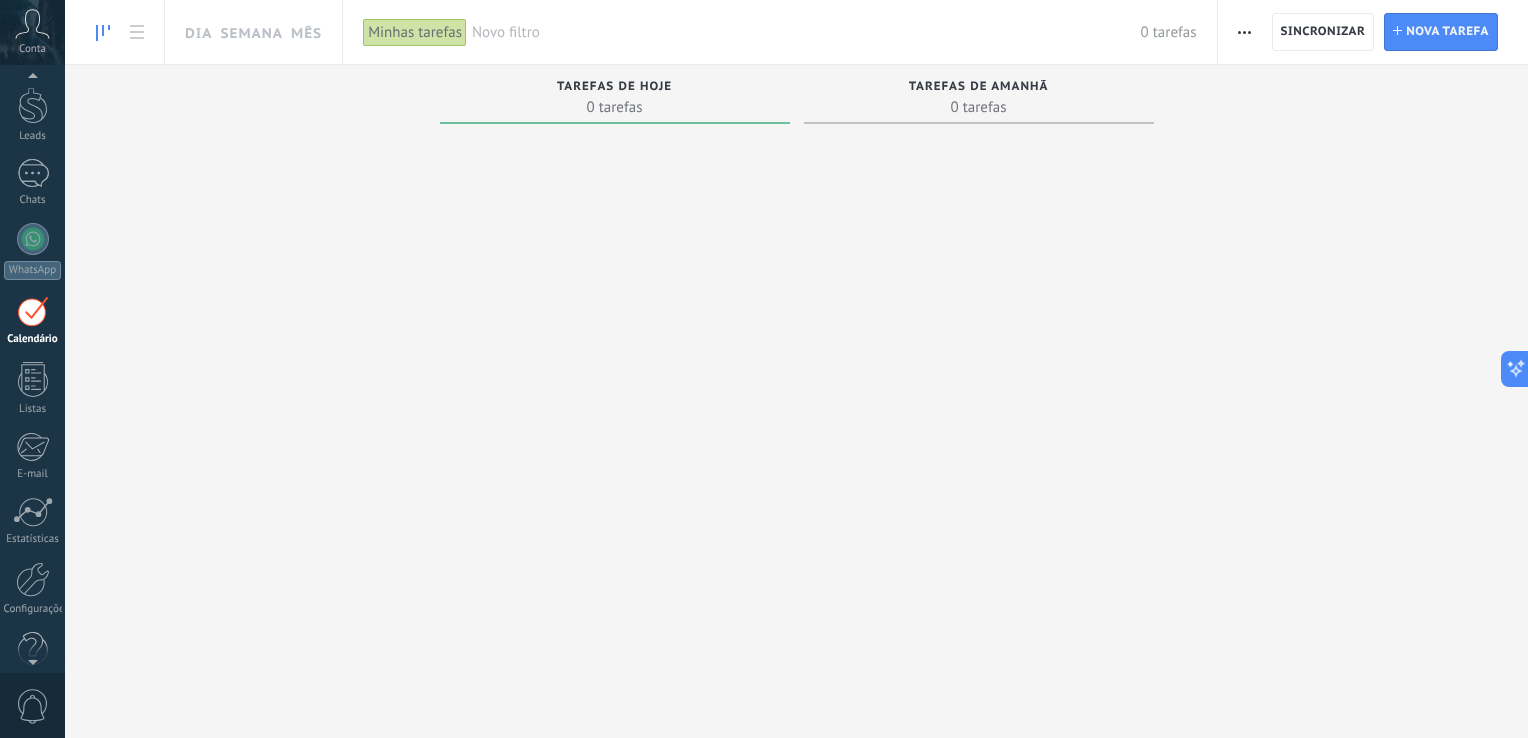 scroll, scrollTop: 92, scrollLeft: 0, axis: vertical 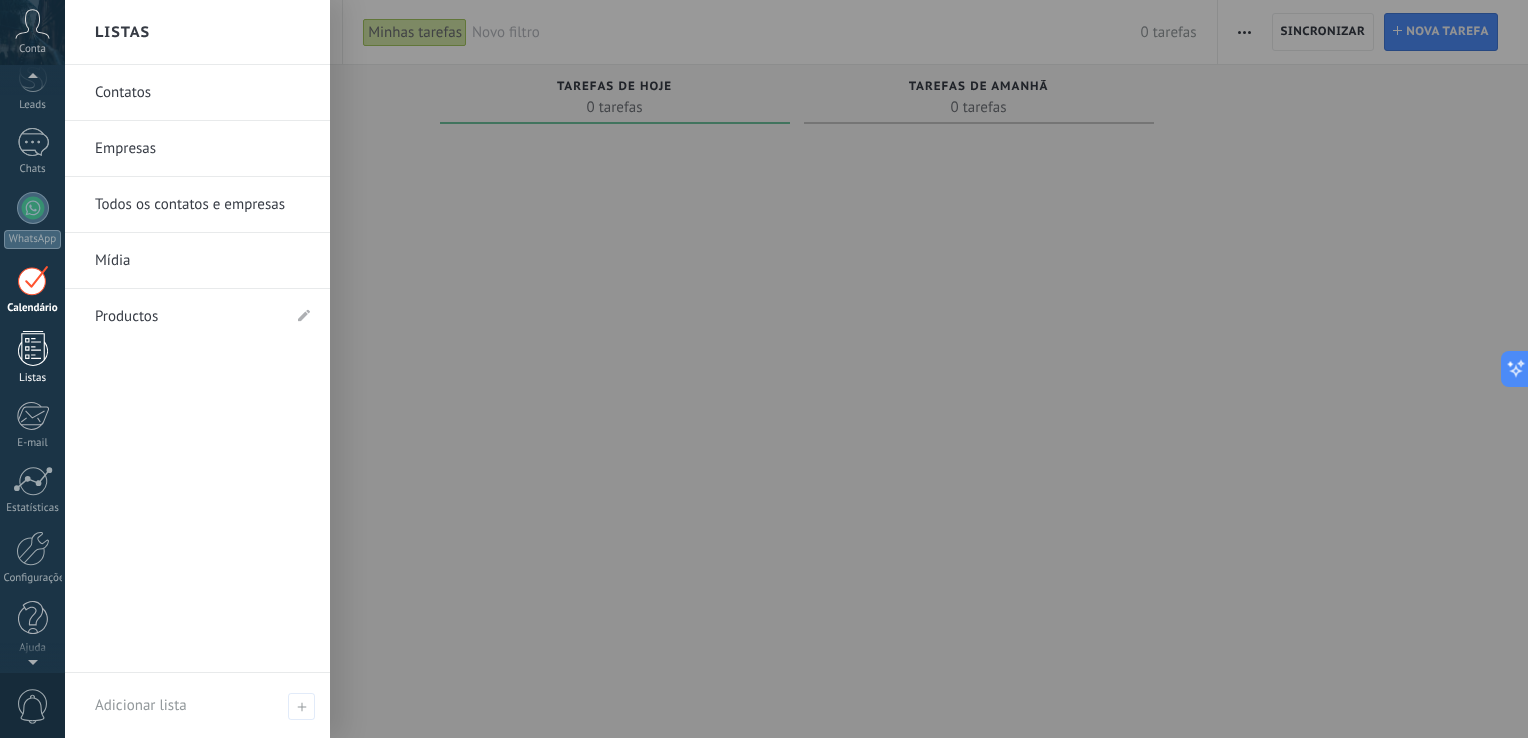 click at bounding box center (33, 348) 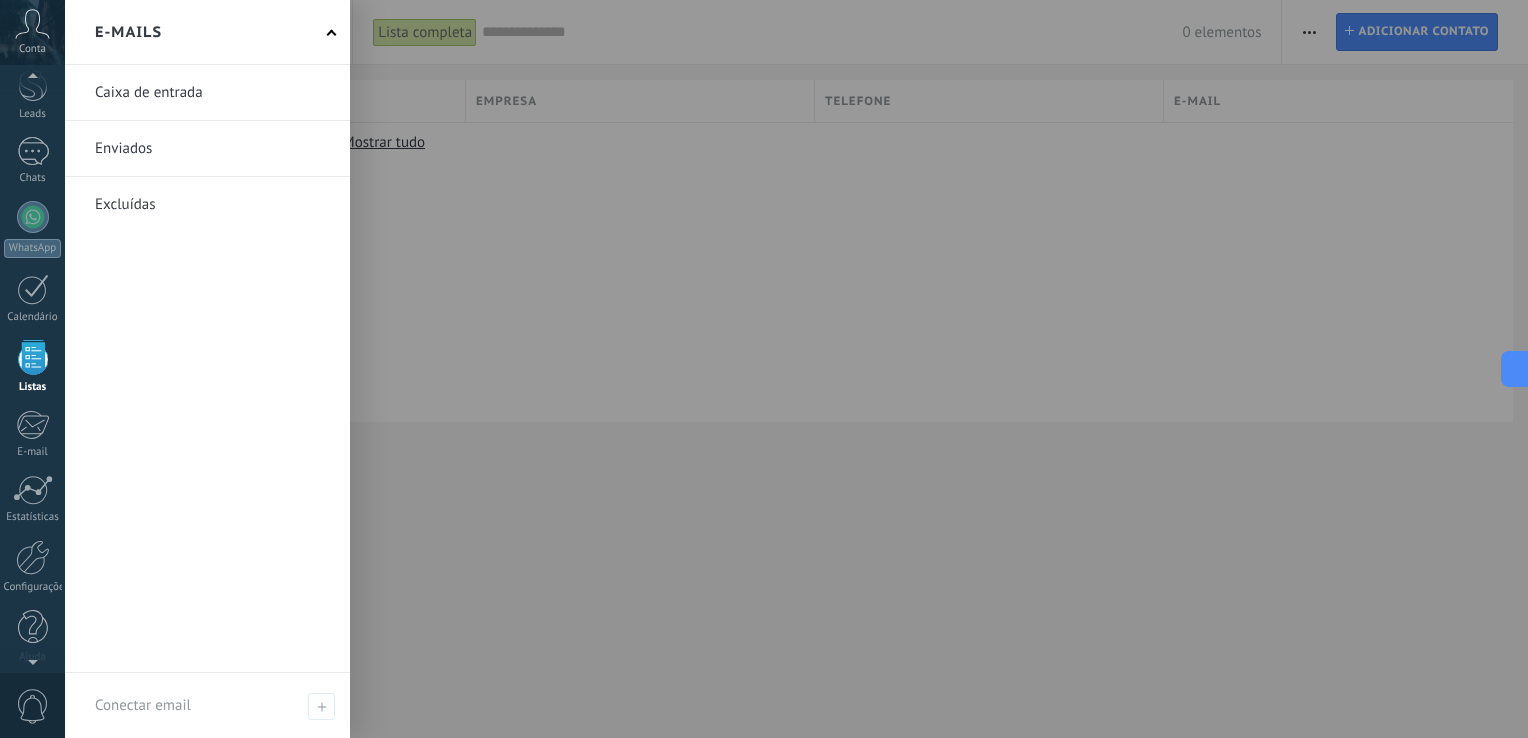 scroll, scrollTop: 92, scrollLeft: 0, axis: vertical 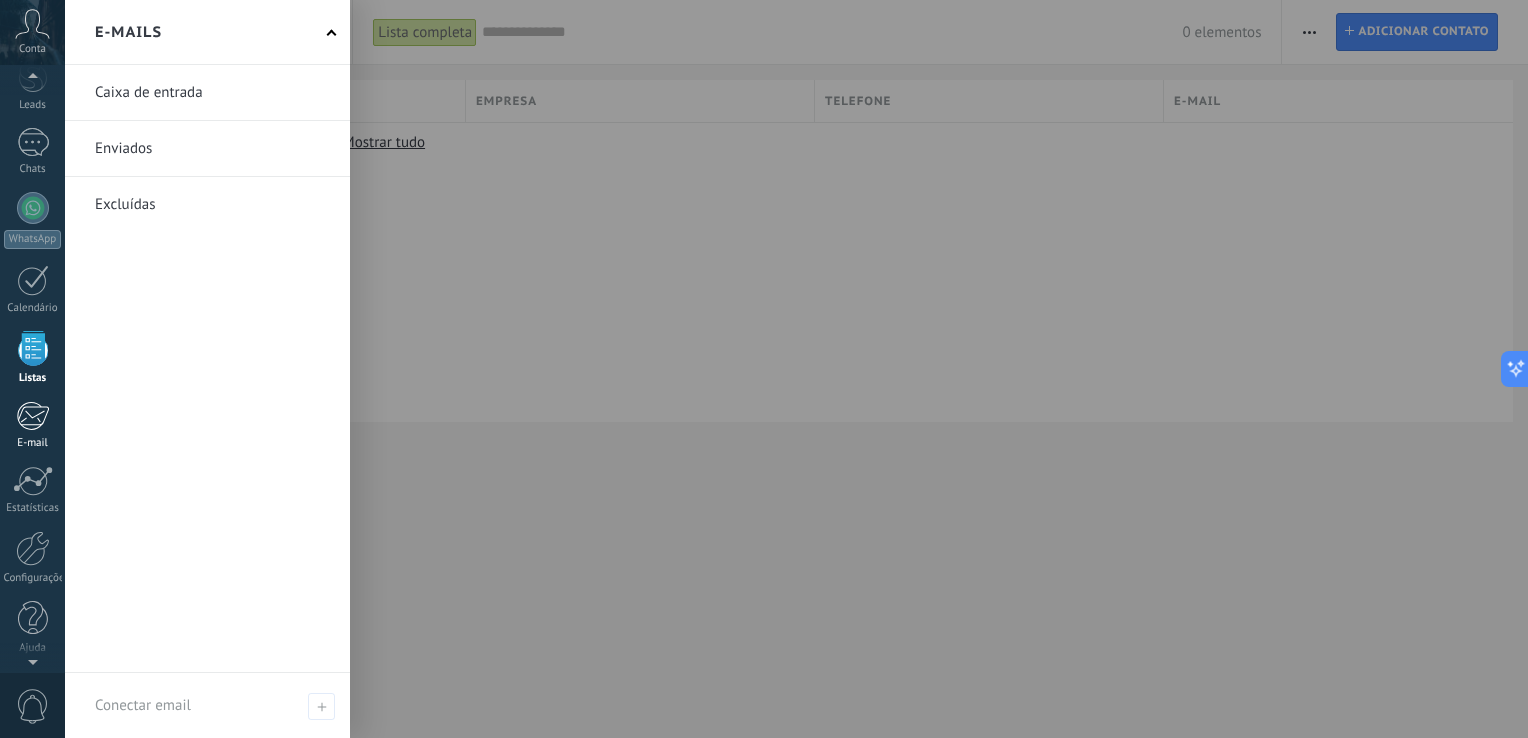 click at bounding box center (32, 416) 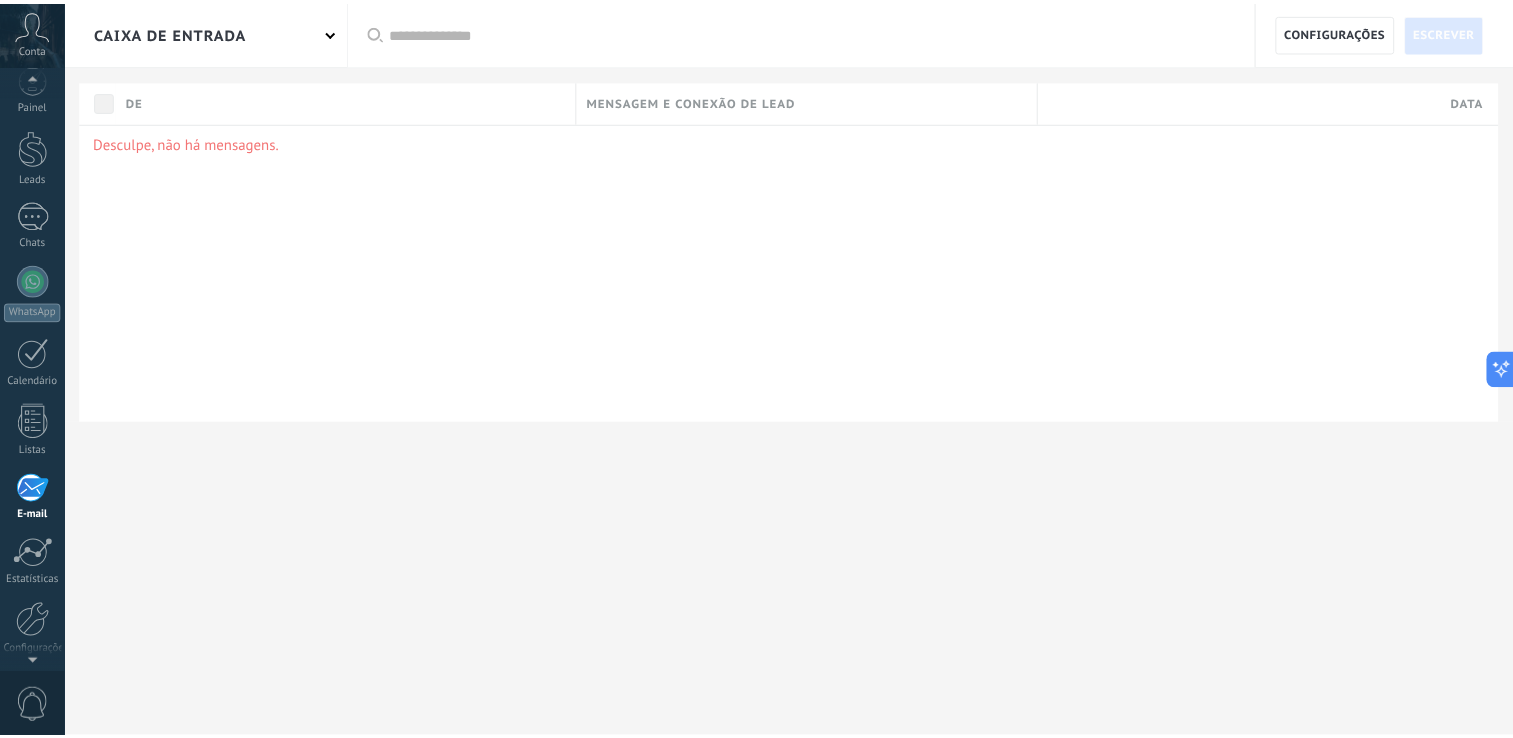scroll, scrollTop: 0, scrollLeft: 0, axis: both 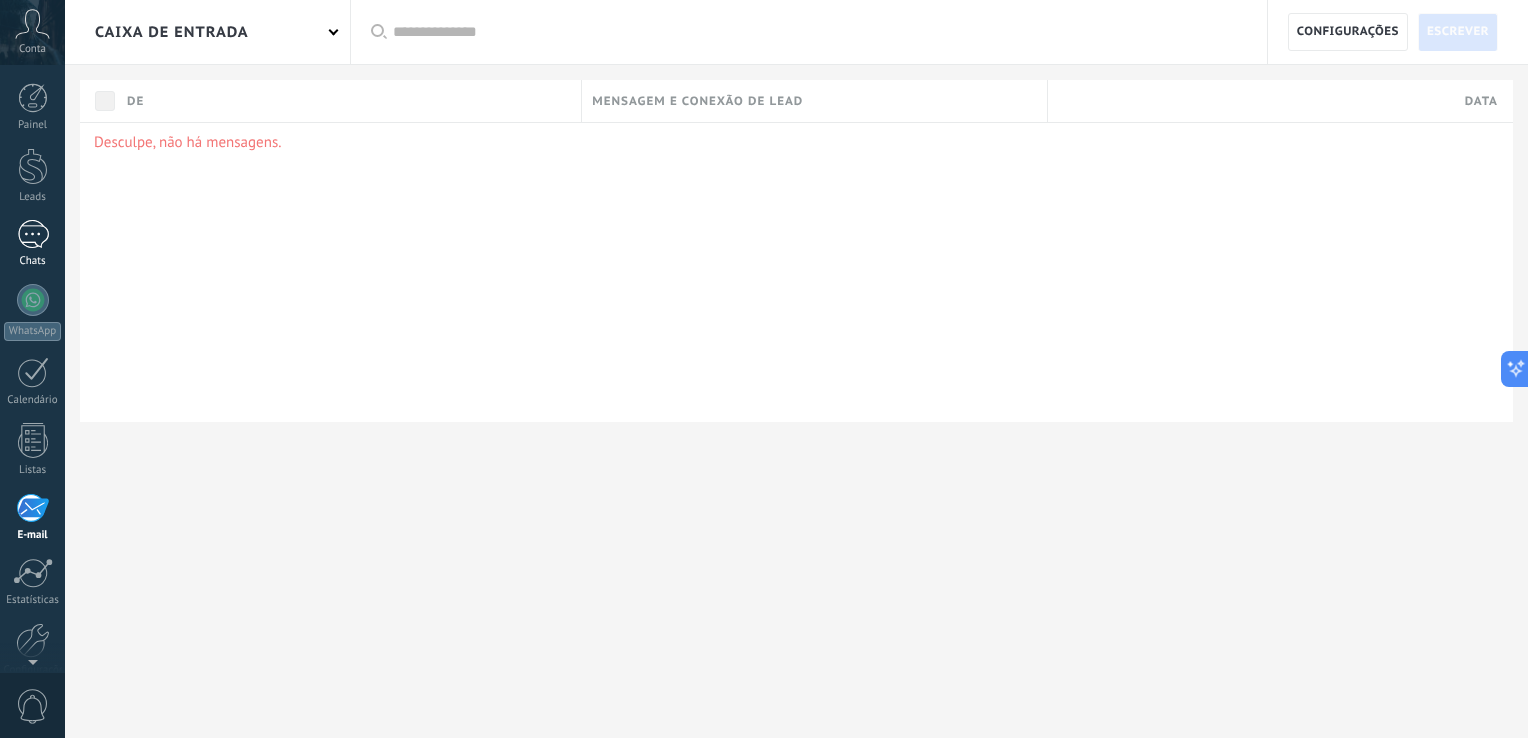 click at bounding box center (33, 234) 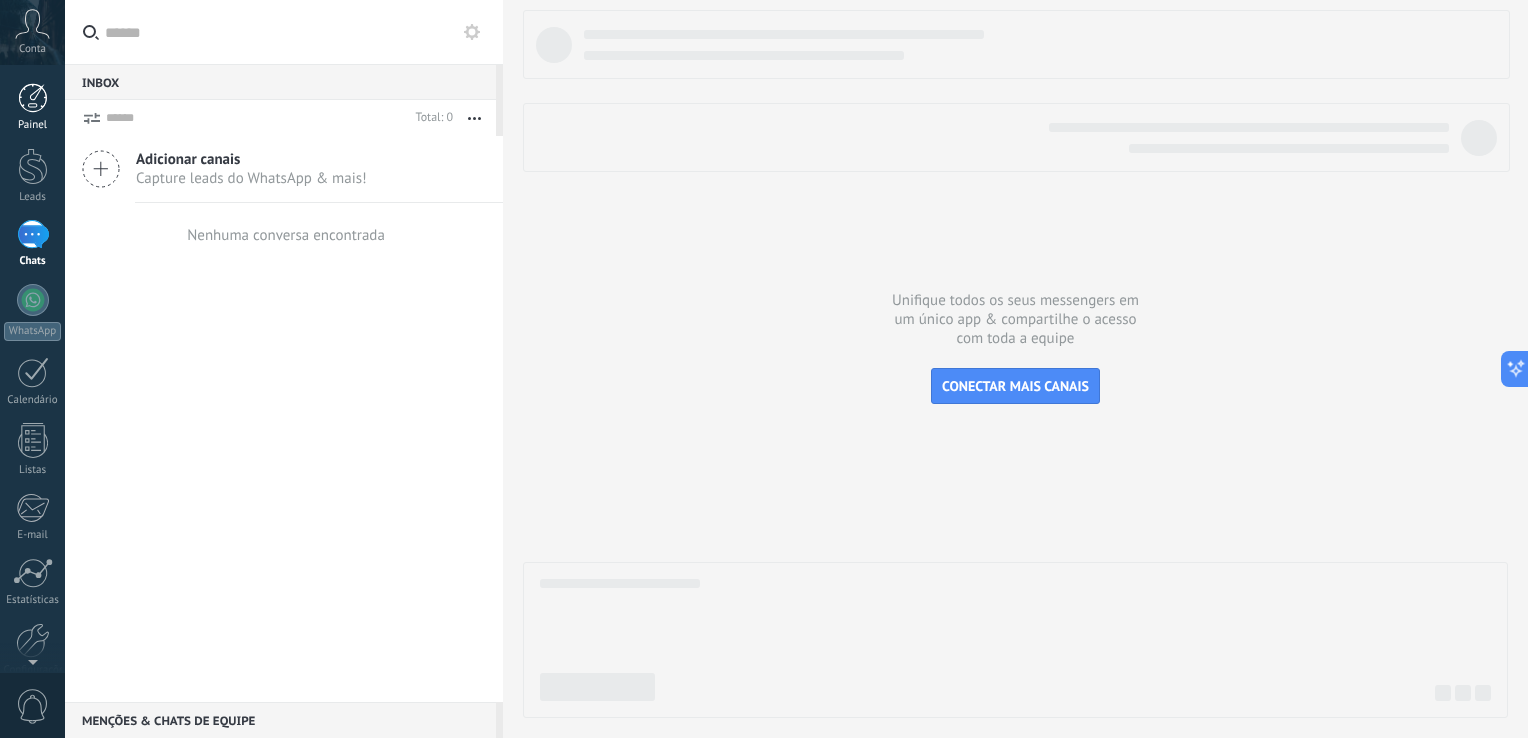 click at bounding box center [33, 98] 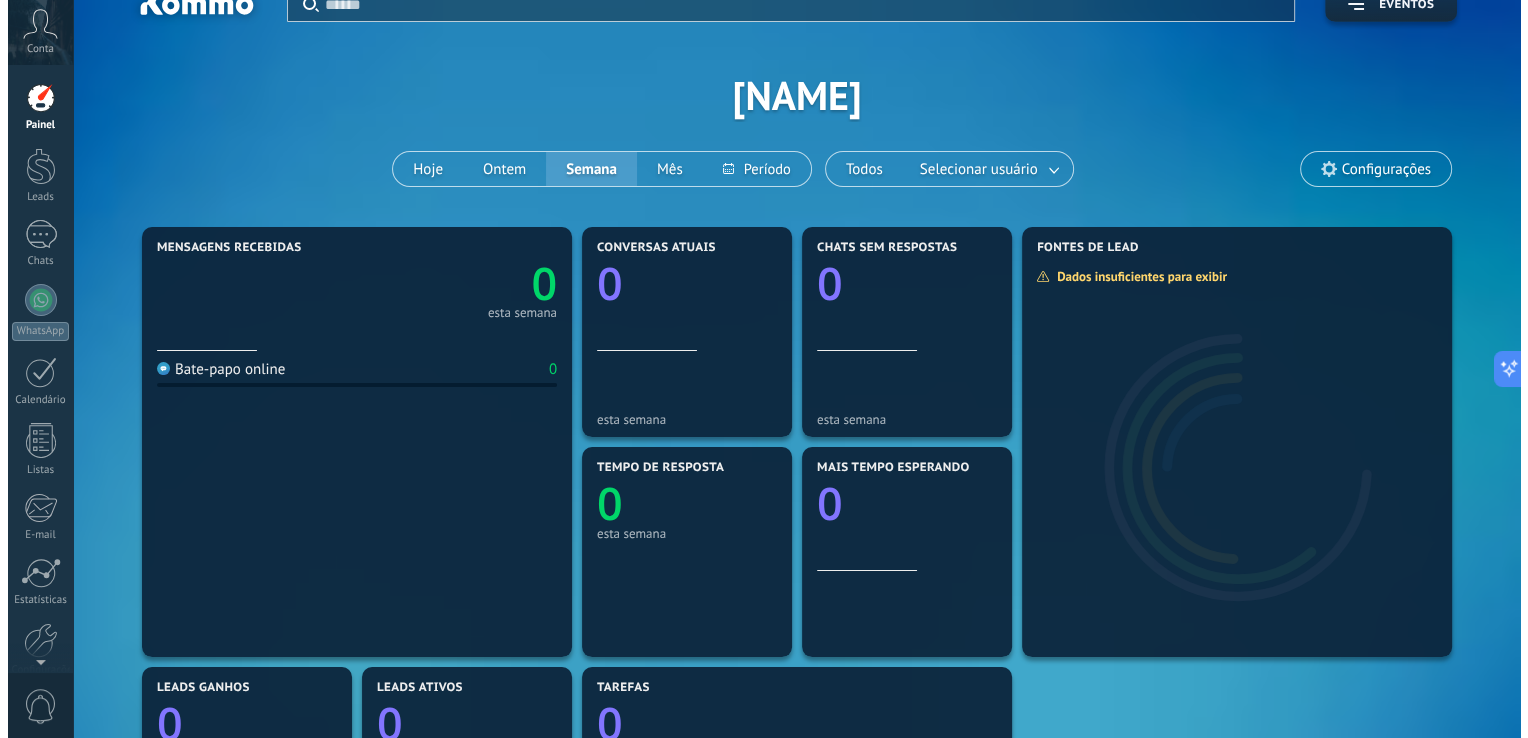 scroll, scrollTop: 0, scrollLeft: 0, axis: both 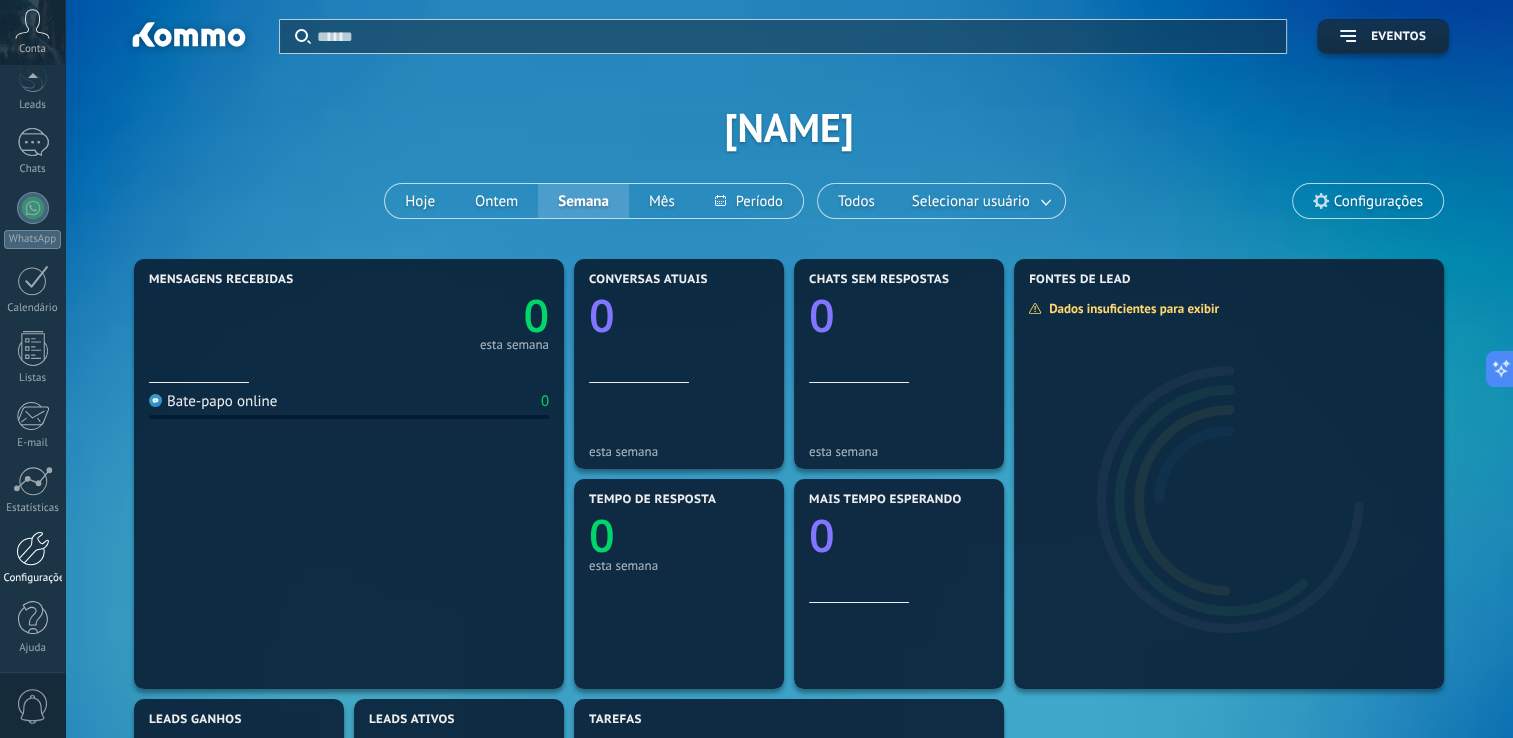 click at bounding box center (33, 548) 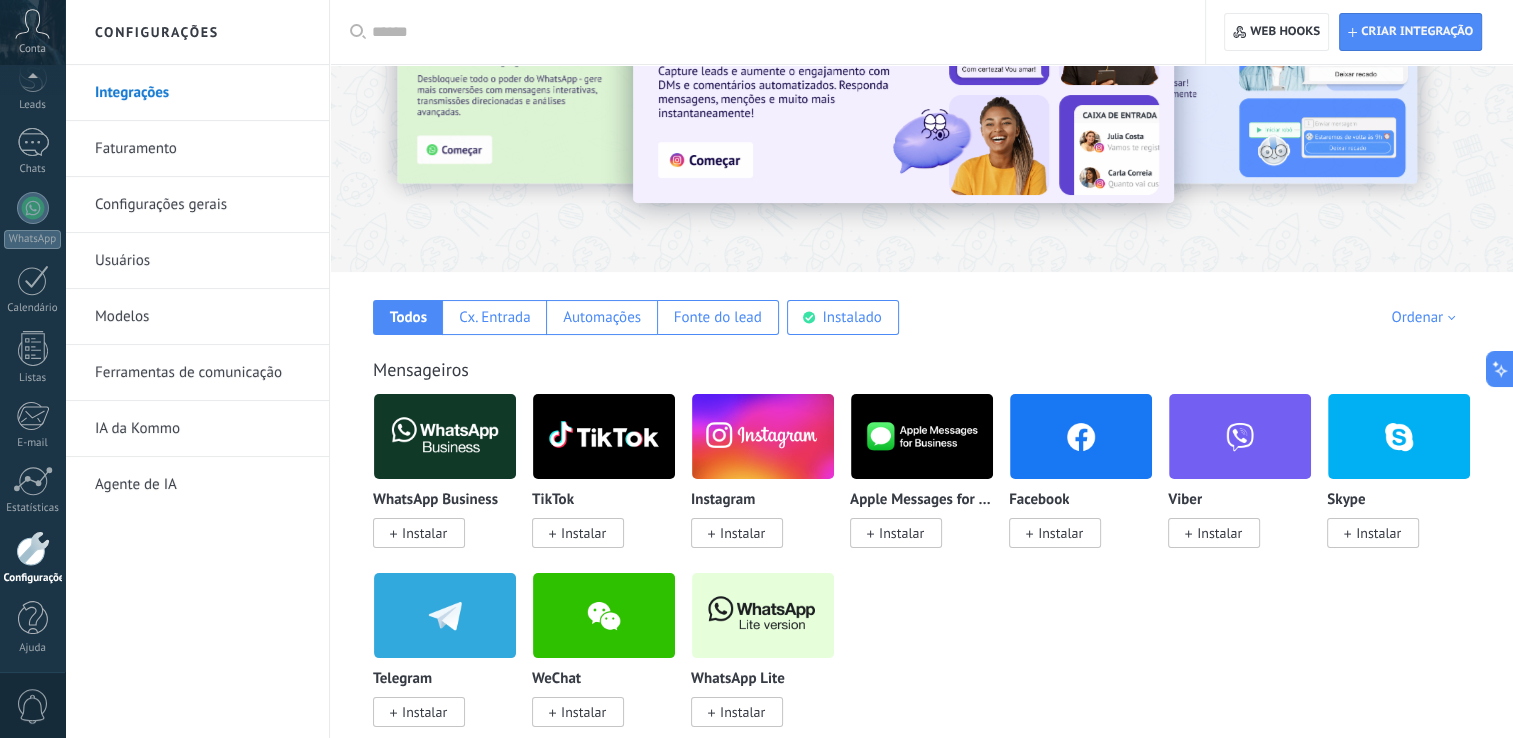 scroll, scrollTop: 0, scrollLeft: 0, axis: both 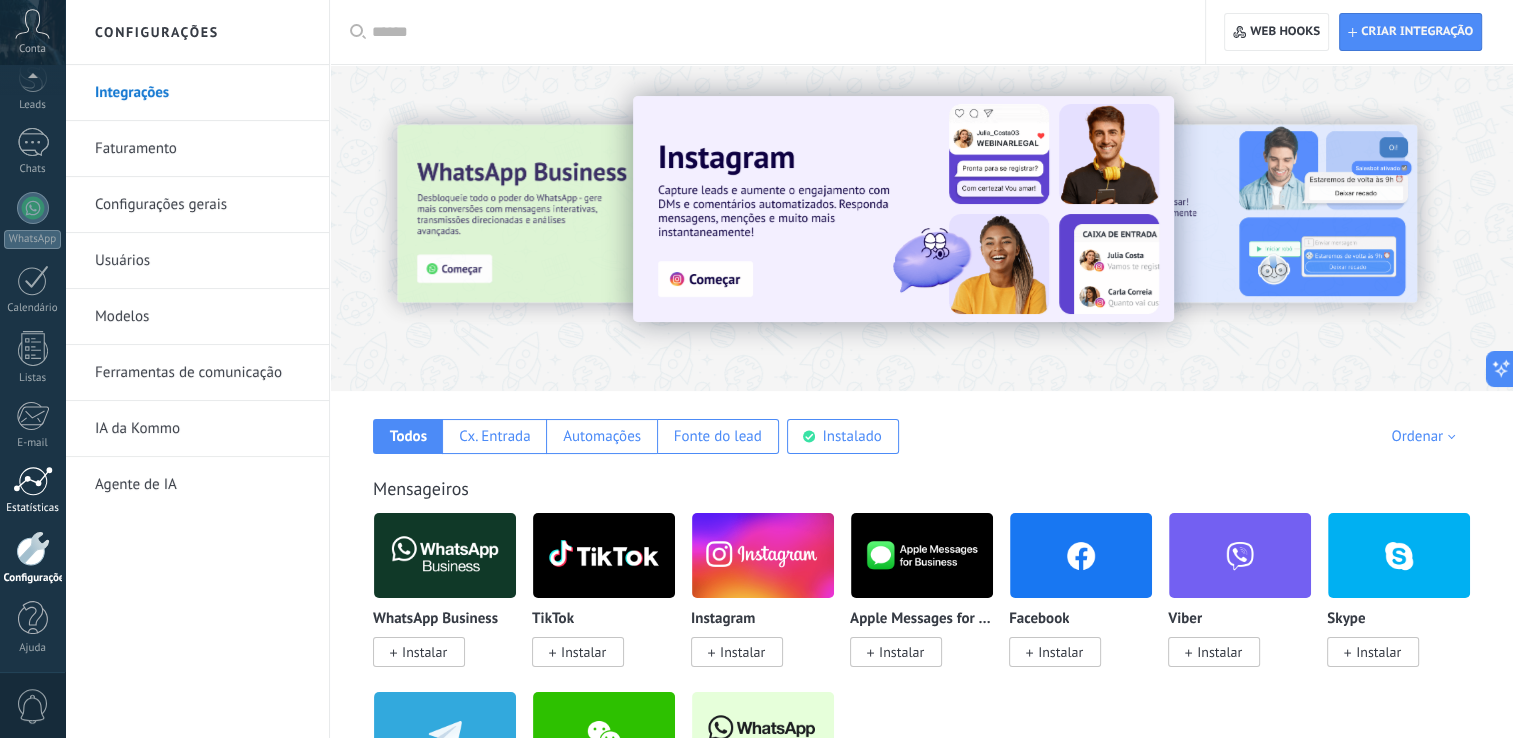 click on "Estatísticas" at bounding box center [32, 490] 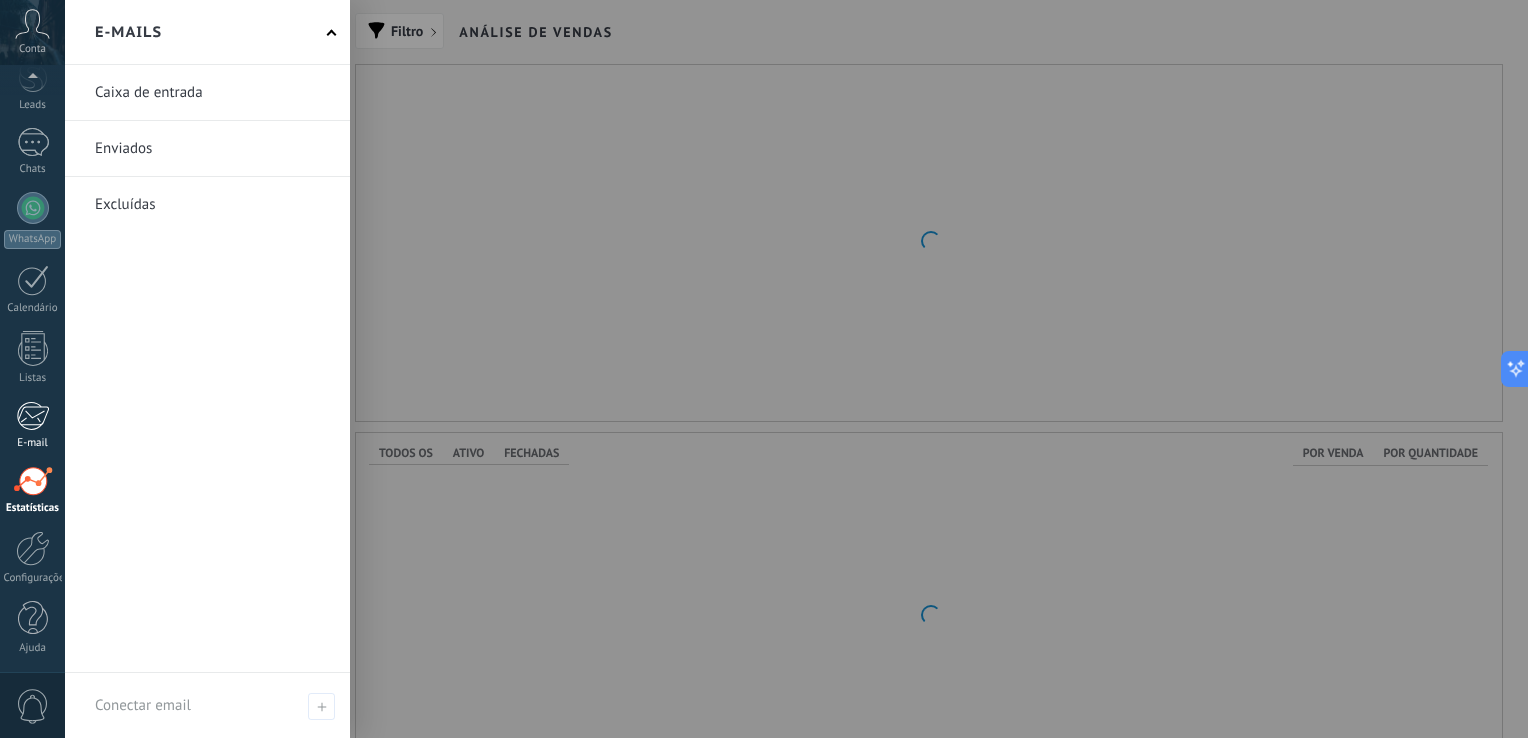 click at bounding box center [32, 416] 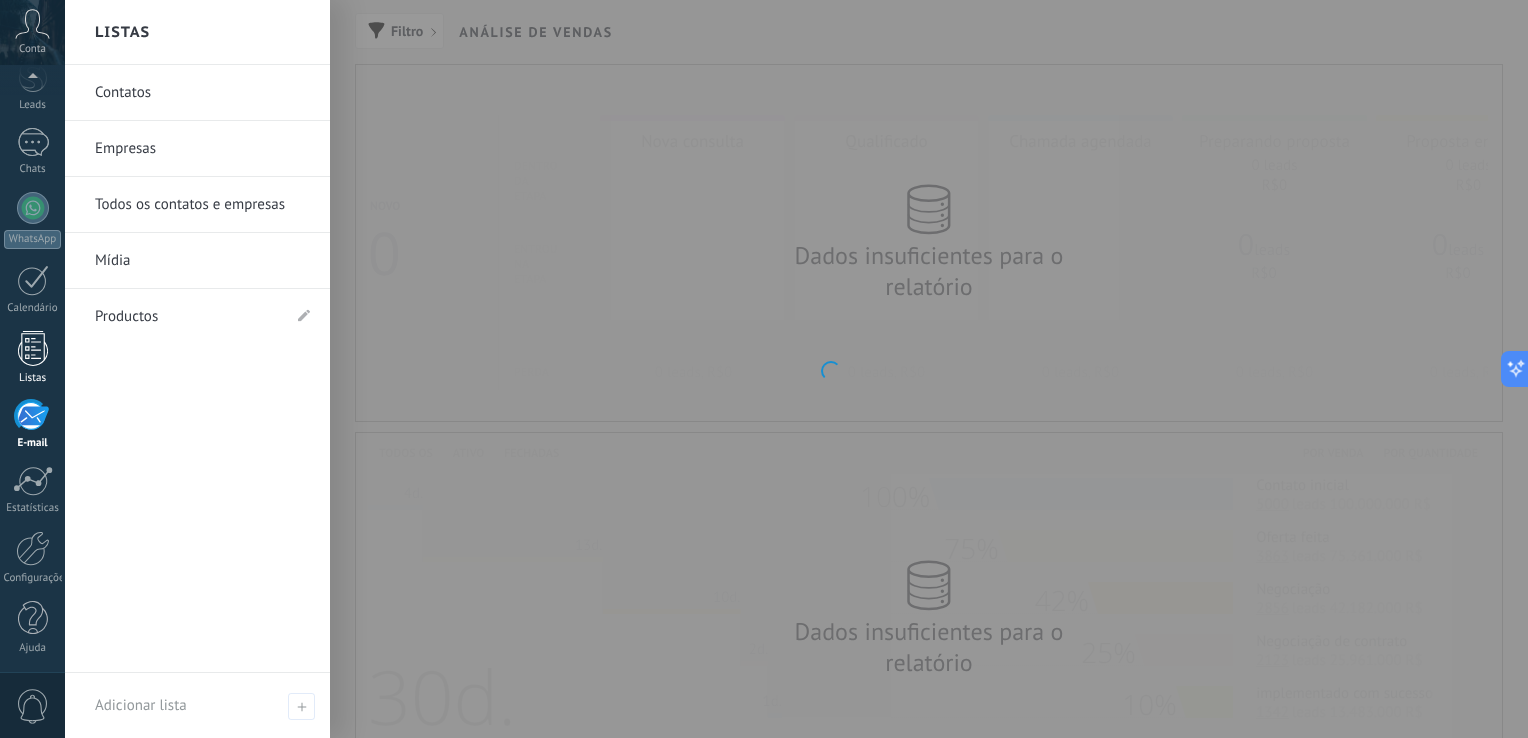 click at bounding box center (33, 348) 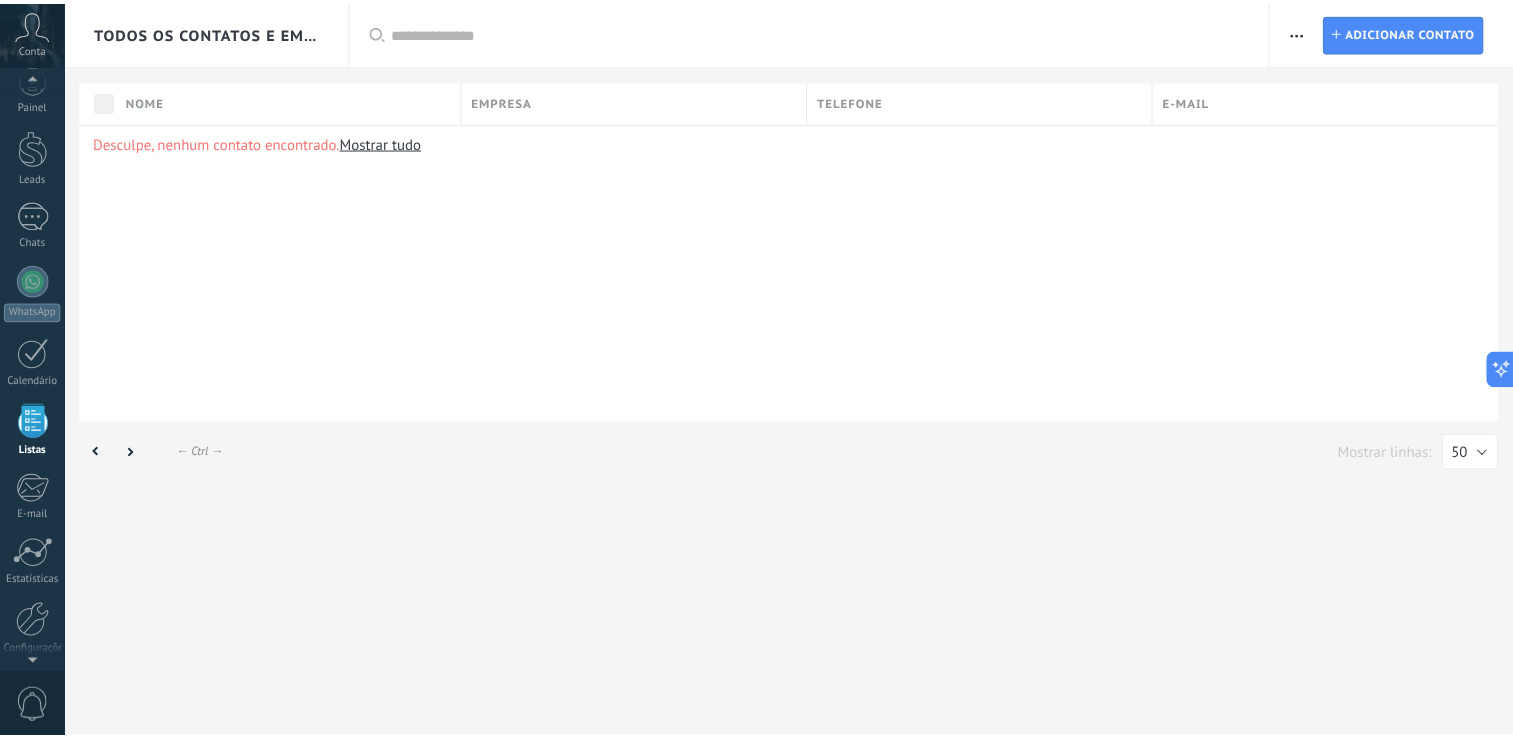 scroll, scrollTop: 0, scrollLeft: 0, axis: both 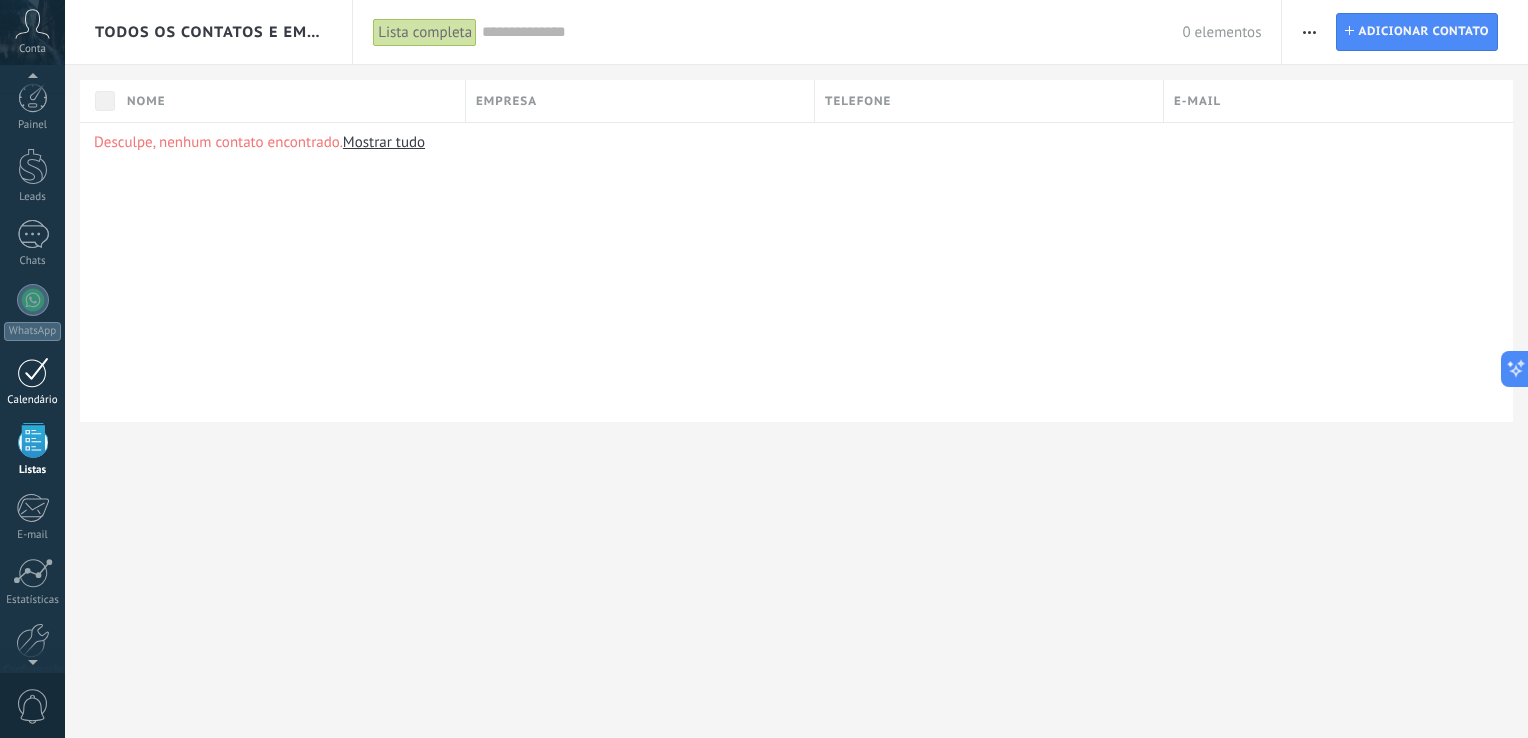 click at bounding box center (33, 372) 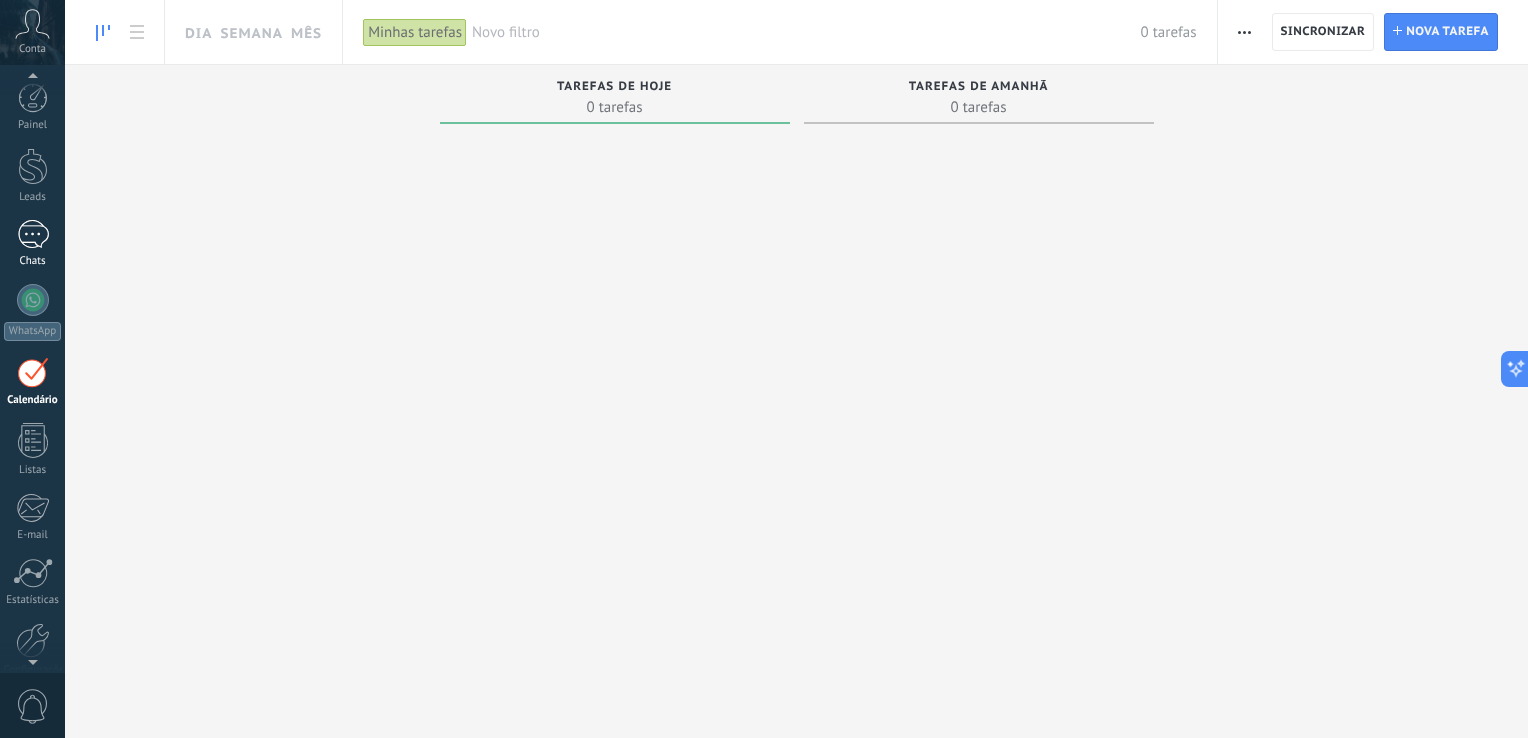click at bounding box center [33, 234] 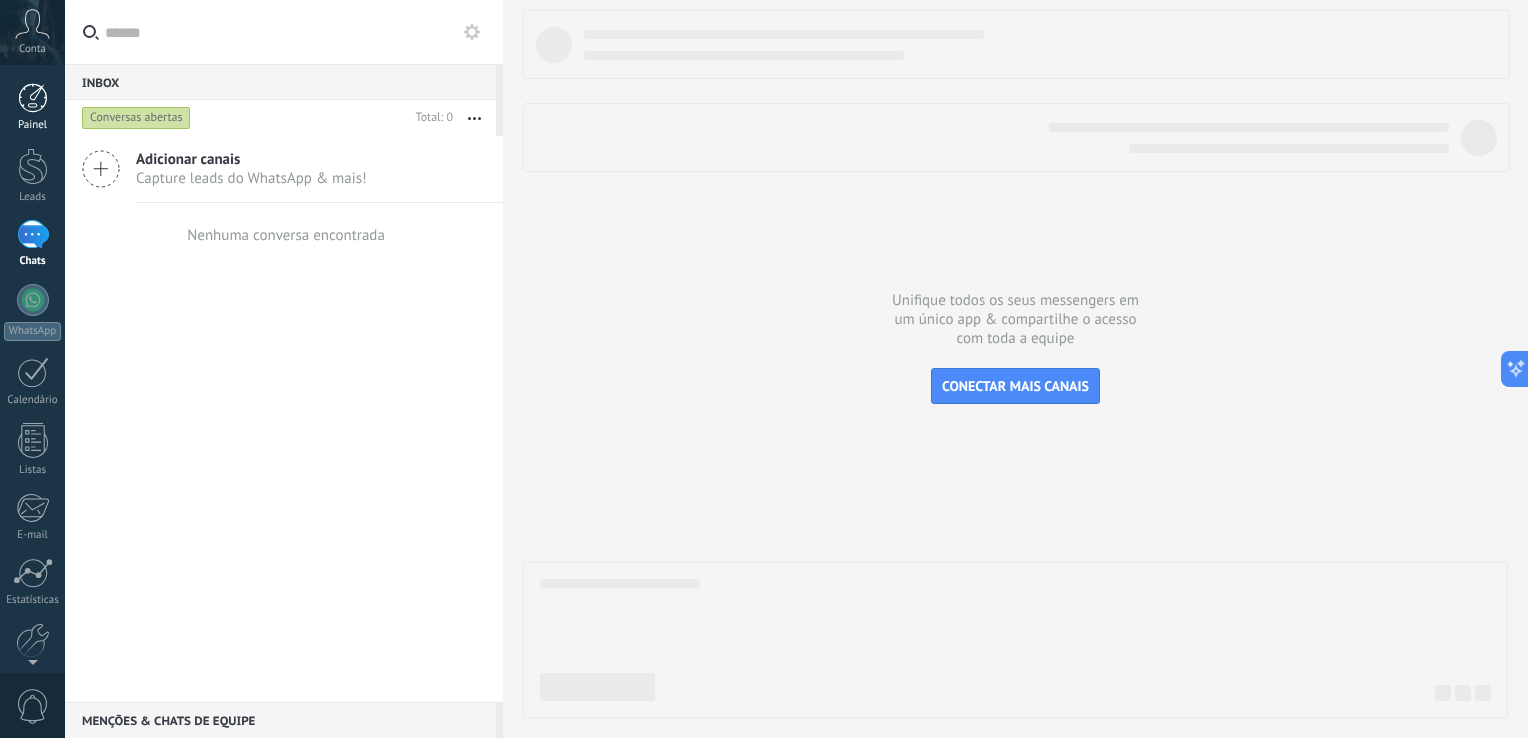 click on "Painel" at bounding box center [33, 125] 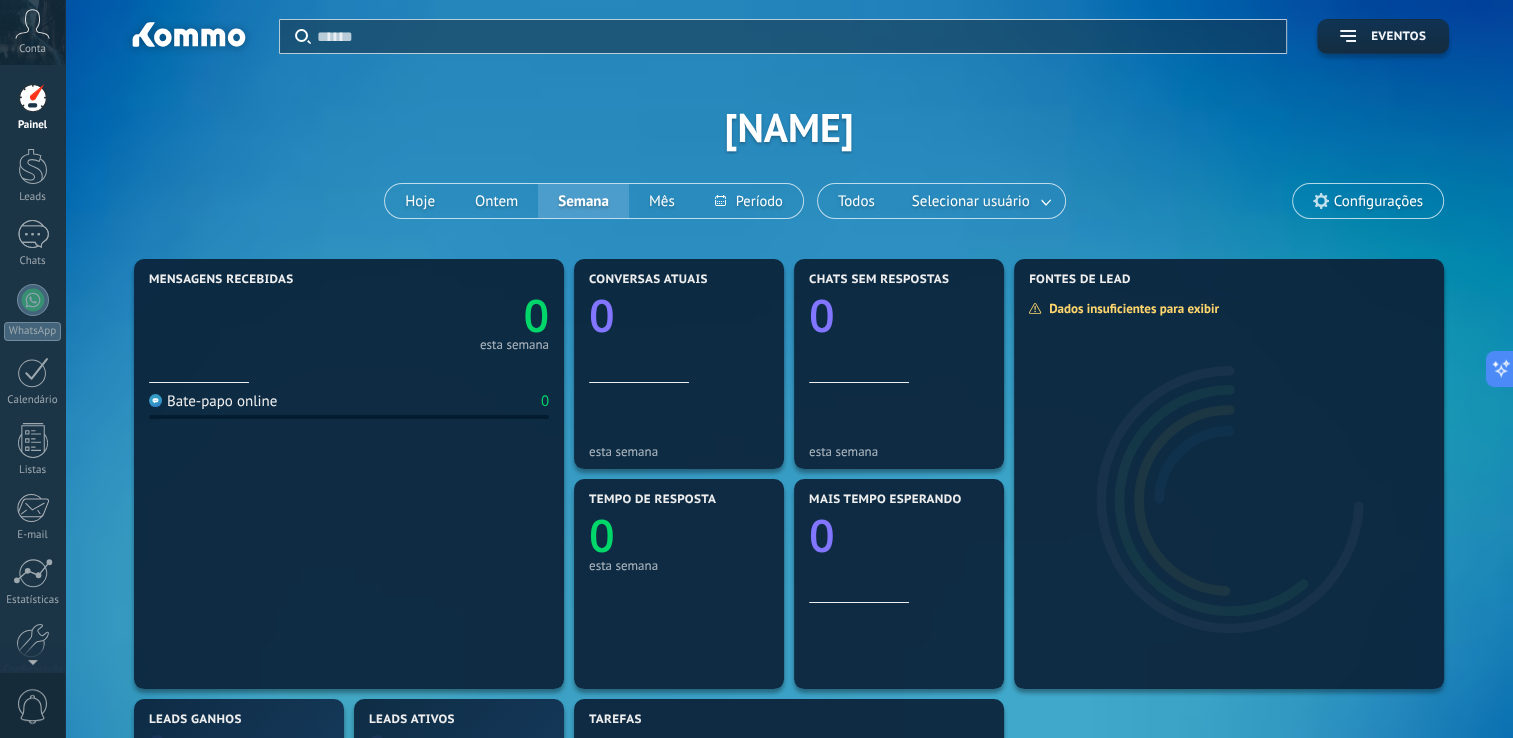 click on "Aplicar Eventos" at bounding box center [789, 27] 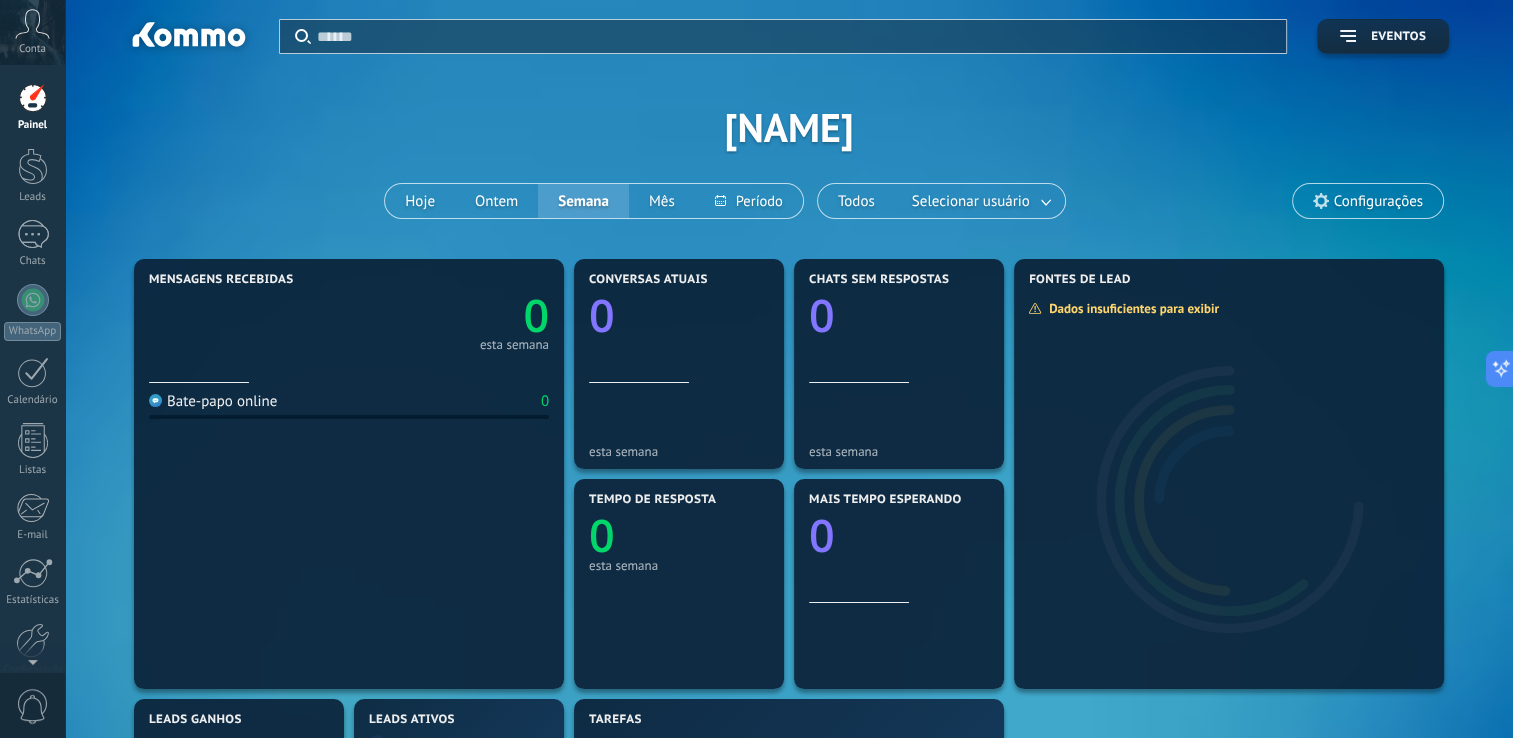 click 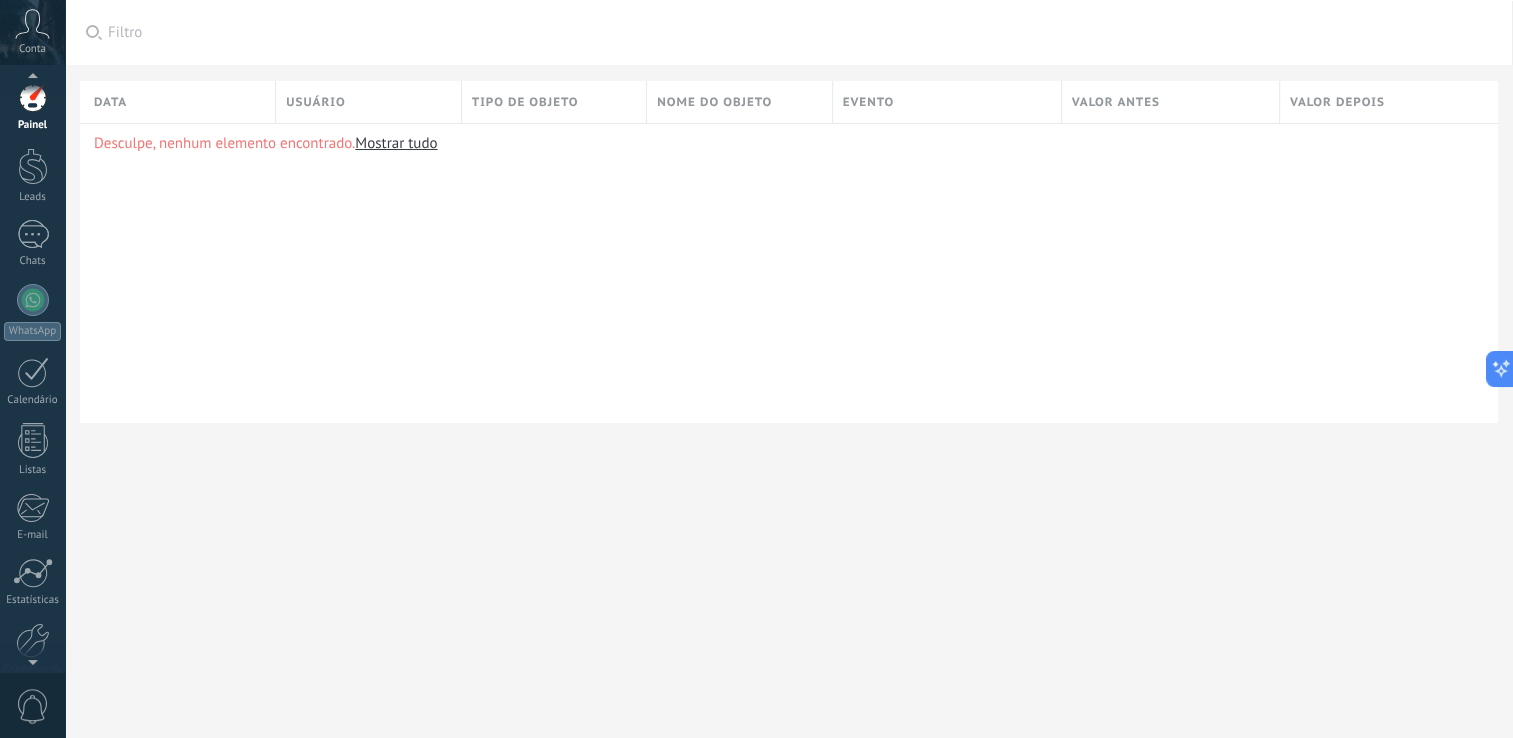 scroll, scrollTop: 92, scrollLeft: 0, axis: vertical 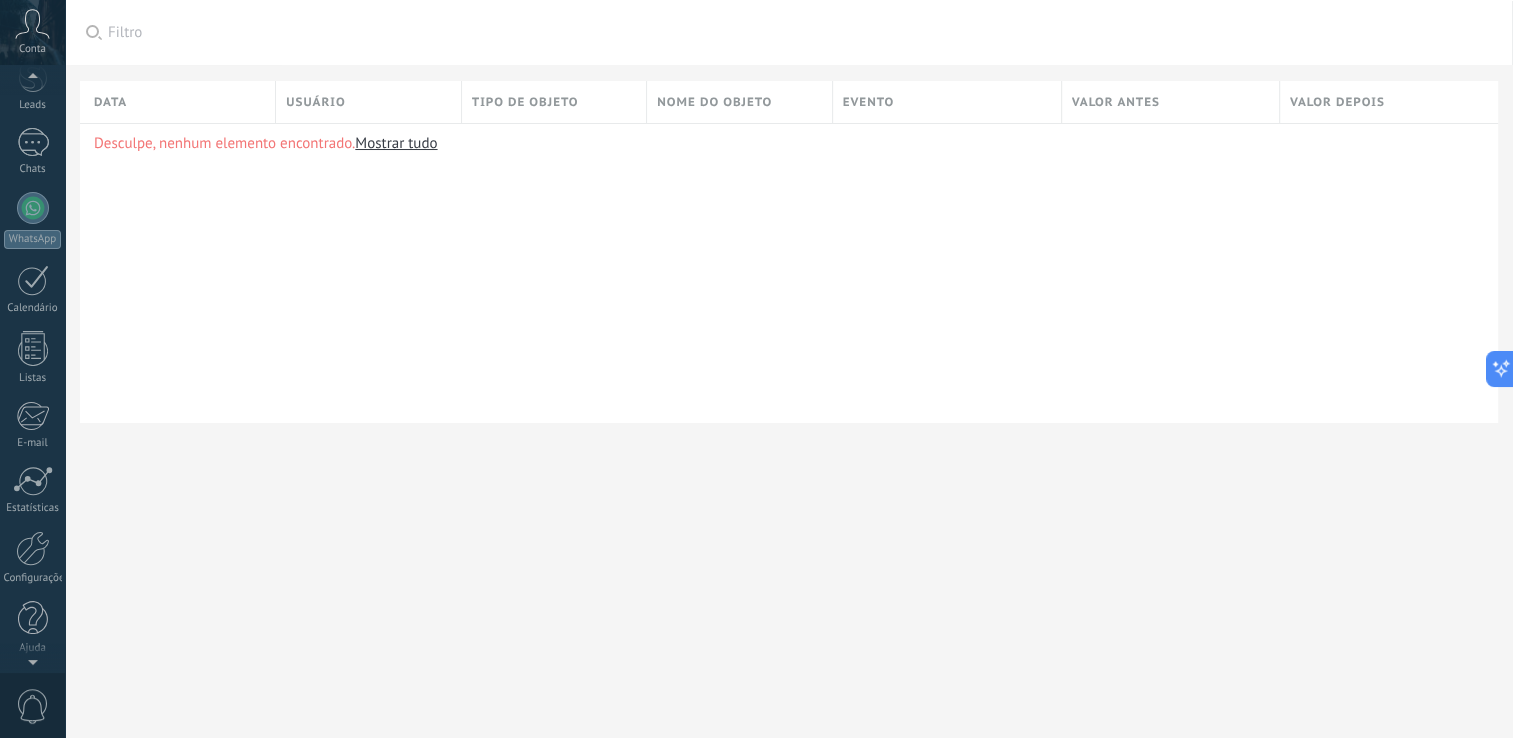 click on "0" at bounding box center [33, 706] 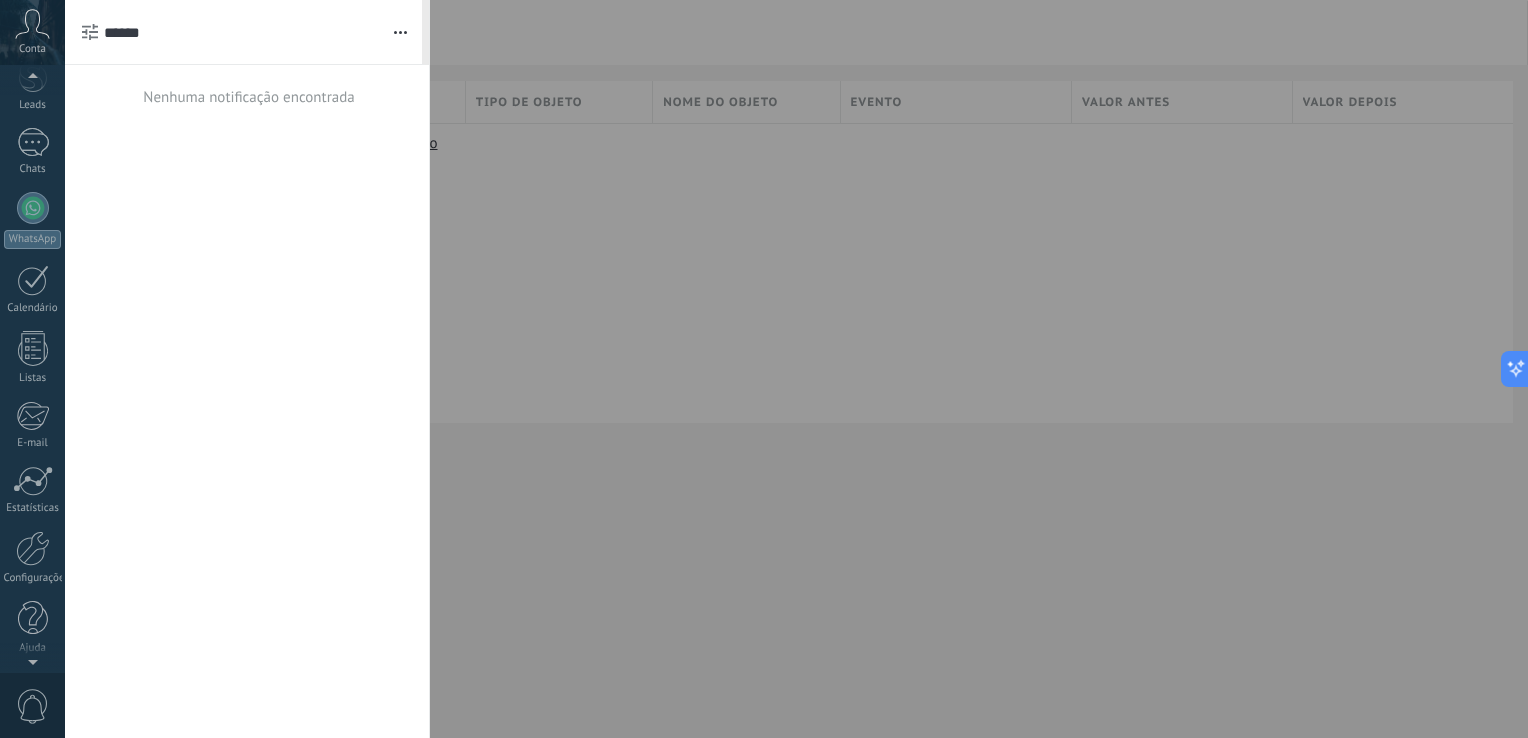 click on "0" at bounding box center [33, 706] 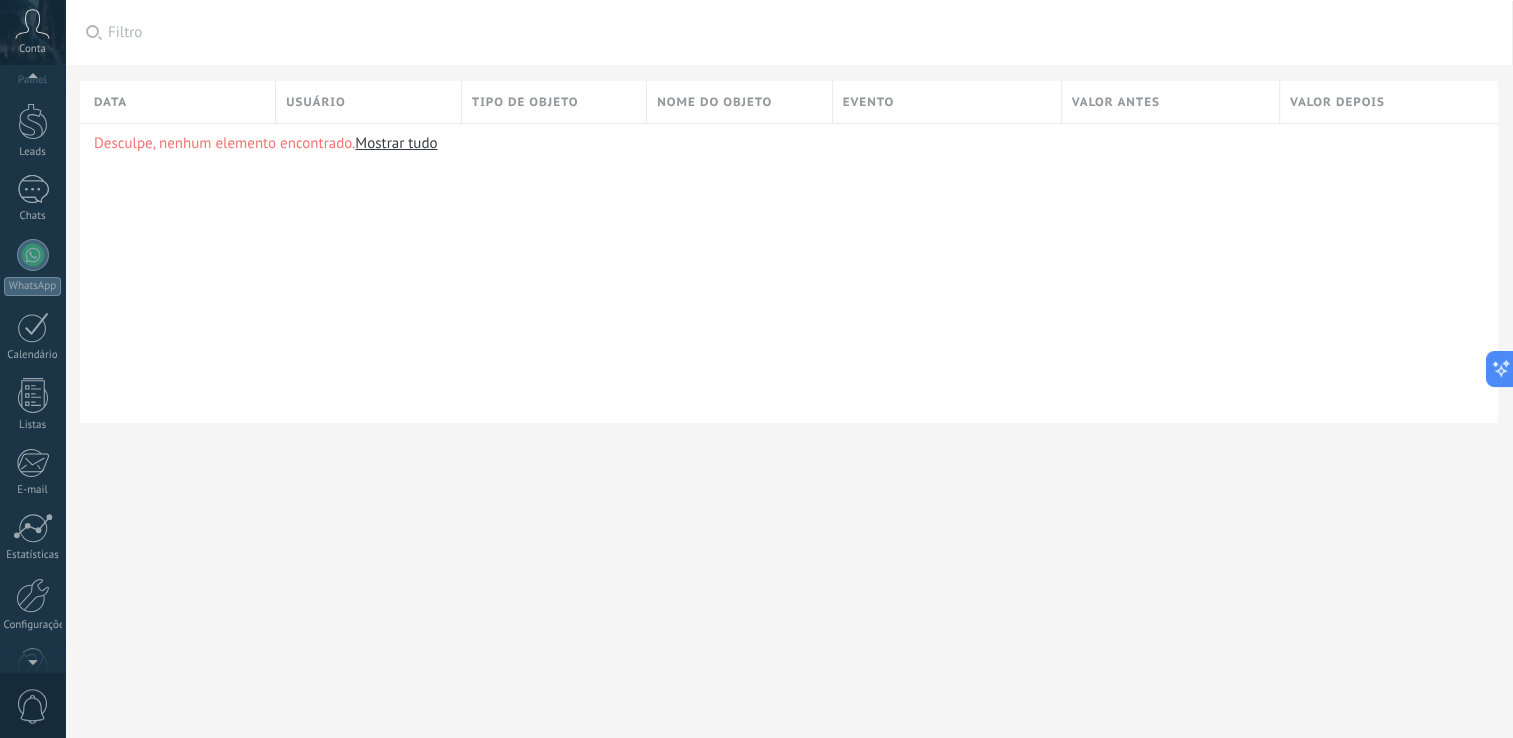 scroll, scrollTop: 0, scrollLeft: 0, axis: both 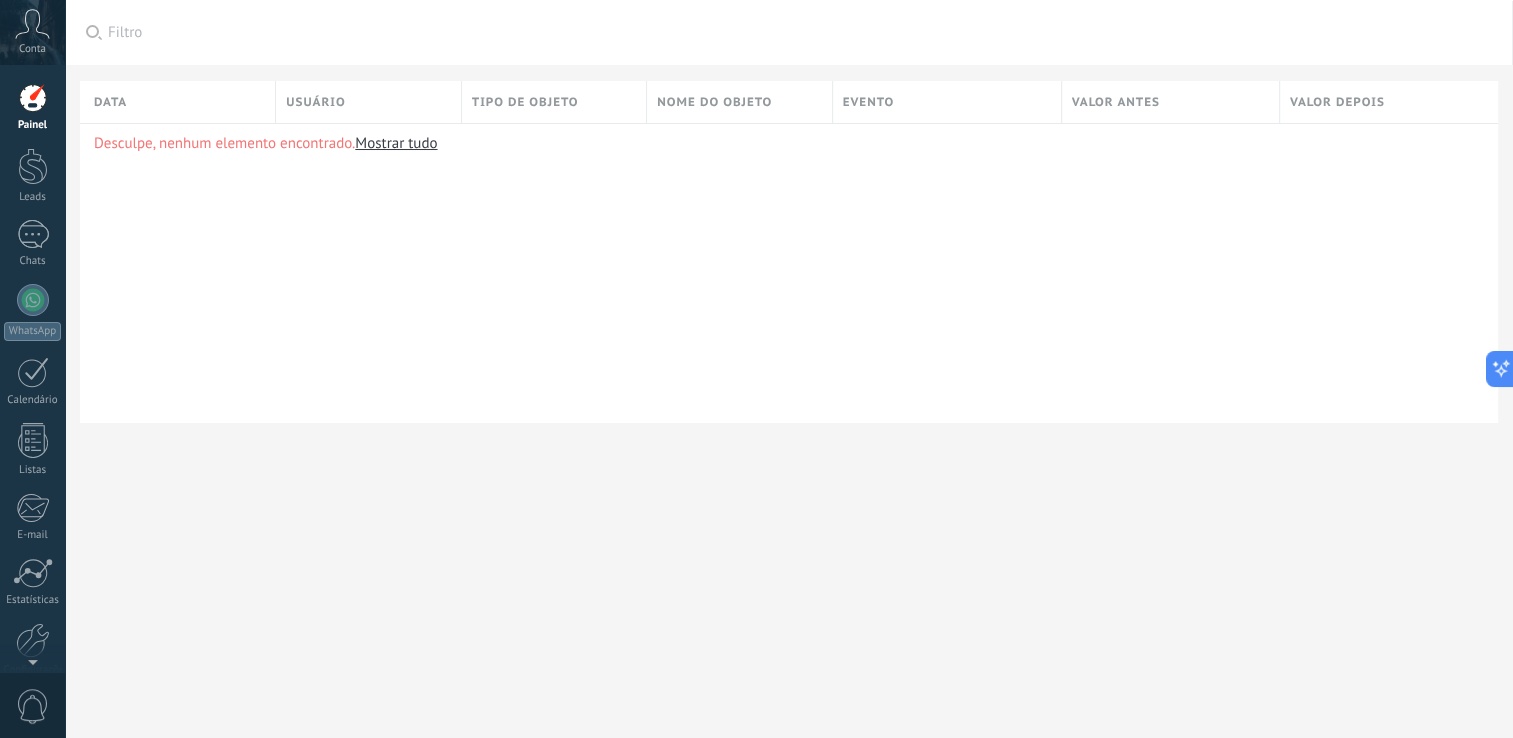 click 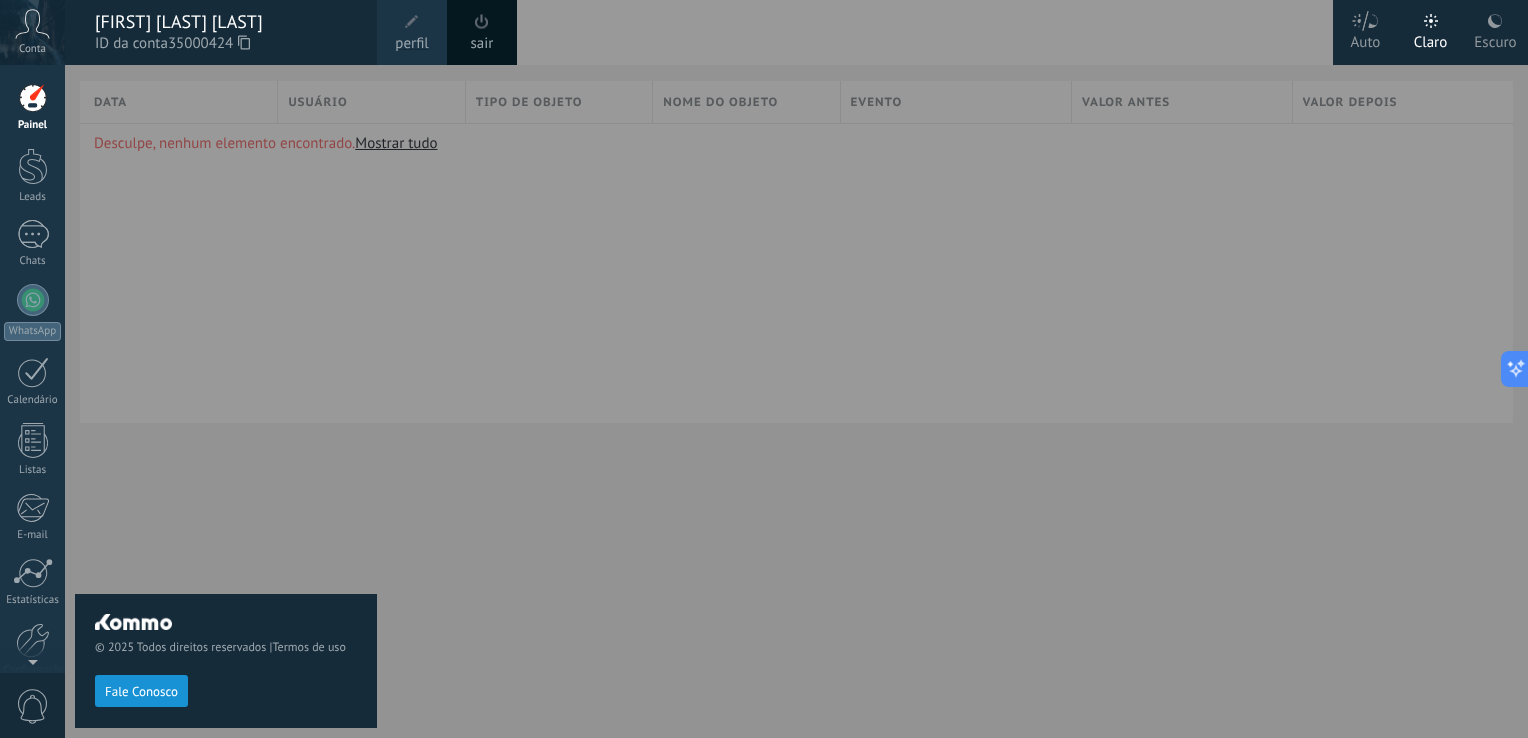 click at bounding box center (33, 98) 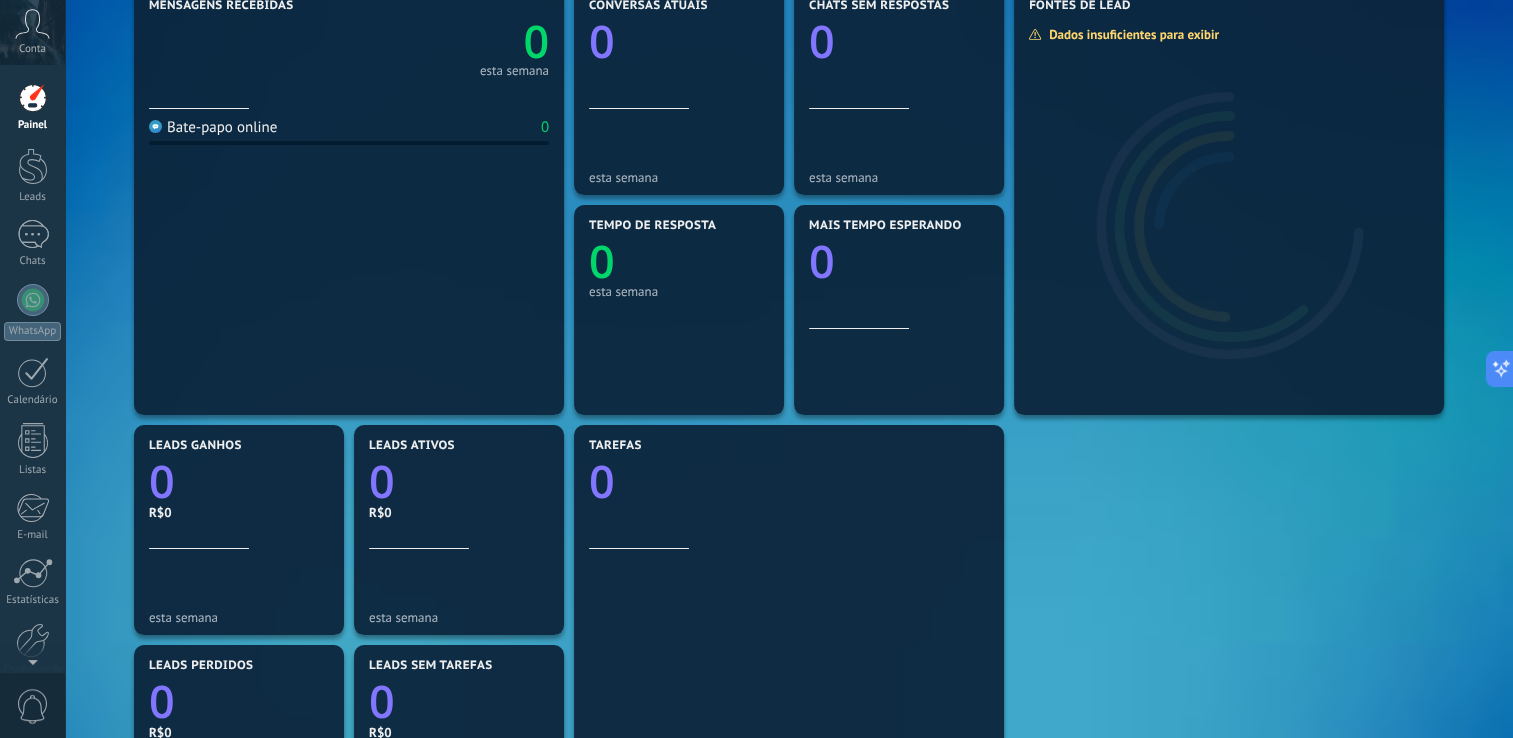 scroll, scrollTop: 400, scrollLeft: 0, axis: vertical 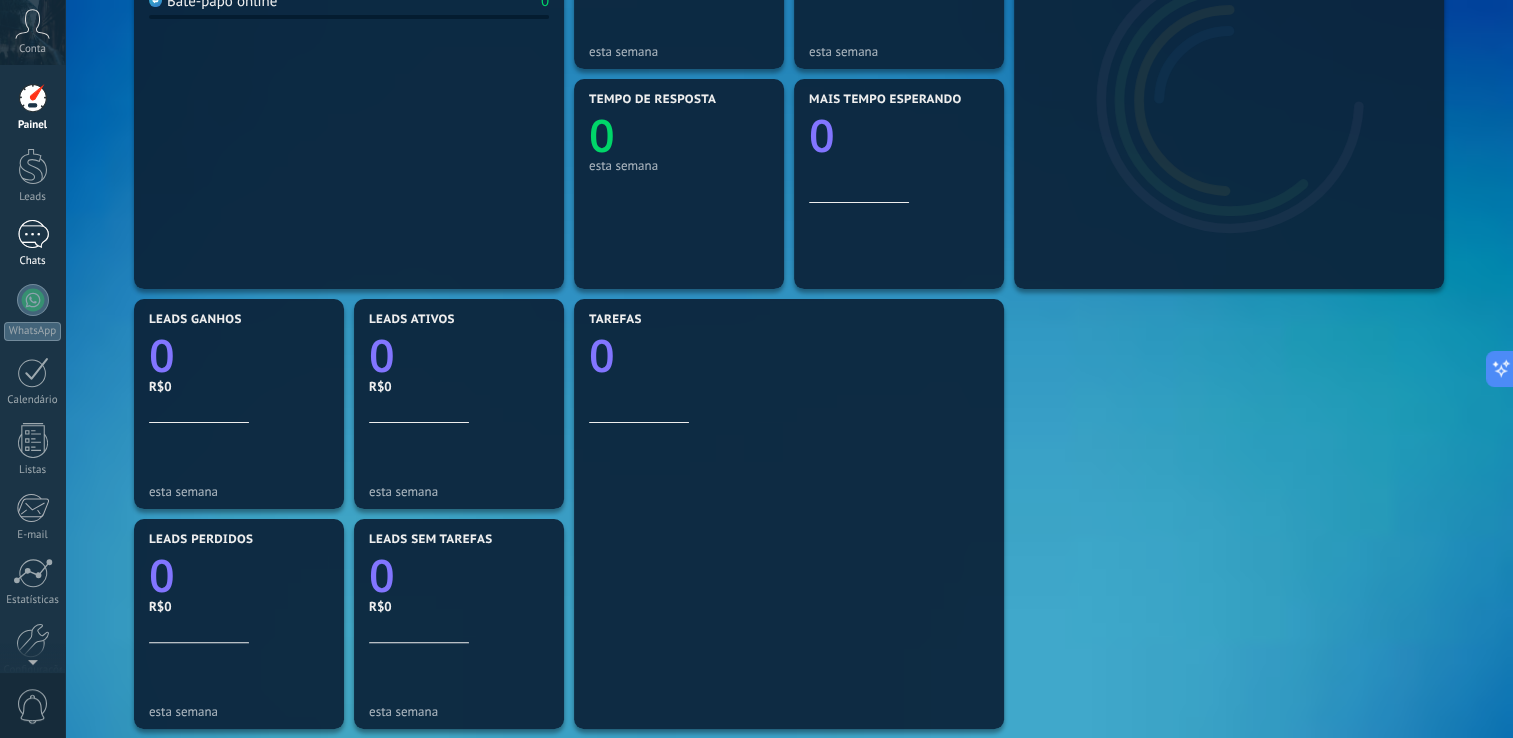 click on "Chats" at bounding box center (32, 244) 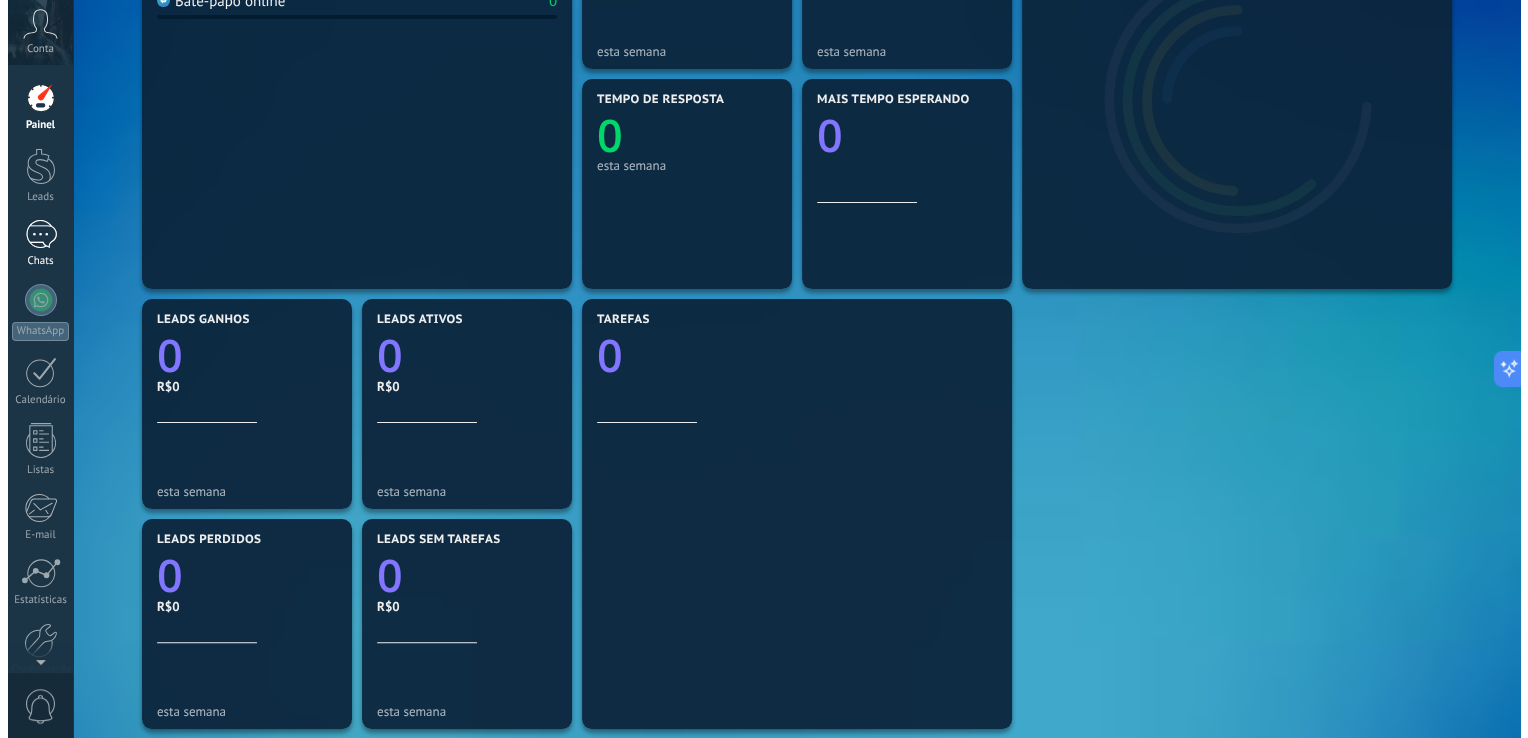scroll, scrollTop: 0, scrollLeft: 0, axis: both 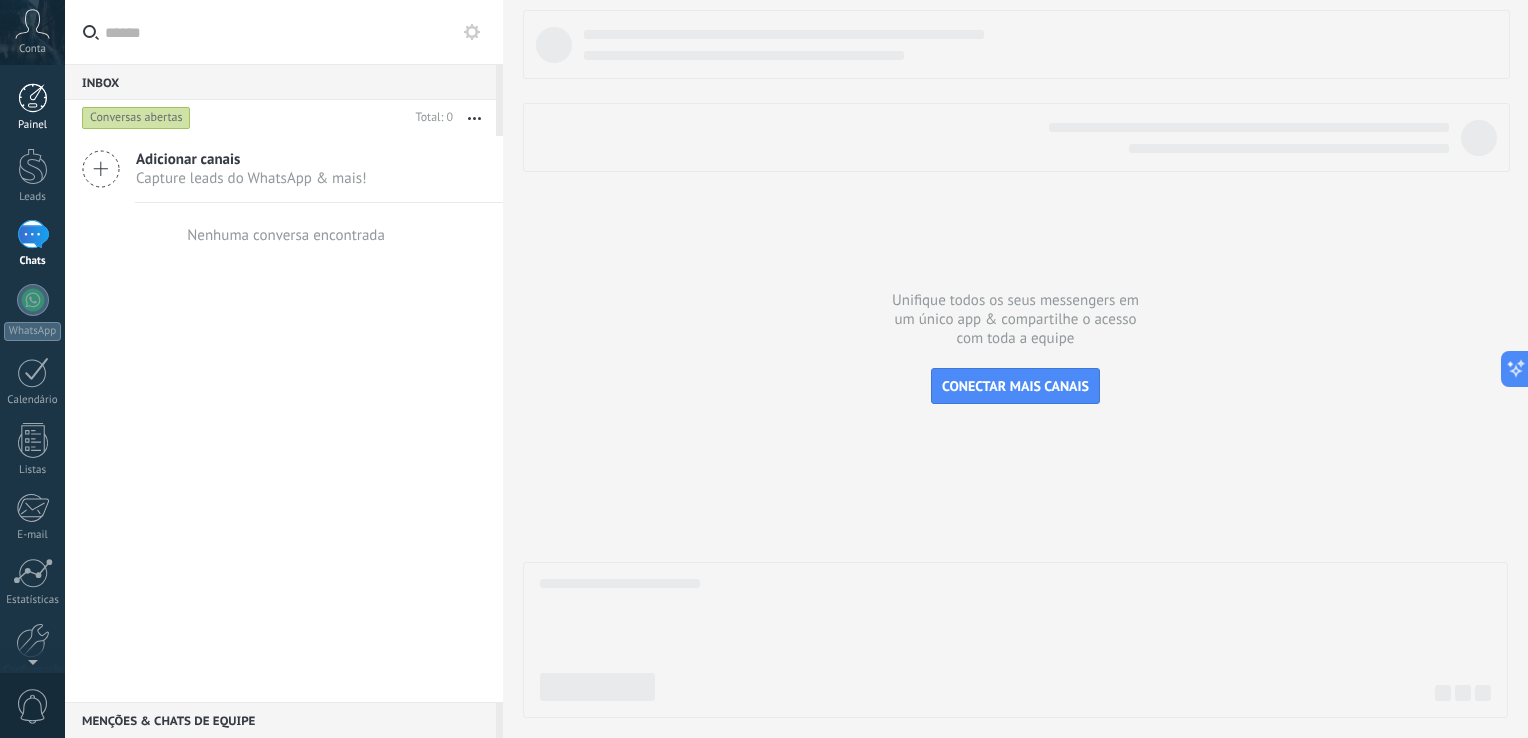 click on "Painel" at bounding box center (33, 125) 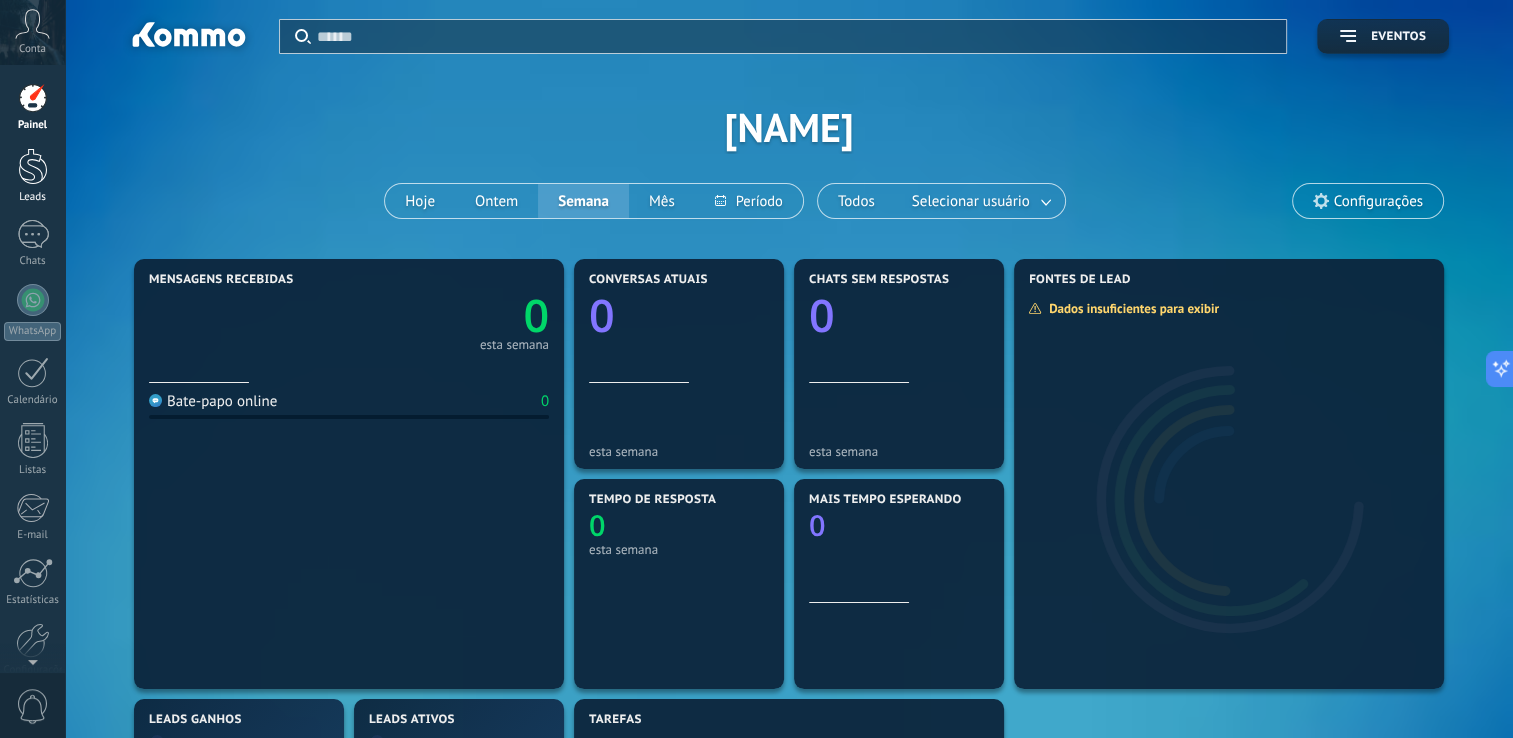 click at bounding box center (33, 166) 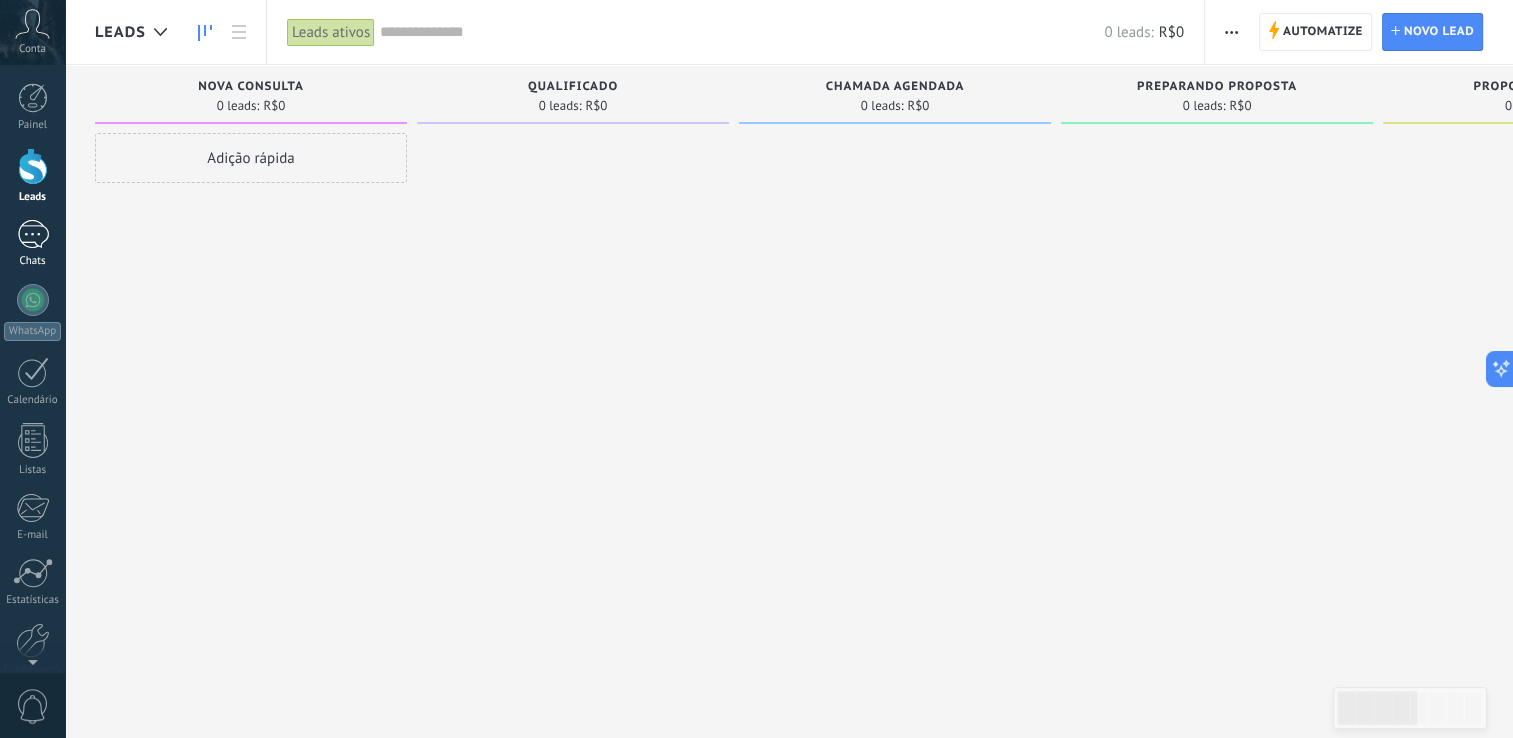 click at bounding box center (33, 234) 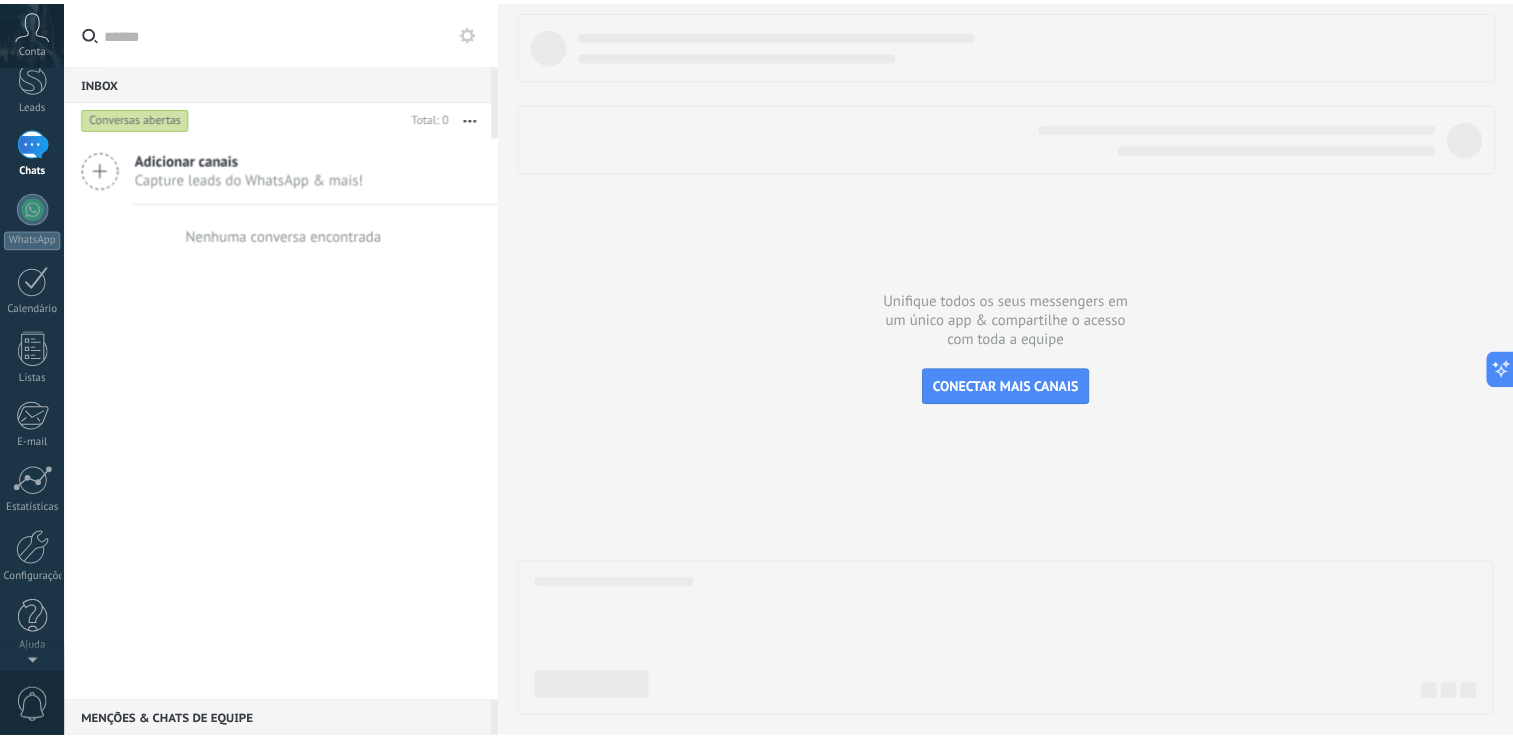 scroll, scrollTop: 0, scrollLeft: 0, axis: both 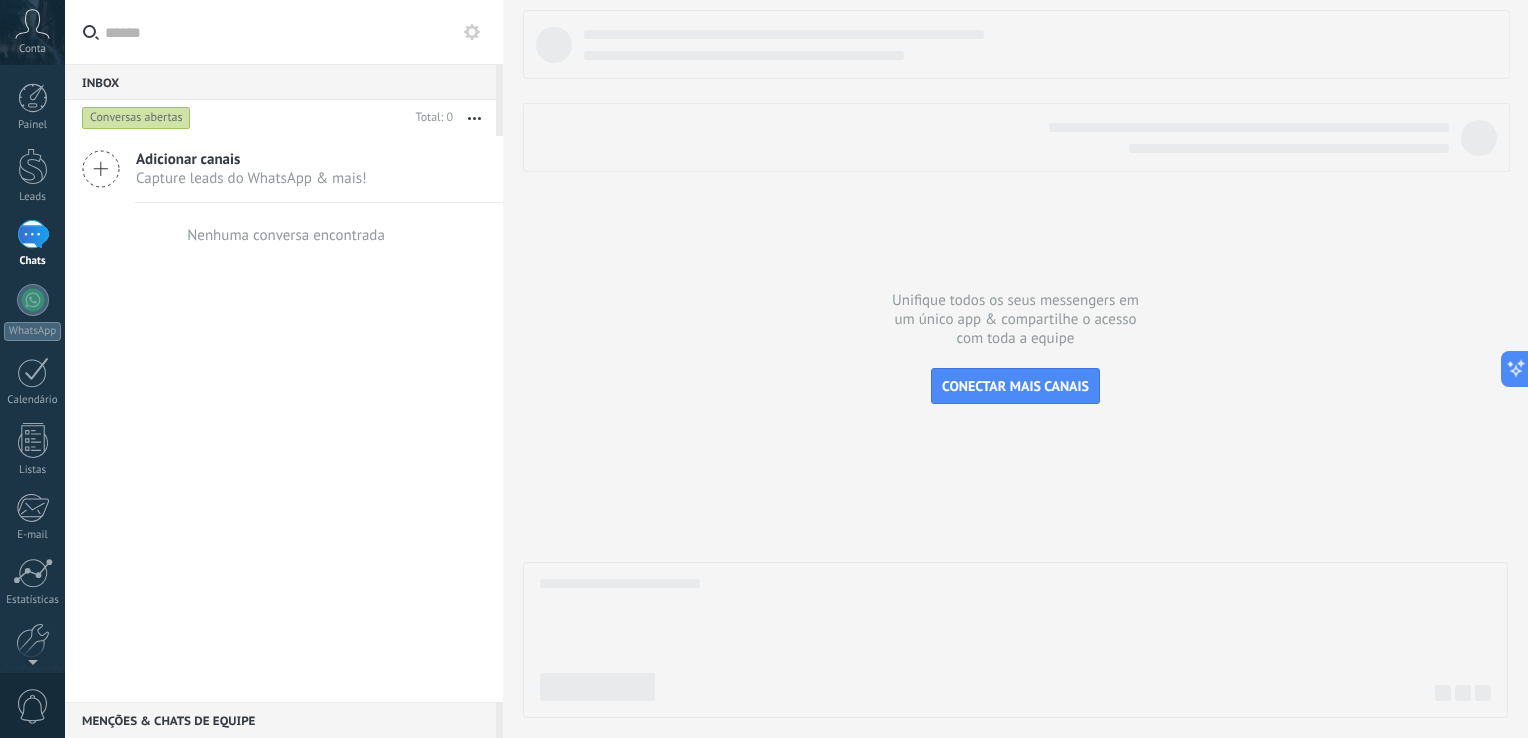 click on "Conta" at bounding box center (32, 49) 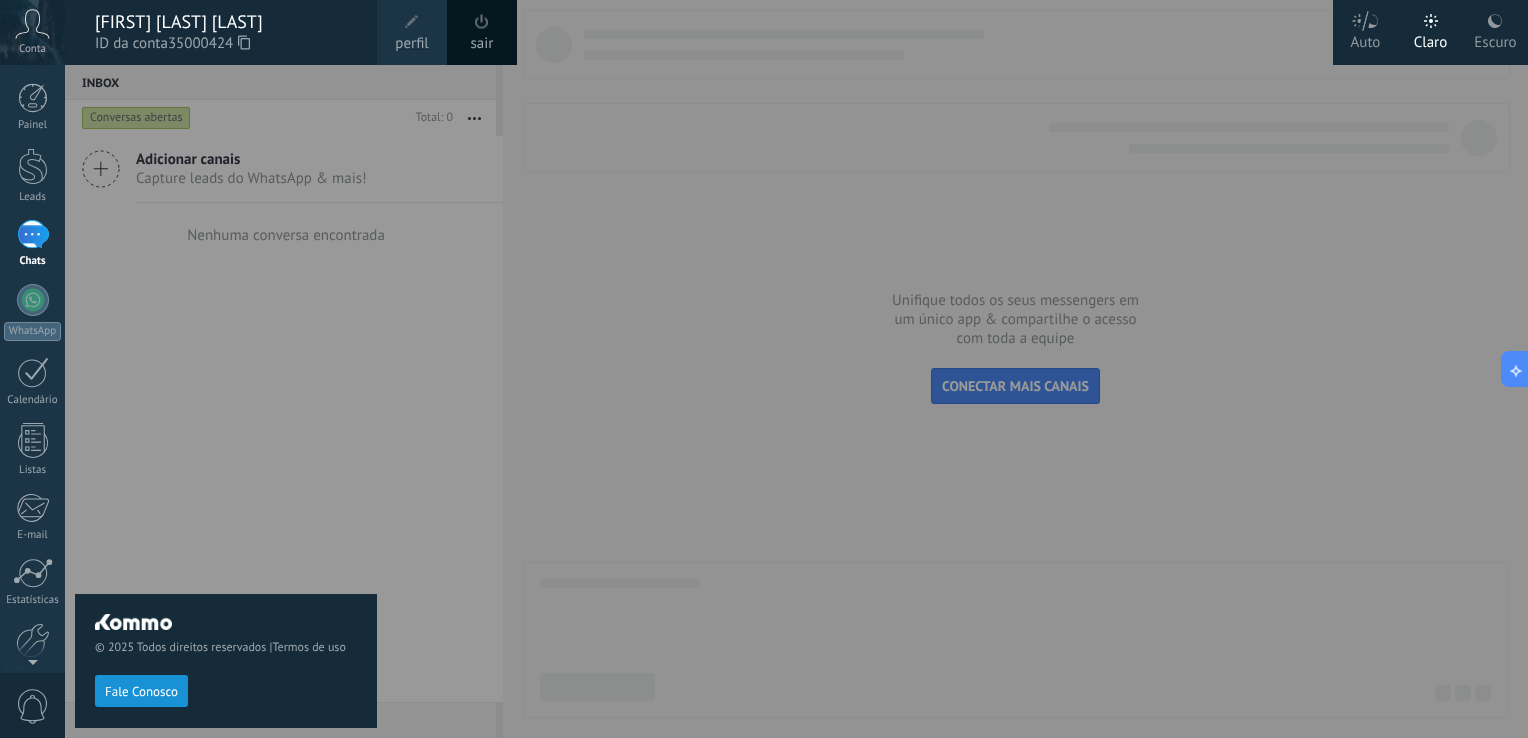 click on "Escuro" at bounding box center (1495, 39) 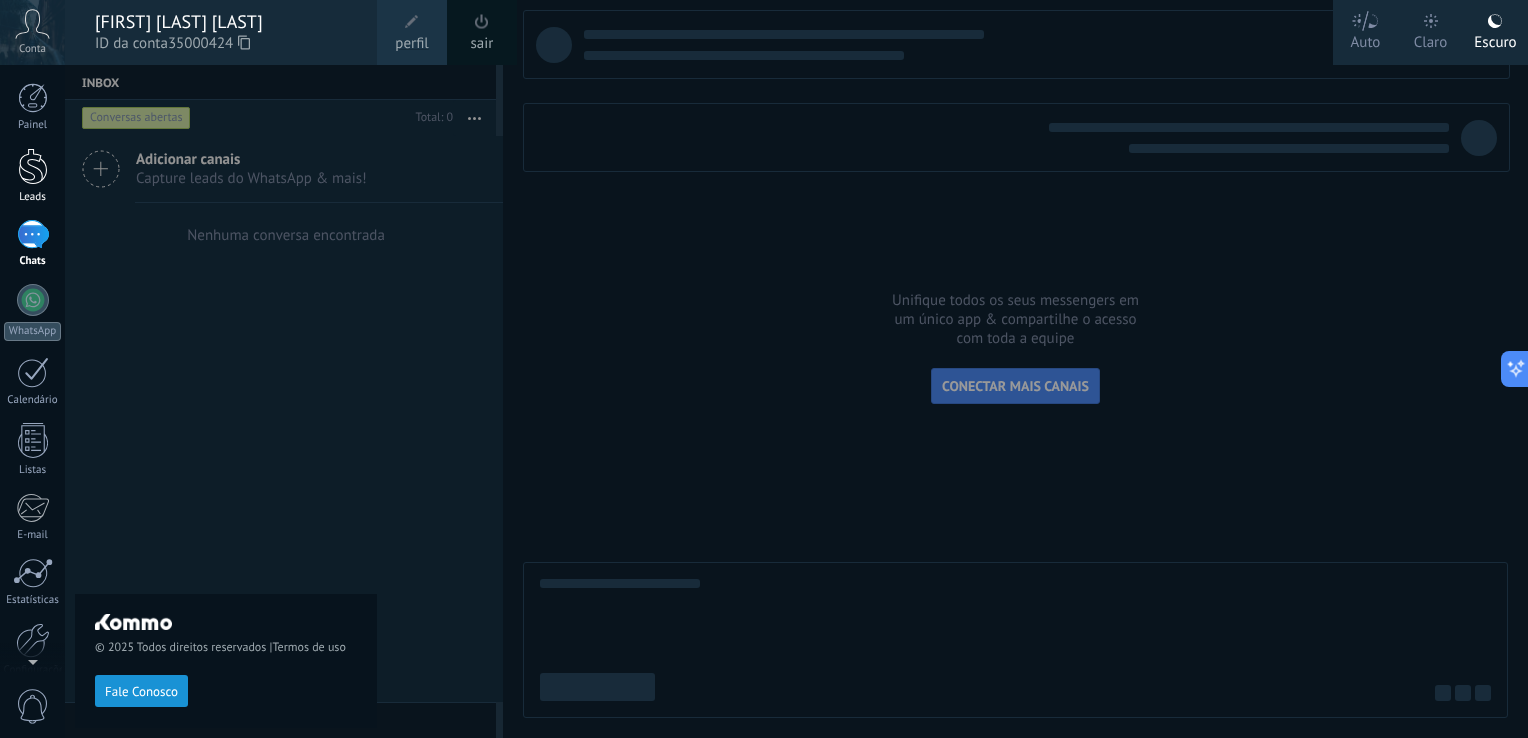 click on "Leads" at bounding box center [32, 176] 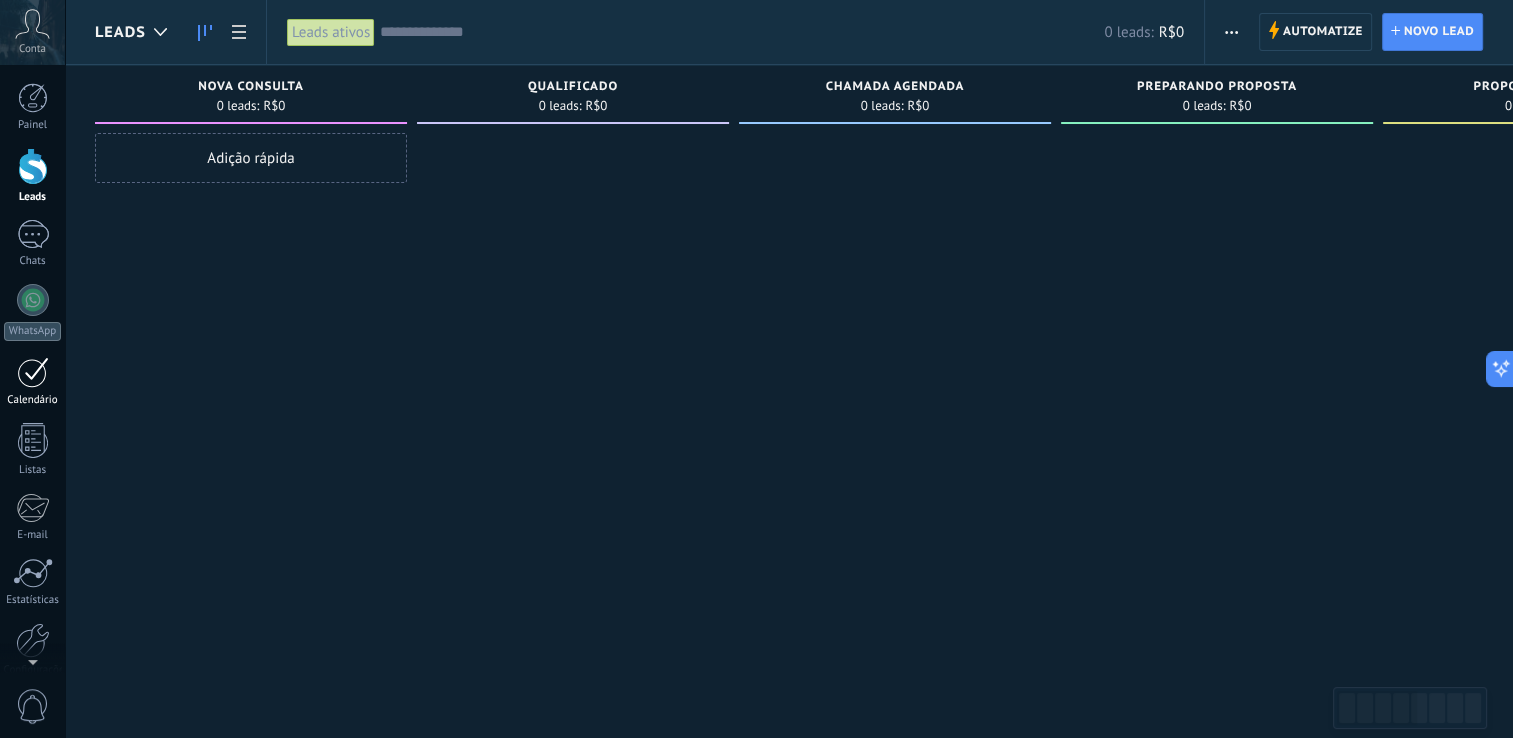 click at bounding box center (33, 372) 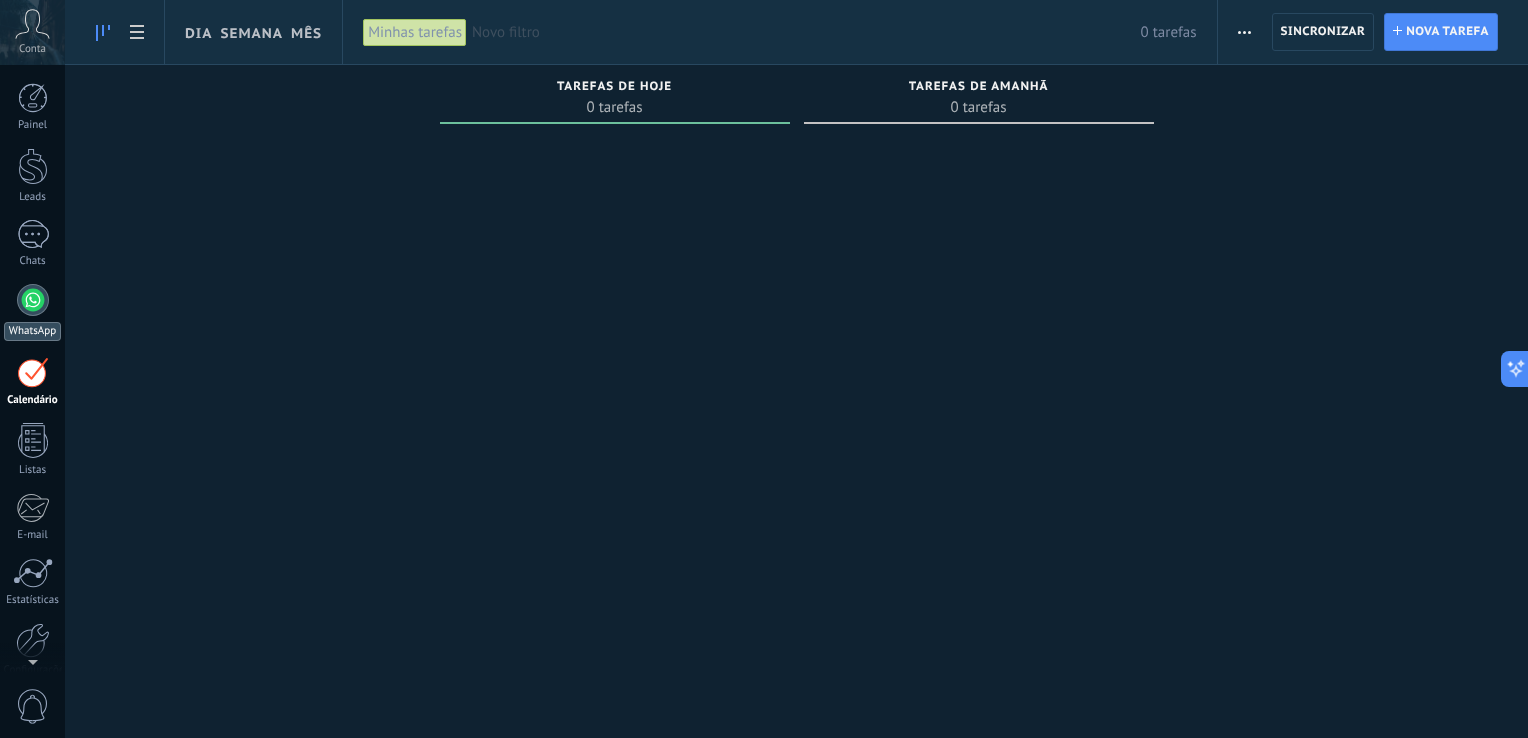 click at bounding box center (33, 300) 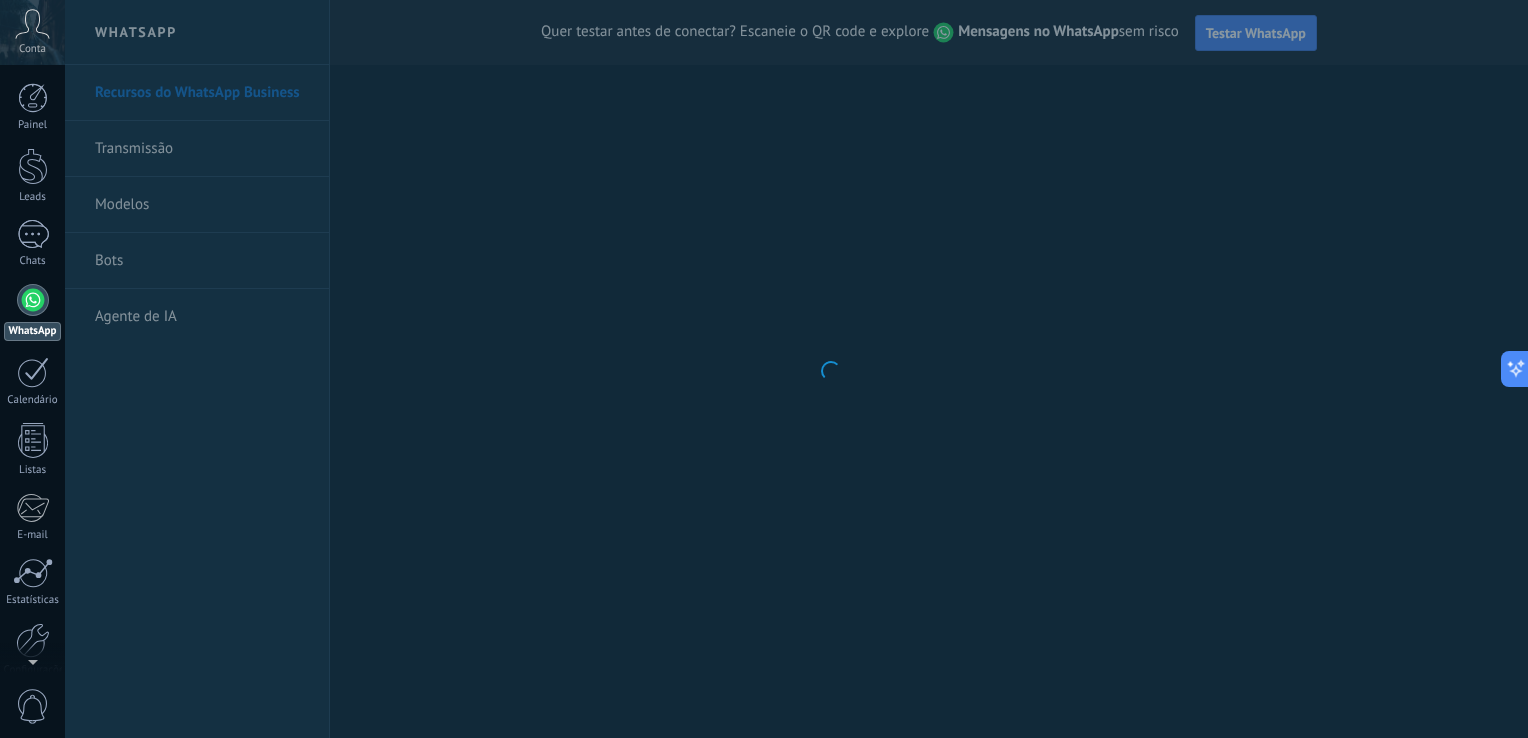 click on "Painel
Leads
Chats
WhatsApp
Clientes" at bounding box center (32, 425) 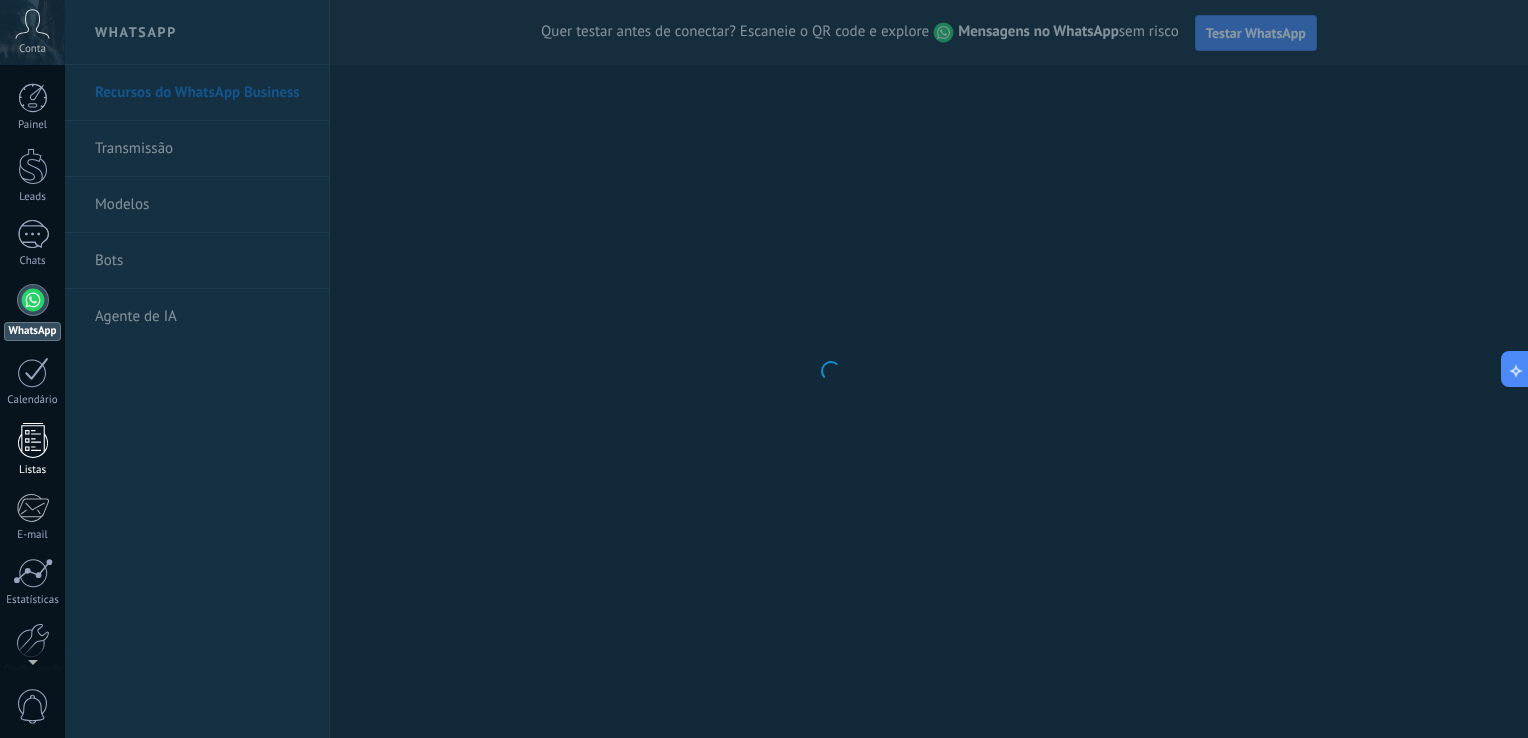 drag, startPoint x: 37, startPoint y: 394, endPoint x: 34, endPoint y: 439, distance: 45.099888 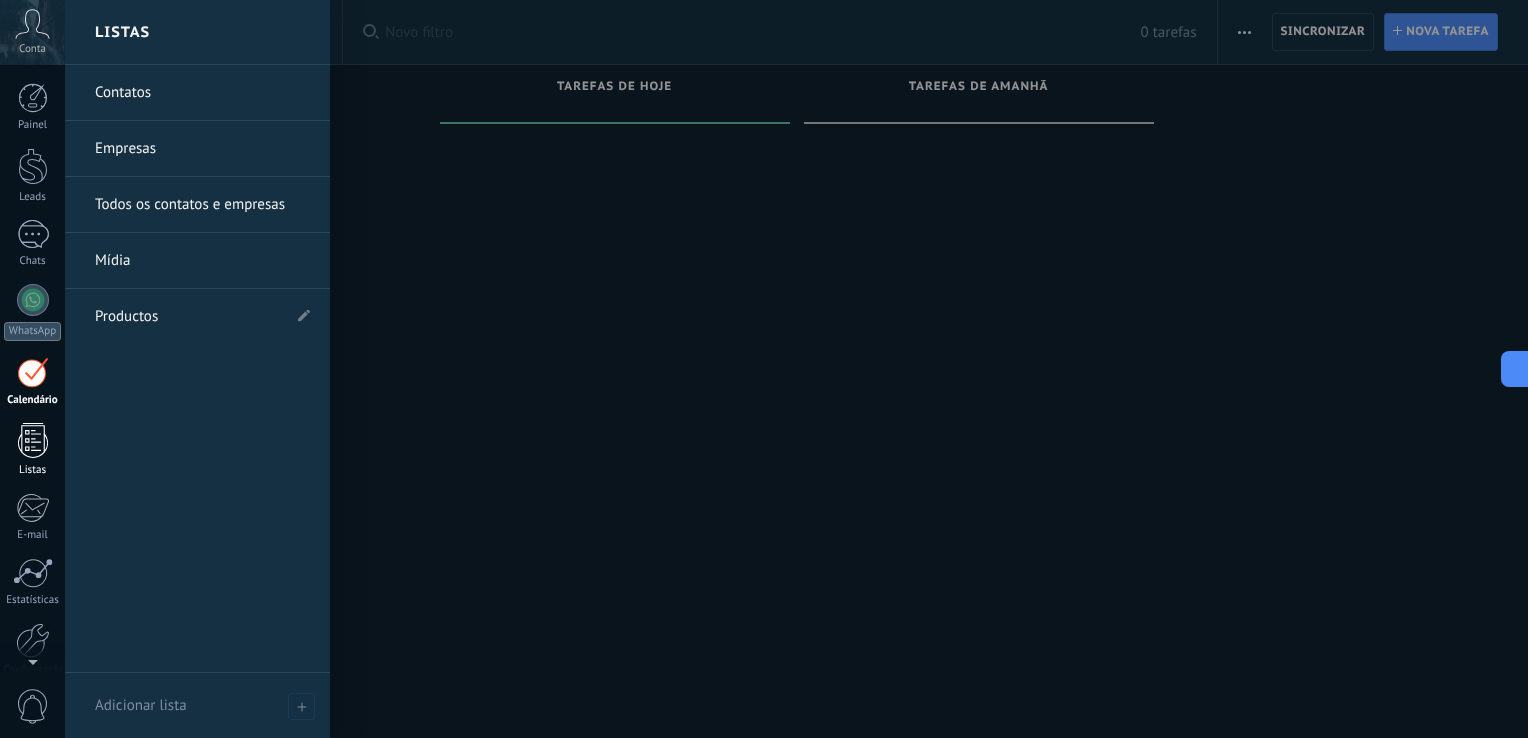 click at bounding box center [33, 440] 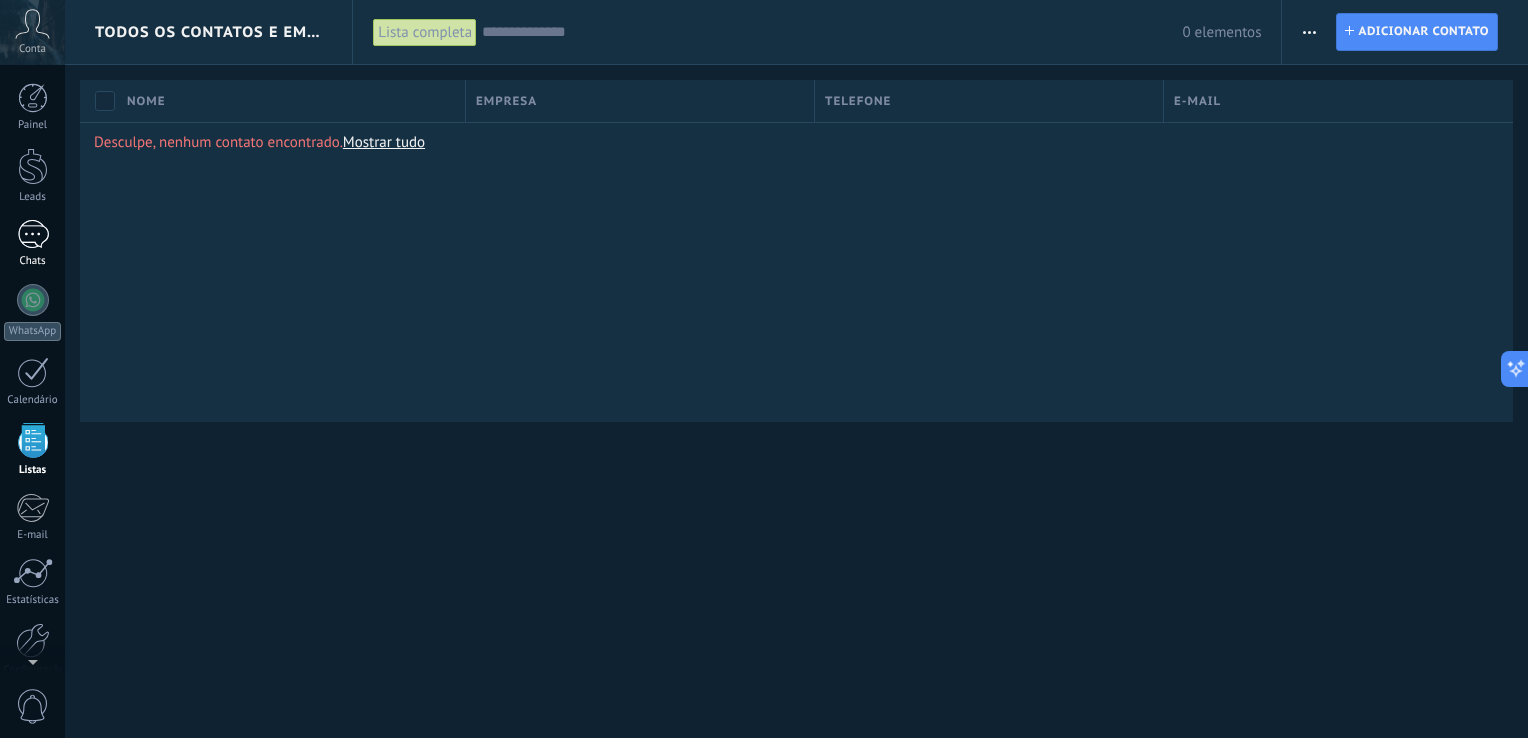 click at bounding box center (33, 234) 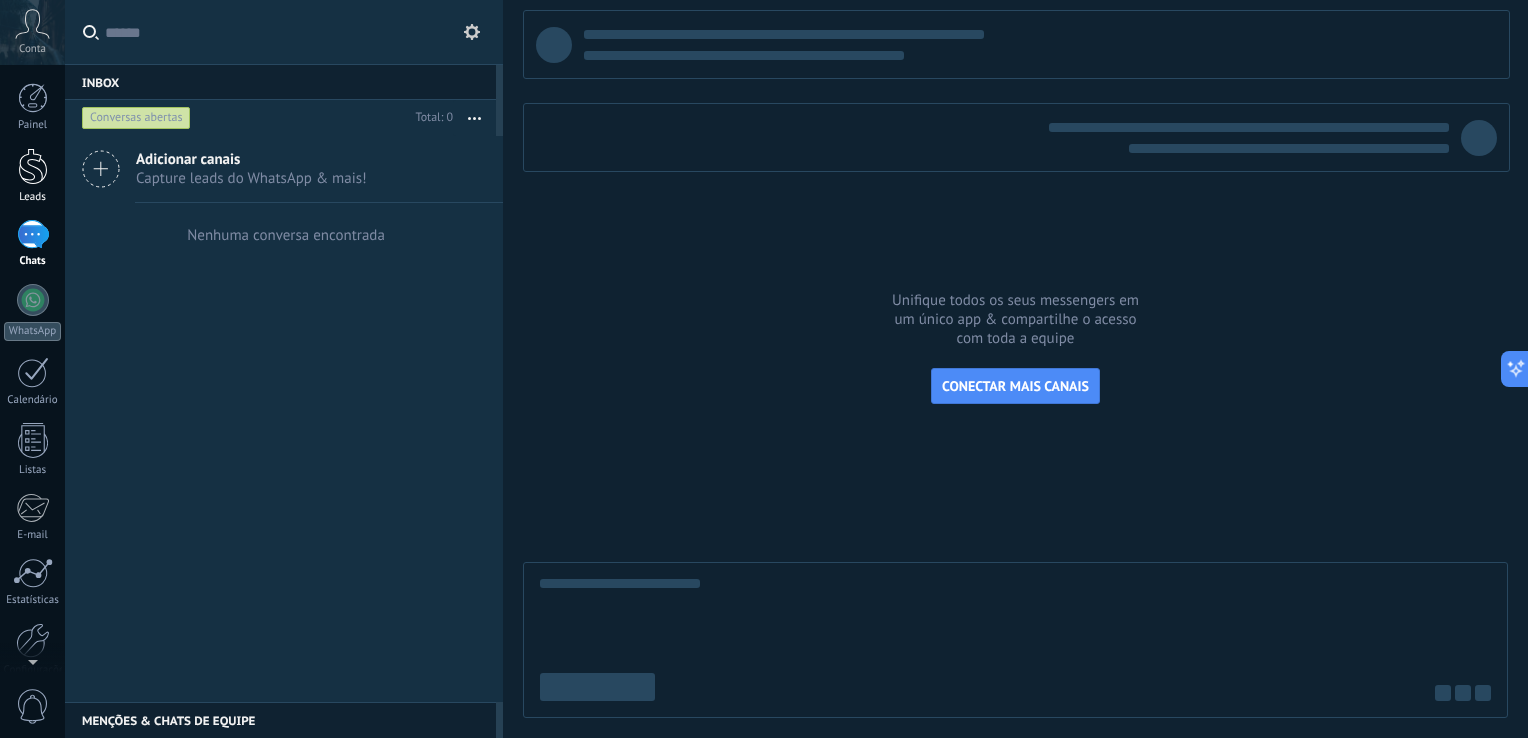 click at bounding box center (33, 166) 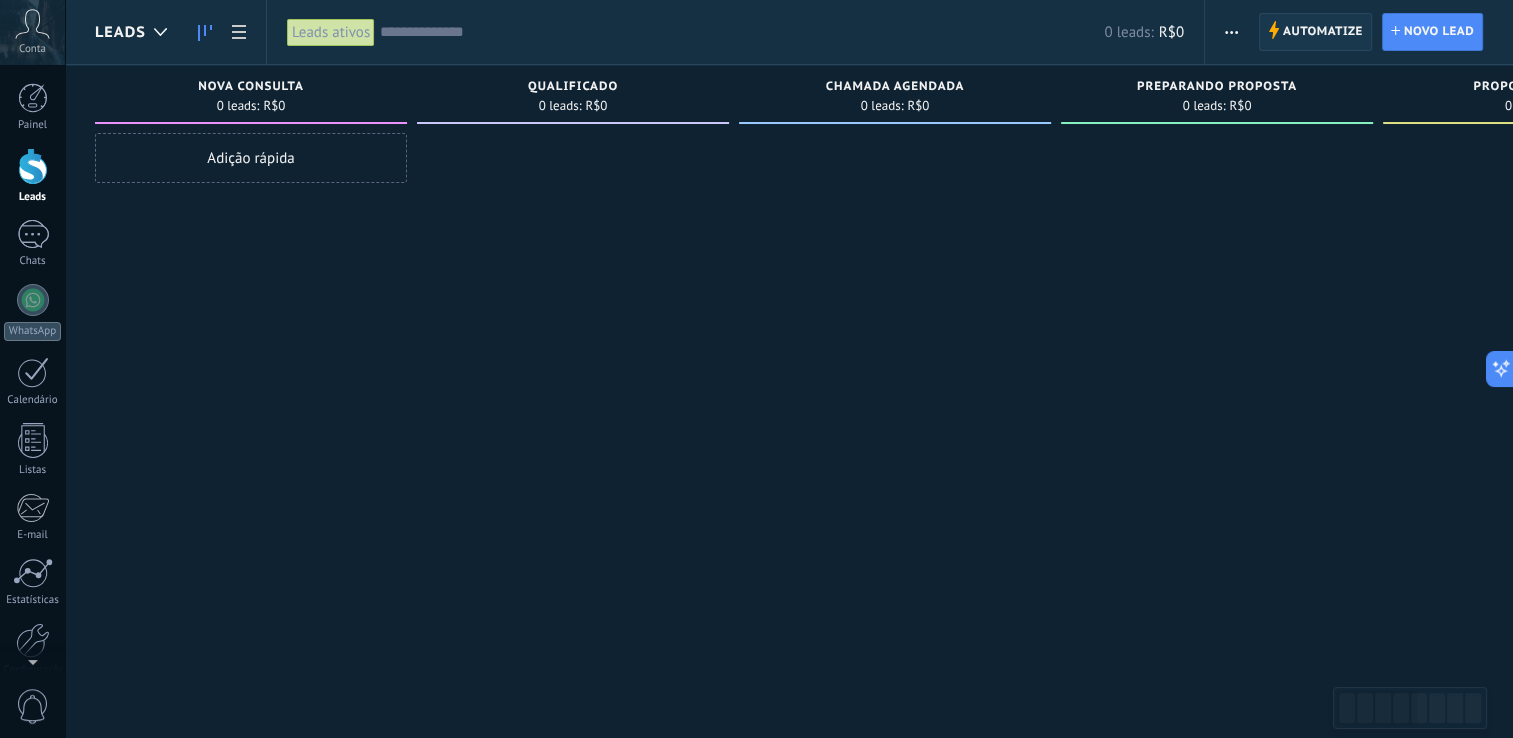 click on "Automatize" at bounding box center (1323, 32) 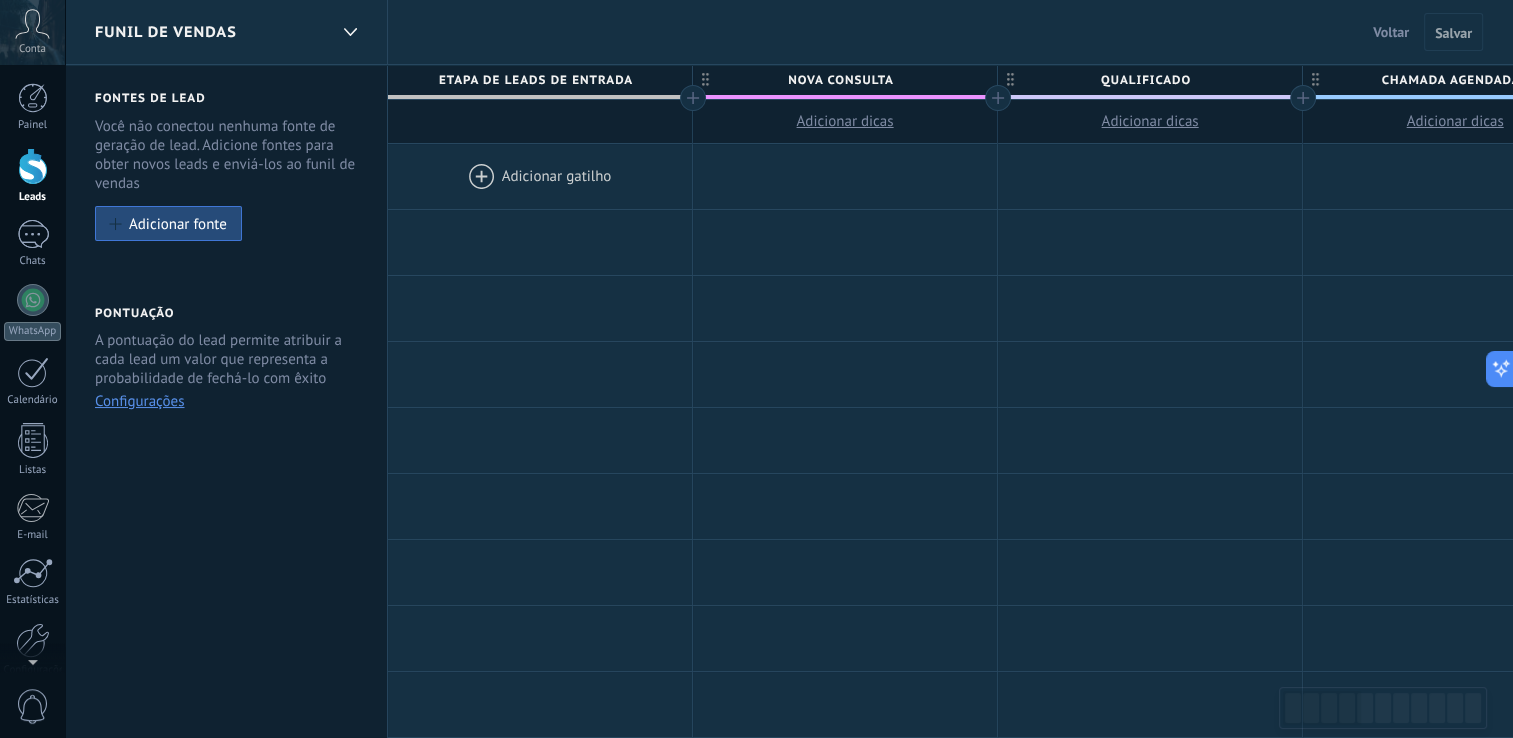 click at bounding box center [540, 176] 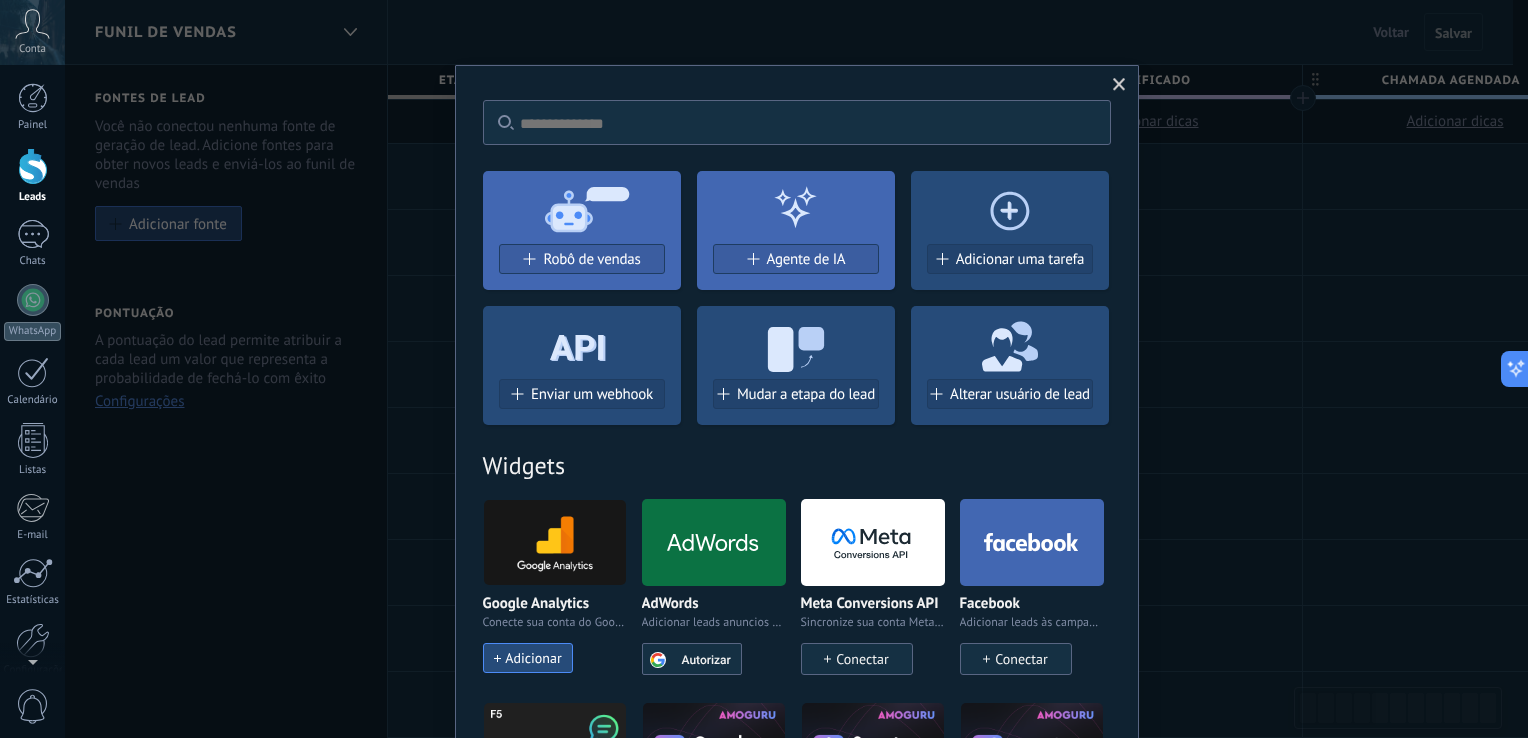 click on "Sem resultados. Robô de vendas Agente de IA Adicionar uma tarefa Enviar um webhook Mudar a etapa do lead Alterar usuário de lead Widgets Google Analytics Conecte sua conta do Google Analytics e crie o Google Analytics personalizado Adicionar AdWords Adicionar leads anuncios do Google automaticamente às campanhas publicitárias segmentadas Autorizar Meta Conversions API Sincronize sua conta Meta para otimizar seus anúncios Conectar Facebook Adicionar leads às campanhas de redirecionamento do Facebook Conectar Chatter - WA+ChatGPT via Komanda F5 Integração do WhatsApp, Telegram, Avito & VK Instalar  Documentos do Google por AMOGURU  Documentos do Google por AMOGURU Instalar Distribuição inteligente por AMOGURU Distribuição inteligente de leads do AMOGURU Instalar Bloco de mudança de status por AMOGURU Mova leads apenas para estágios configurados. Instalar  Whatsapp por YouMessages Integração Whatsapp e construtor de bot Instalar Calculadora de campo. Fórmulas Calculadora de campo. Fórmulas" at bounding box center (797, 1908) 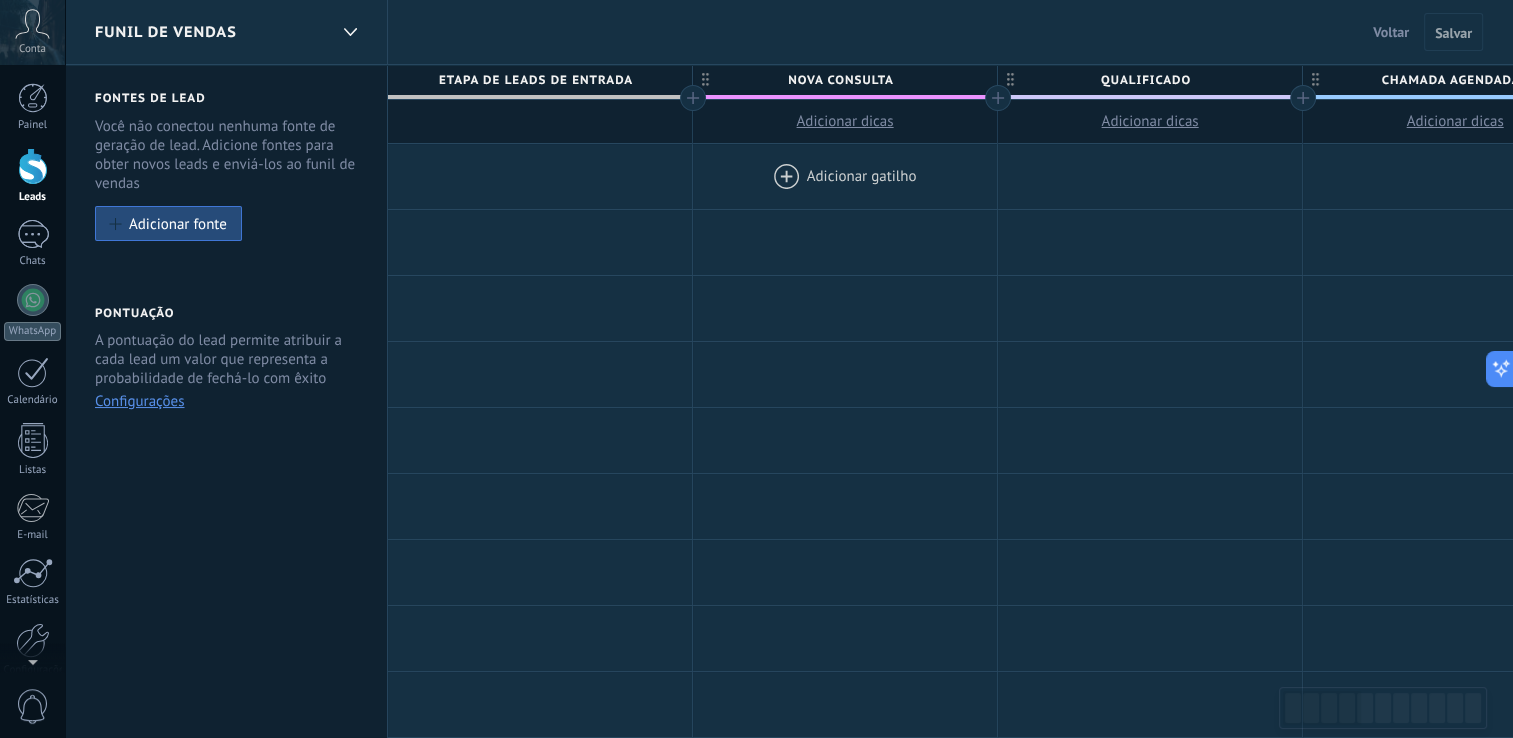 click at bounding box center (845, 176) 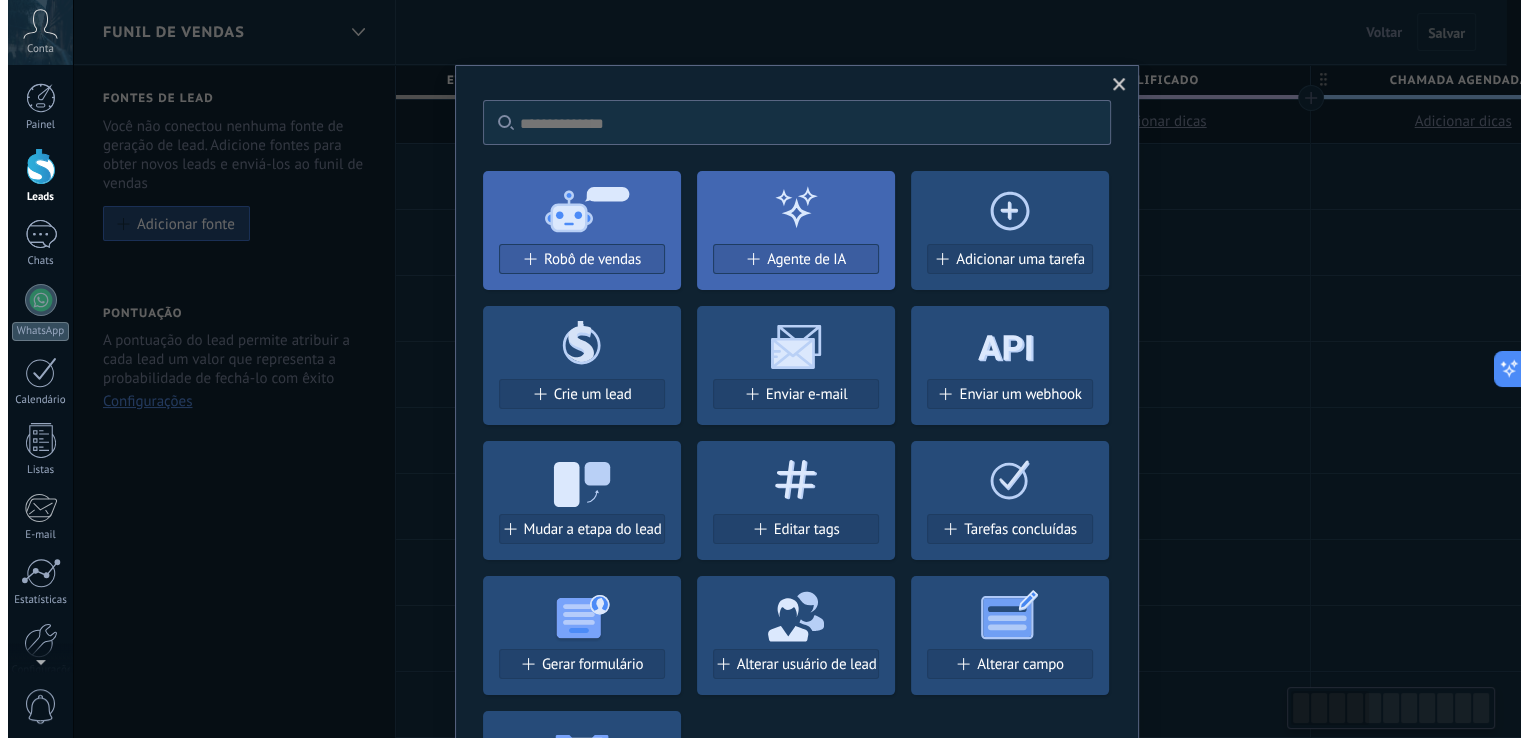 scroll, scrollTop: 0, scrollLeft: 1, axis: horizontal 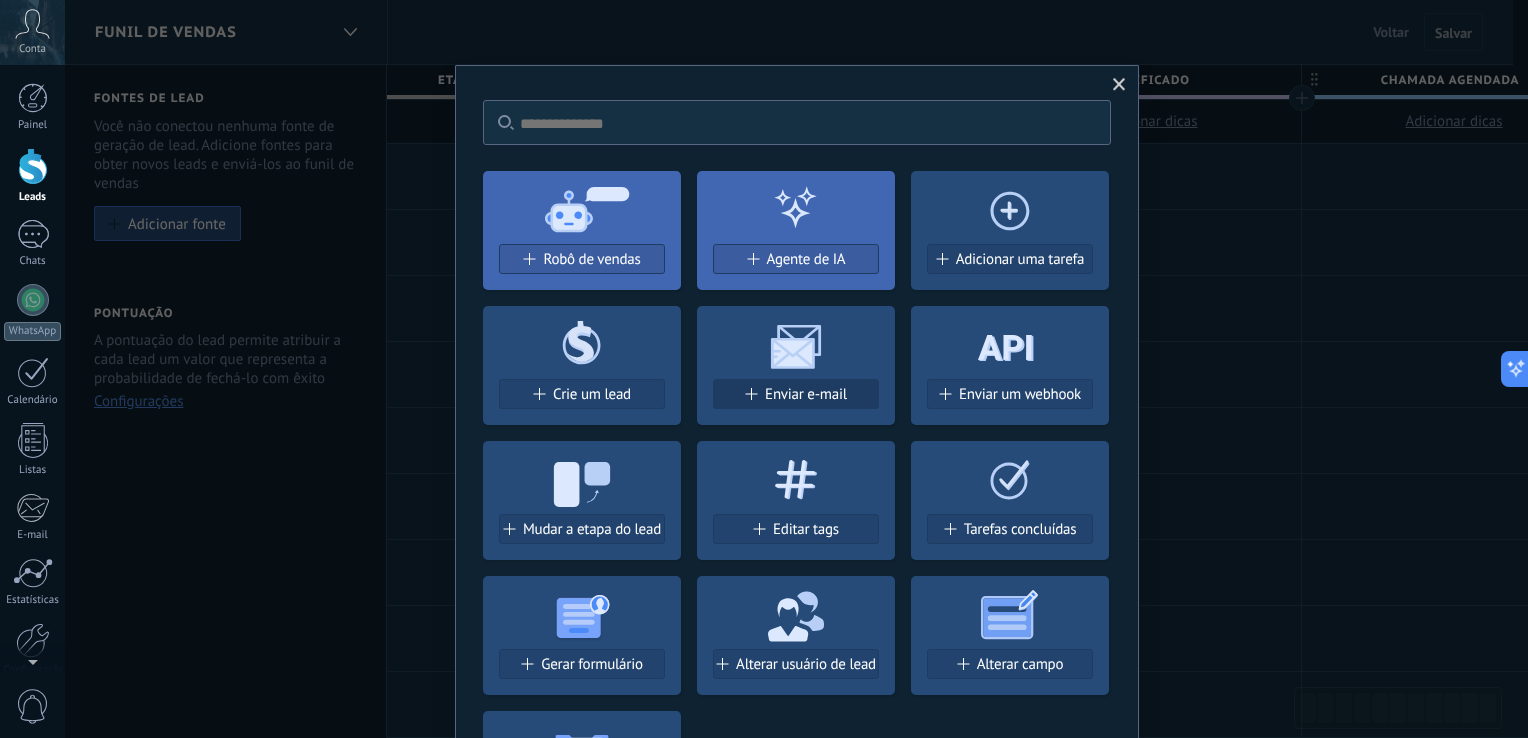 click on "Enviar e-mail" at bounding box center [806, 394] 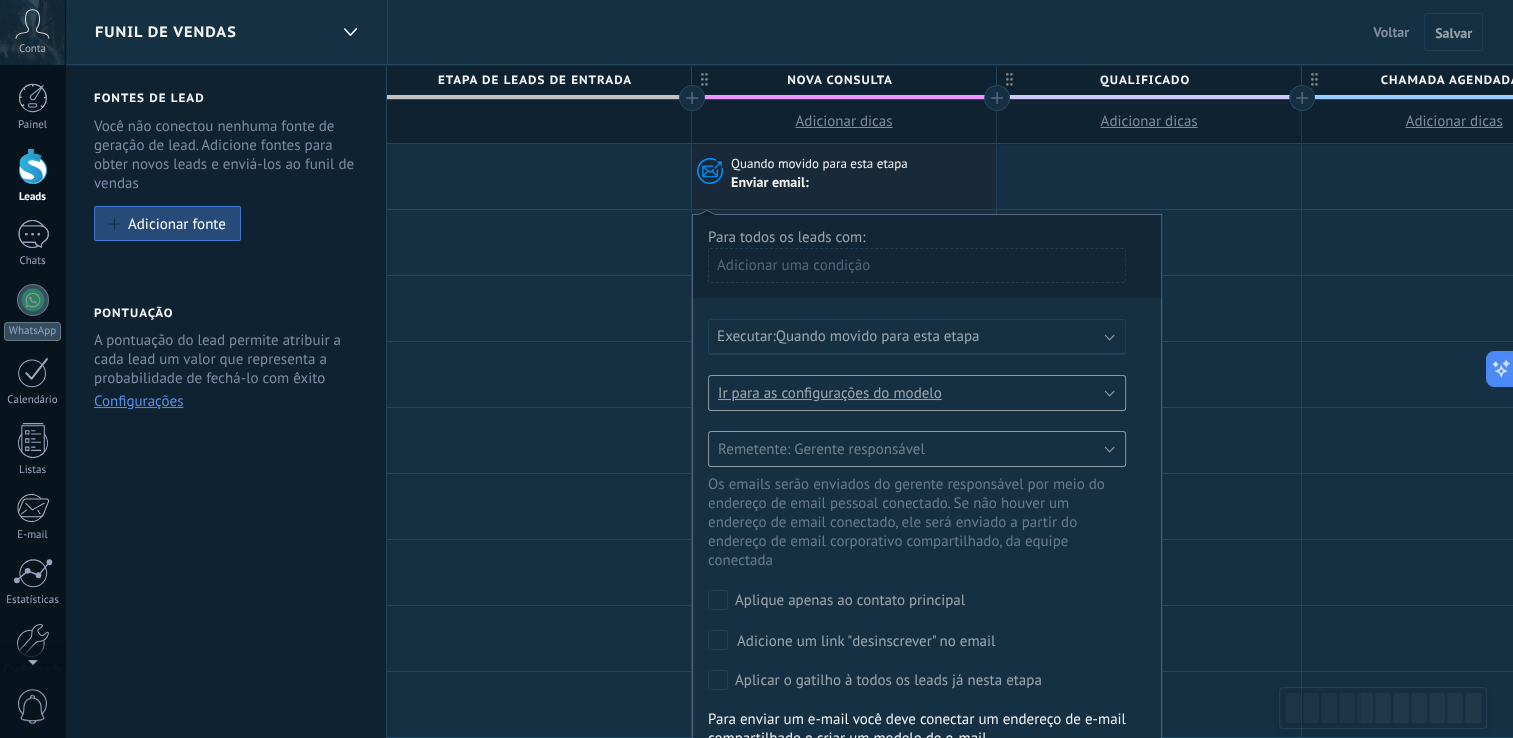 click on "Quando movido para esta etapa Enviar email:" at bounding box center [844, 176] 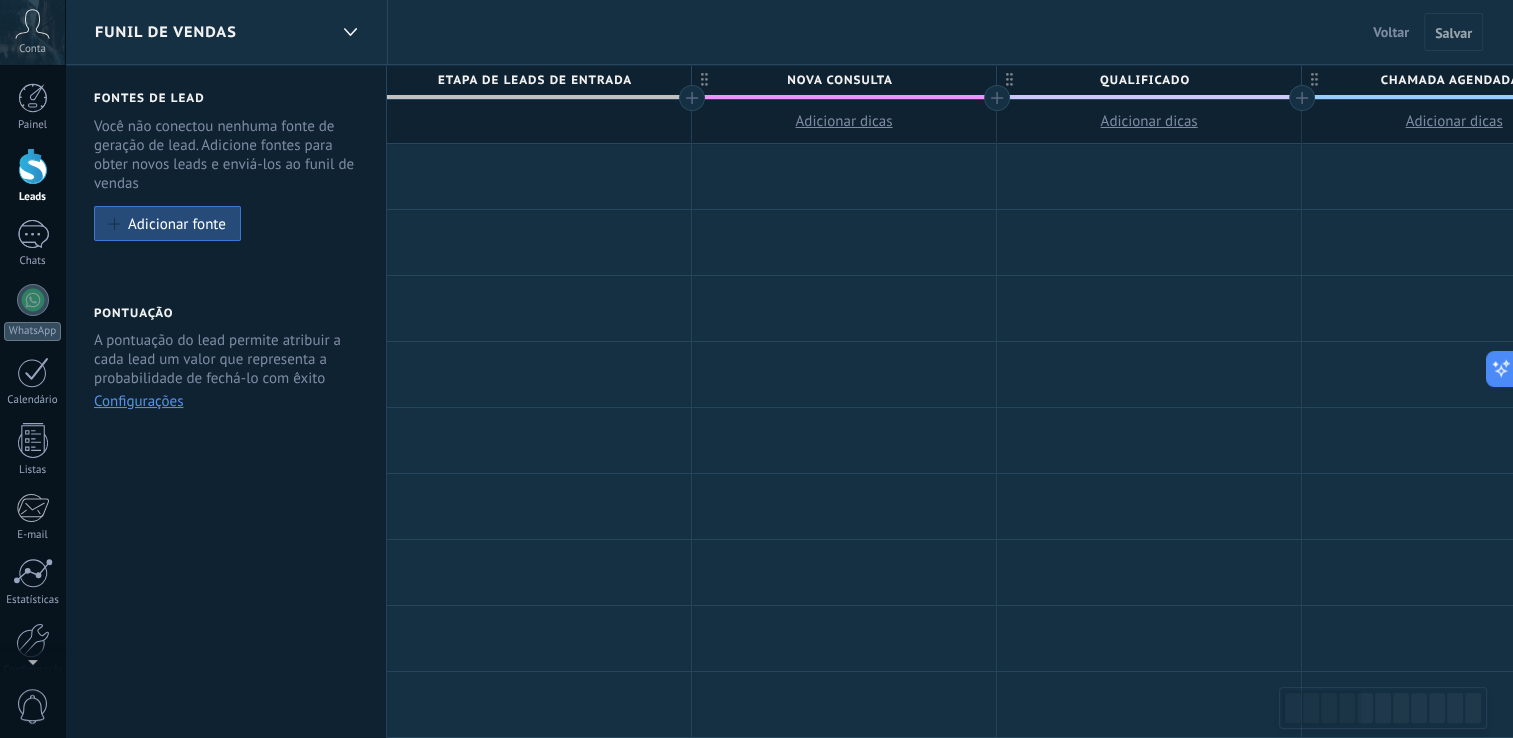 click at bounding box center (844, 176) 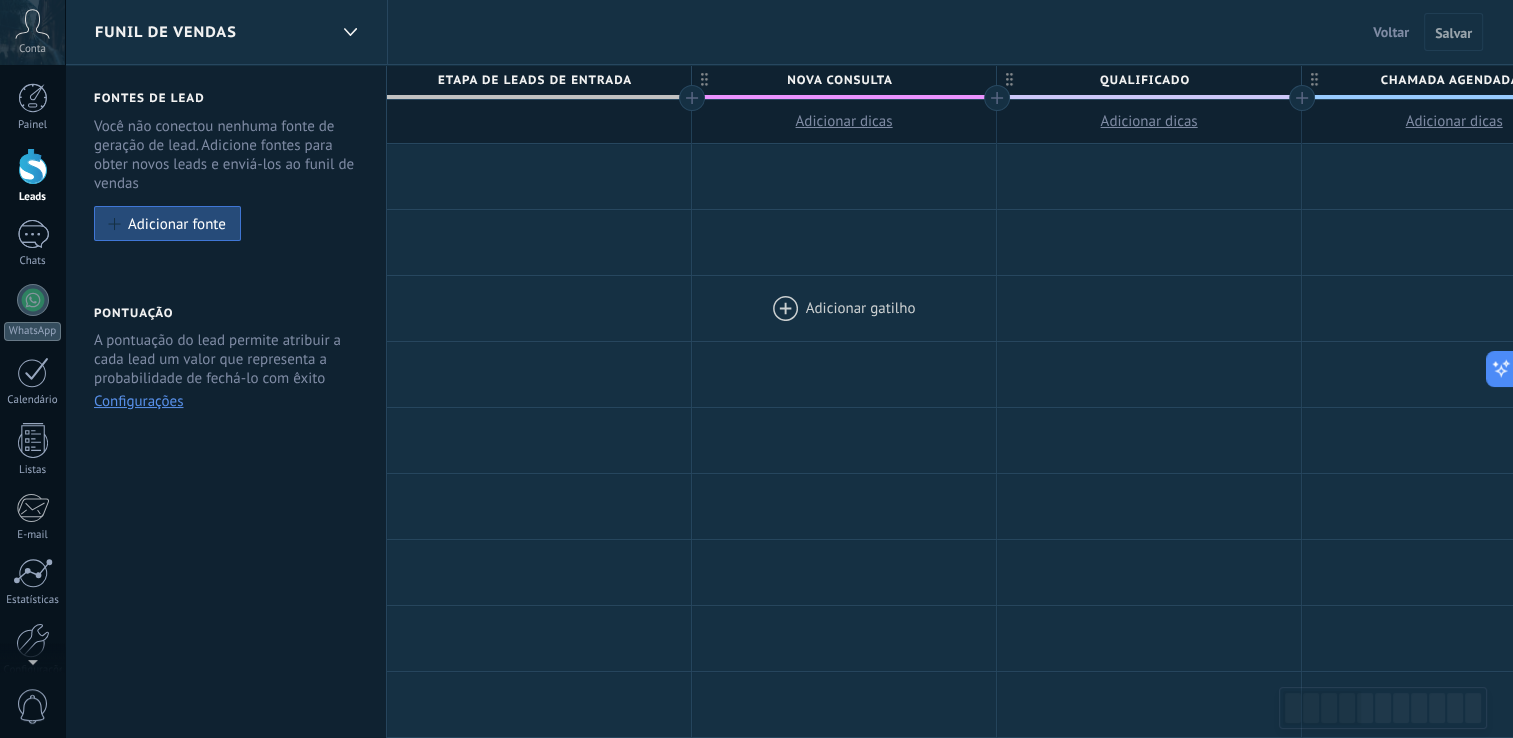 click at bounding box center (844, 308) 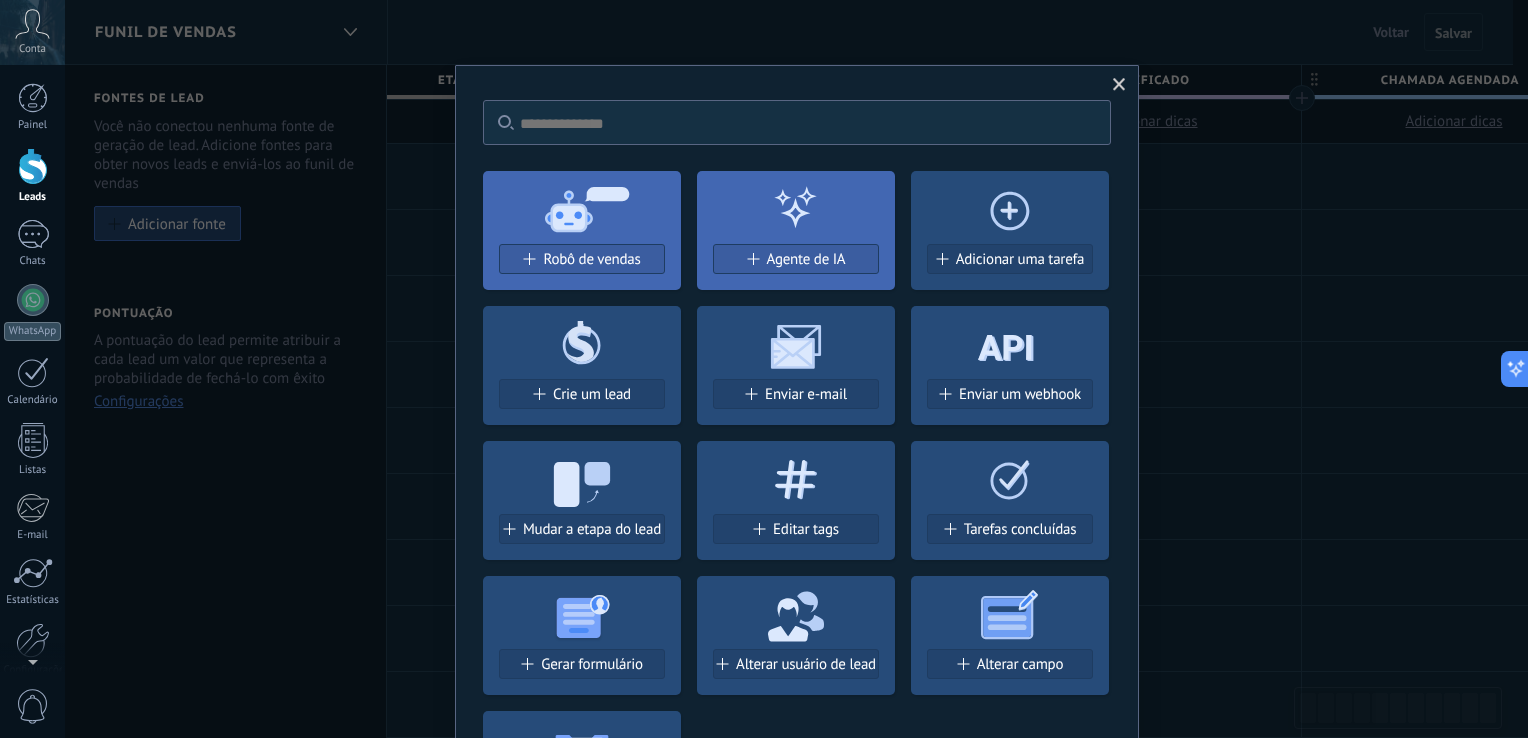 click at bounding box center (1119, 85) 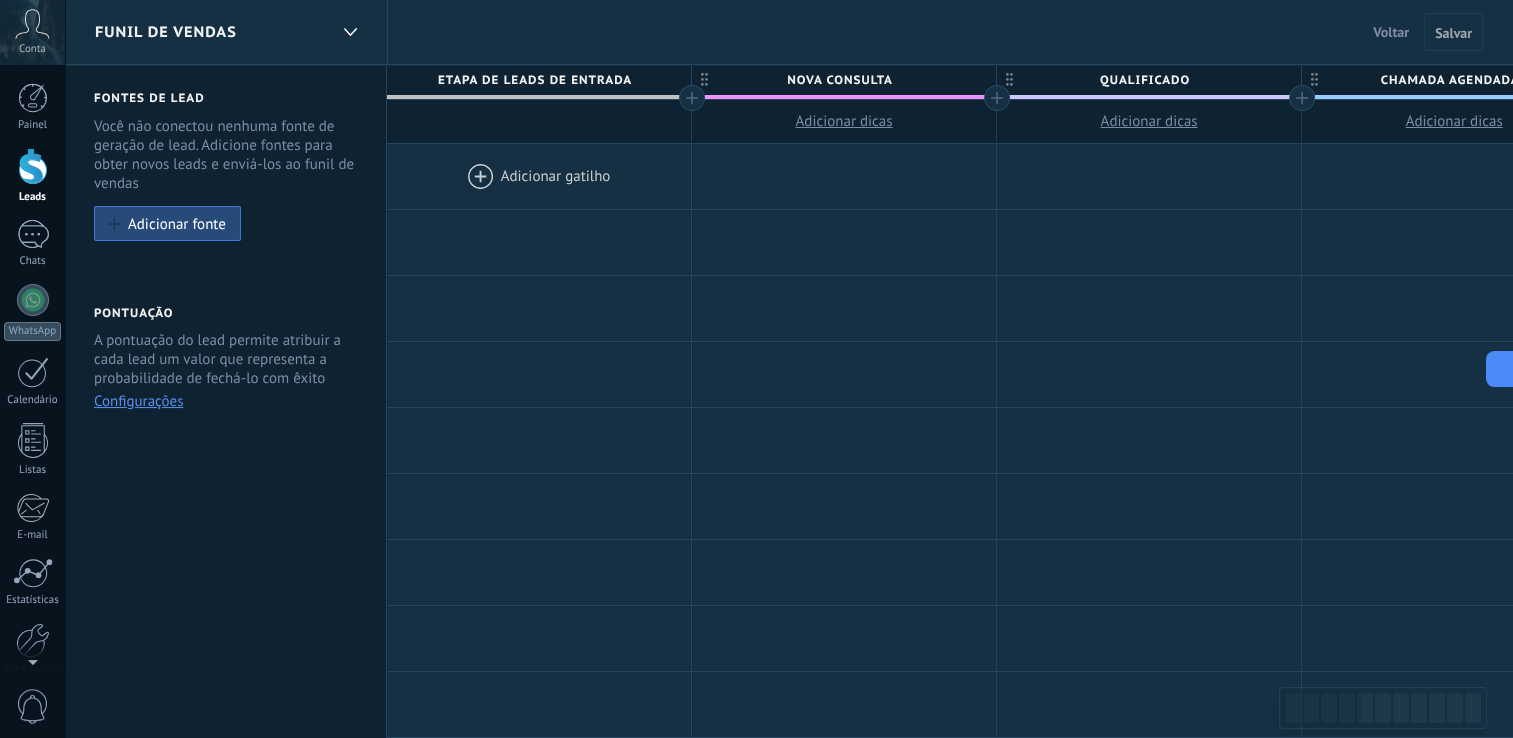 click at bounding box center (844, 176) 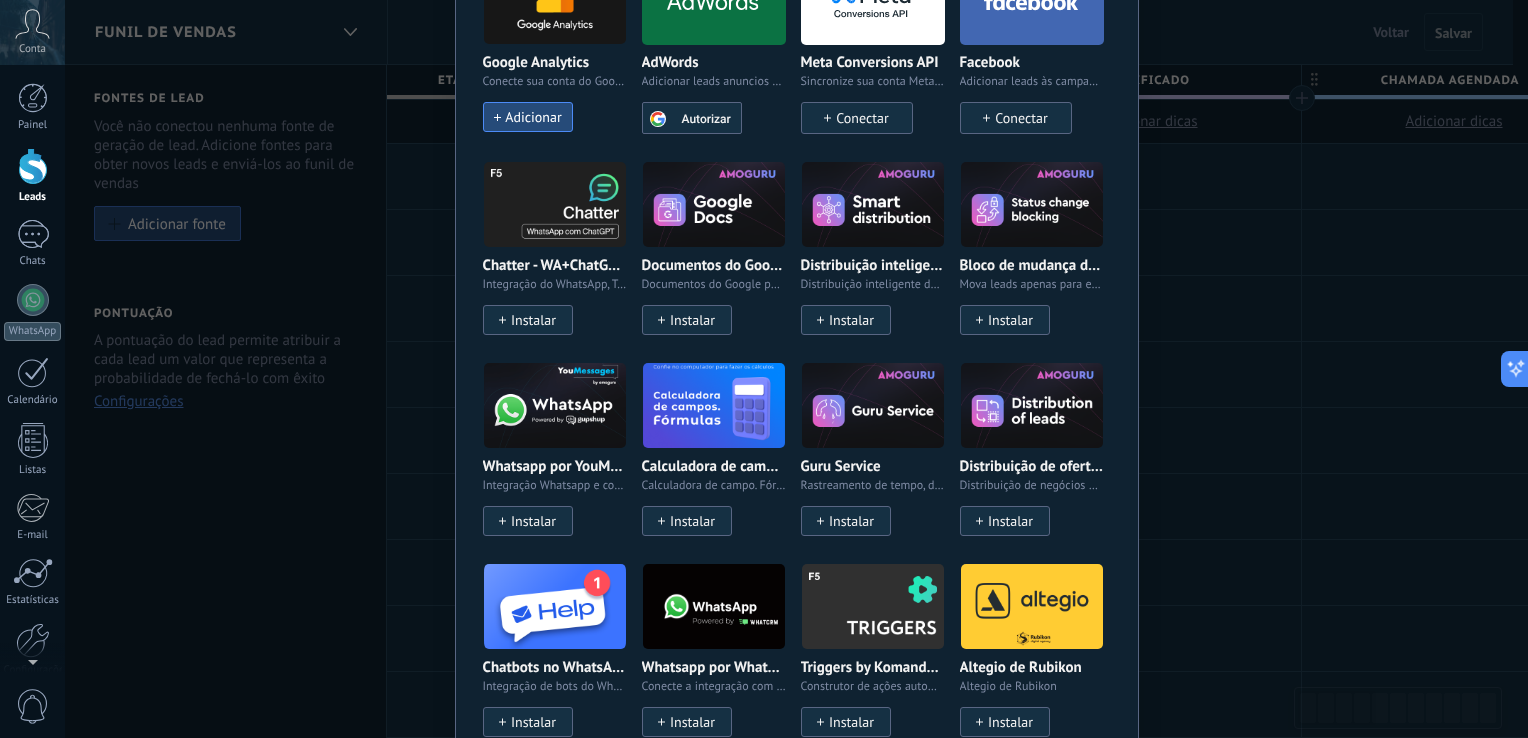 scroll, scrollTop: 947, scrollLeft: 0, axis: vertical 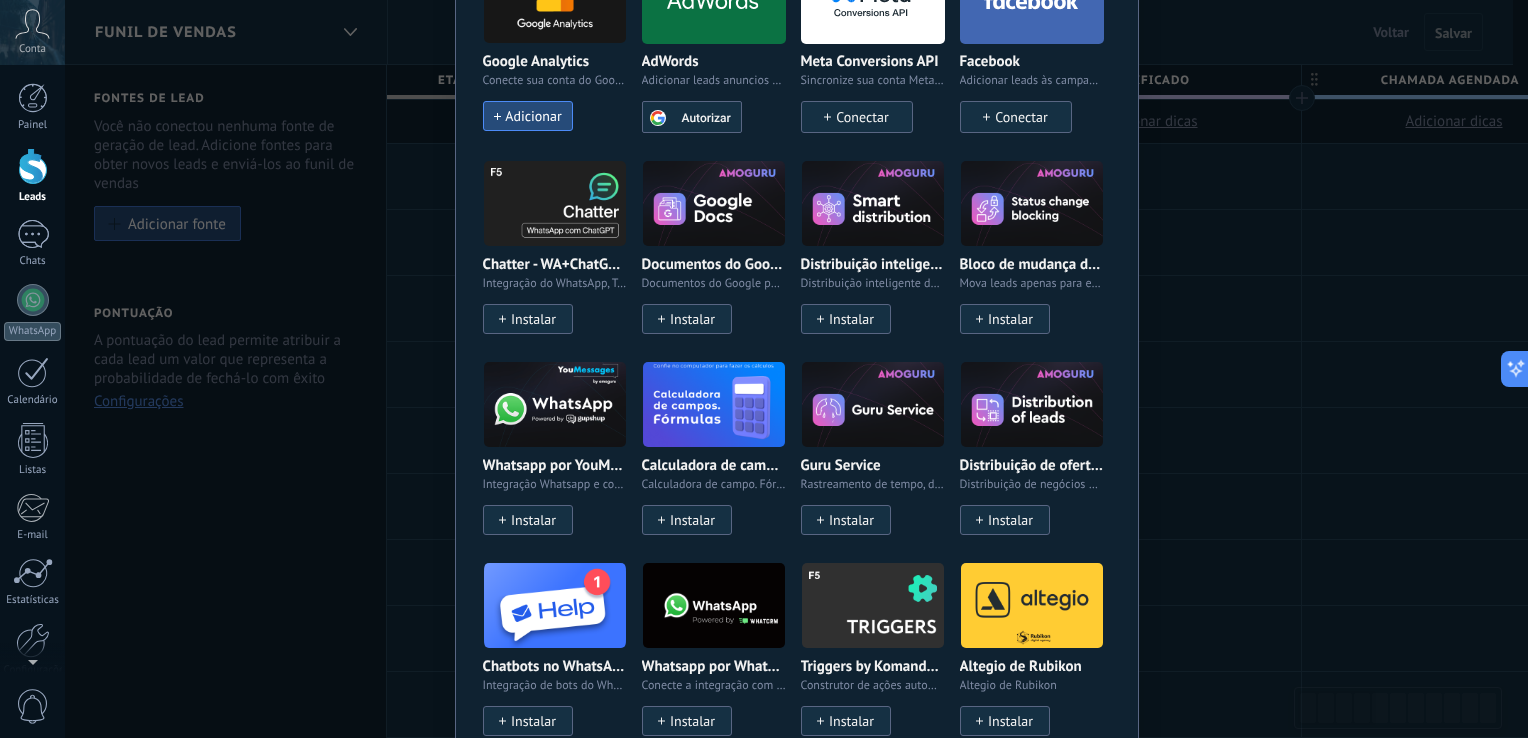 click on "Sem resultados. Robô de vendas Agente de IA Adicionar uma tarefa Crie um lead Enviar e-mail Enviar um webhook Mudar a etapa do lead Editar tags Tarefas concluídas Gerar formulário Alterar usuário de lead Alterar campo Deletar arquivos Widgets Google Analytics Conecte sua conta do Google Analytics e crie o Google Analytics personalizado Adicionar AdWords Adicionar leads anuncios do Google automaticamente às campanhas publicitárias segmentadas Autorizar Meta Conversions API Sincronize sua conta Meta para otimizar seus anúncios Conectar Facebook Adicionar leads às campanhas de redirecionamento do Facebook Conectar Chatter - WA+ChatGPT via Komanda F5 Integração do WhatsApp, Telegram, Avito & VK Instalar  Documentos do Google por AMOGURU  Documentos do Google por AMOGURU Instalar Distribuição inteligente por AMOGURU Distribuição inteligente de leads do AMOGURU Instalar Bloco de mudança de status por AMOGURU Mova leads apenas para estágios configurados. Instalar  Whatsapp por YouMessages Instalar" at bounding box center (796, 369) 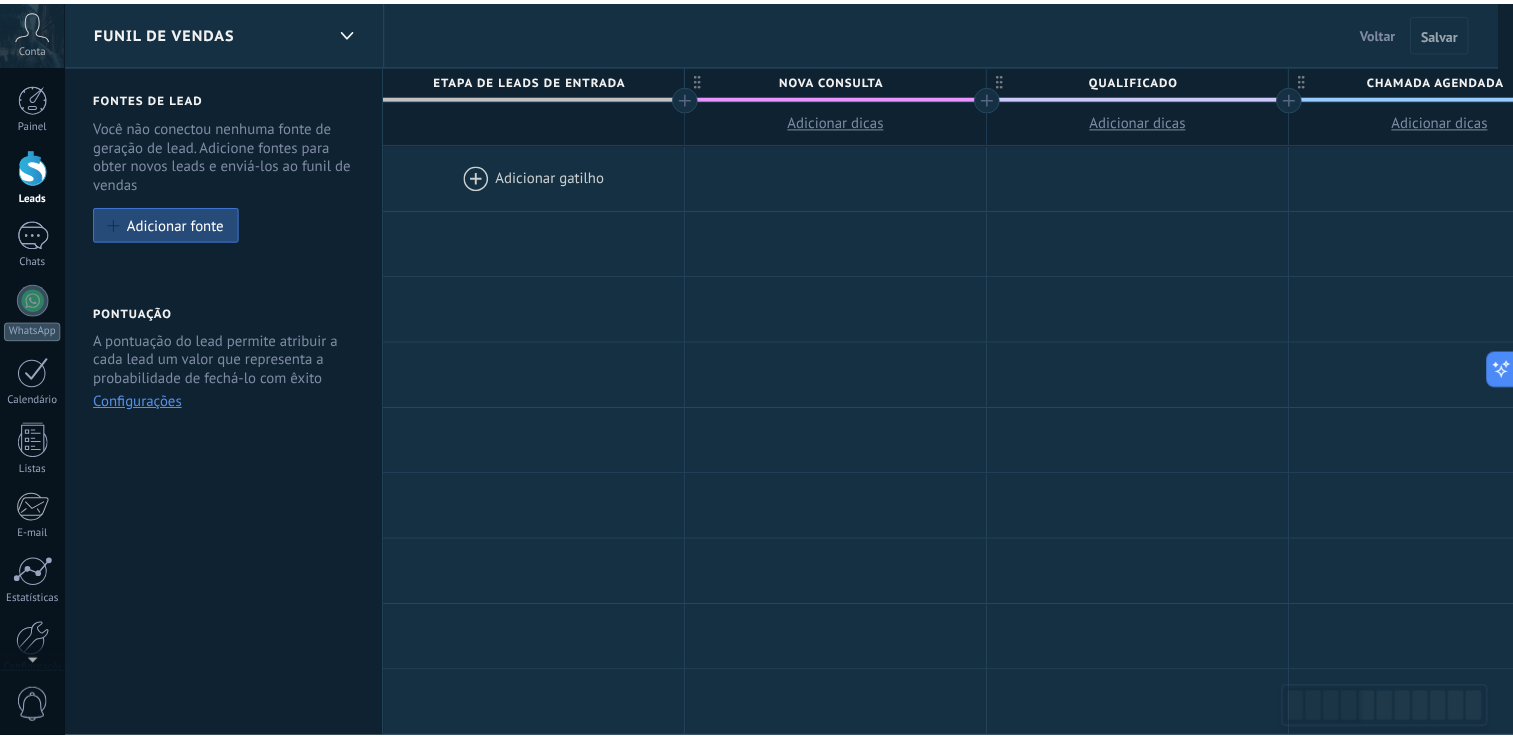 scroll, scrollTop: 0, scrollLeft: 0, axis: both 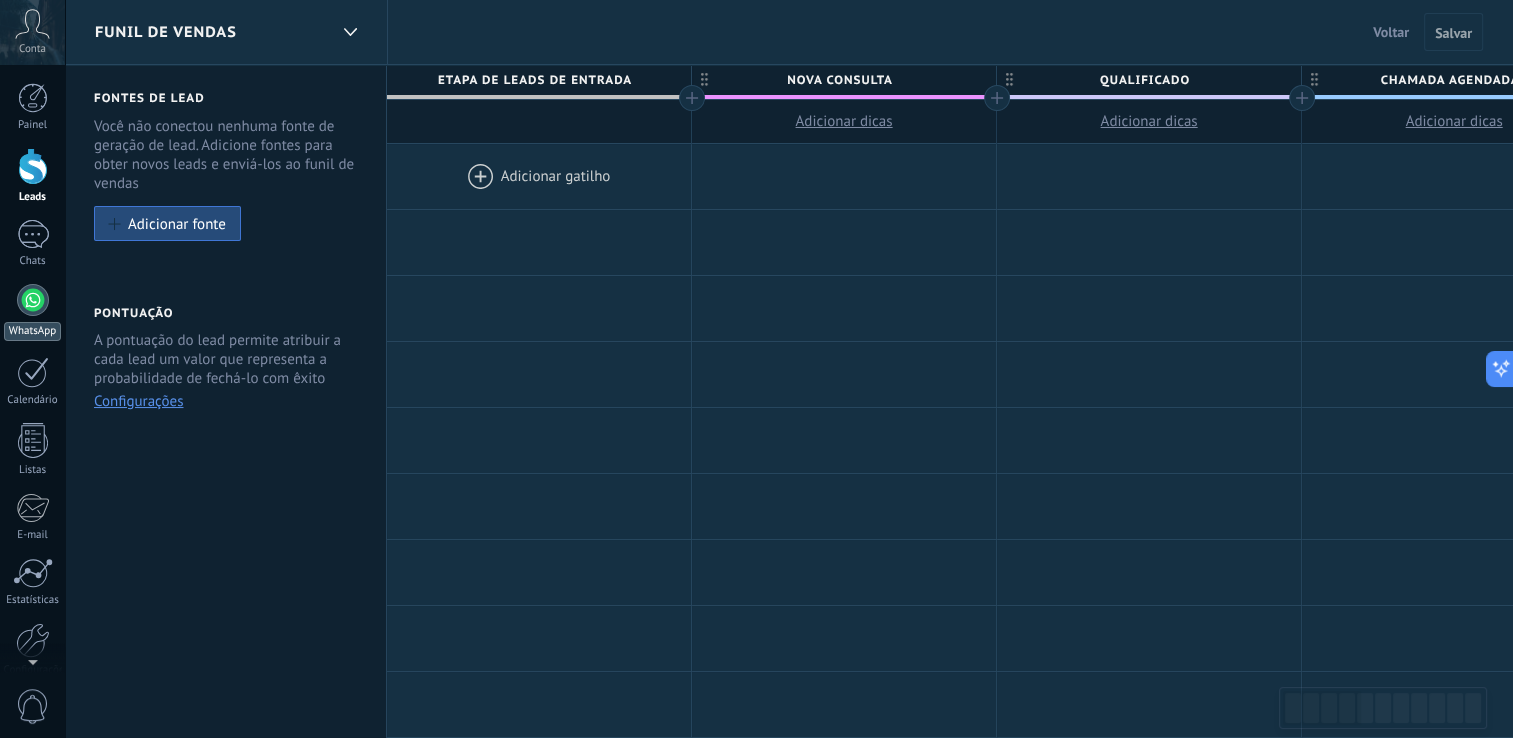 click at bounding box center (33, 300) 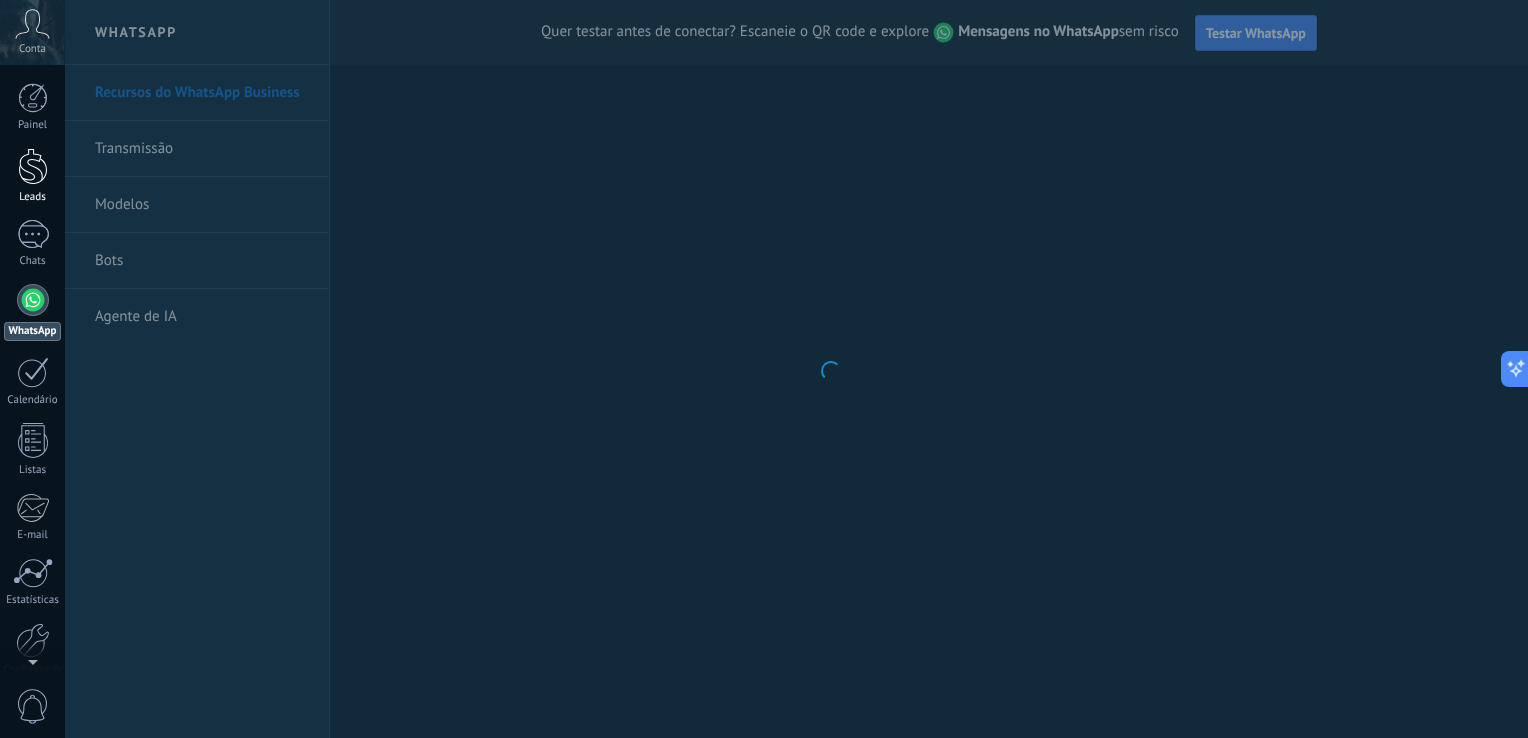 click at bounding box center (33, 166) 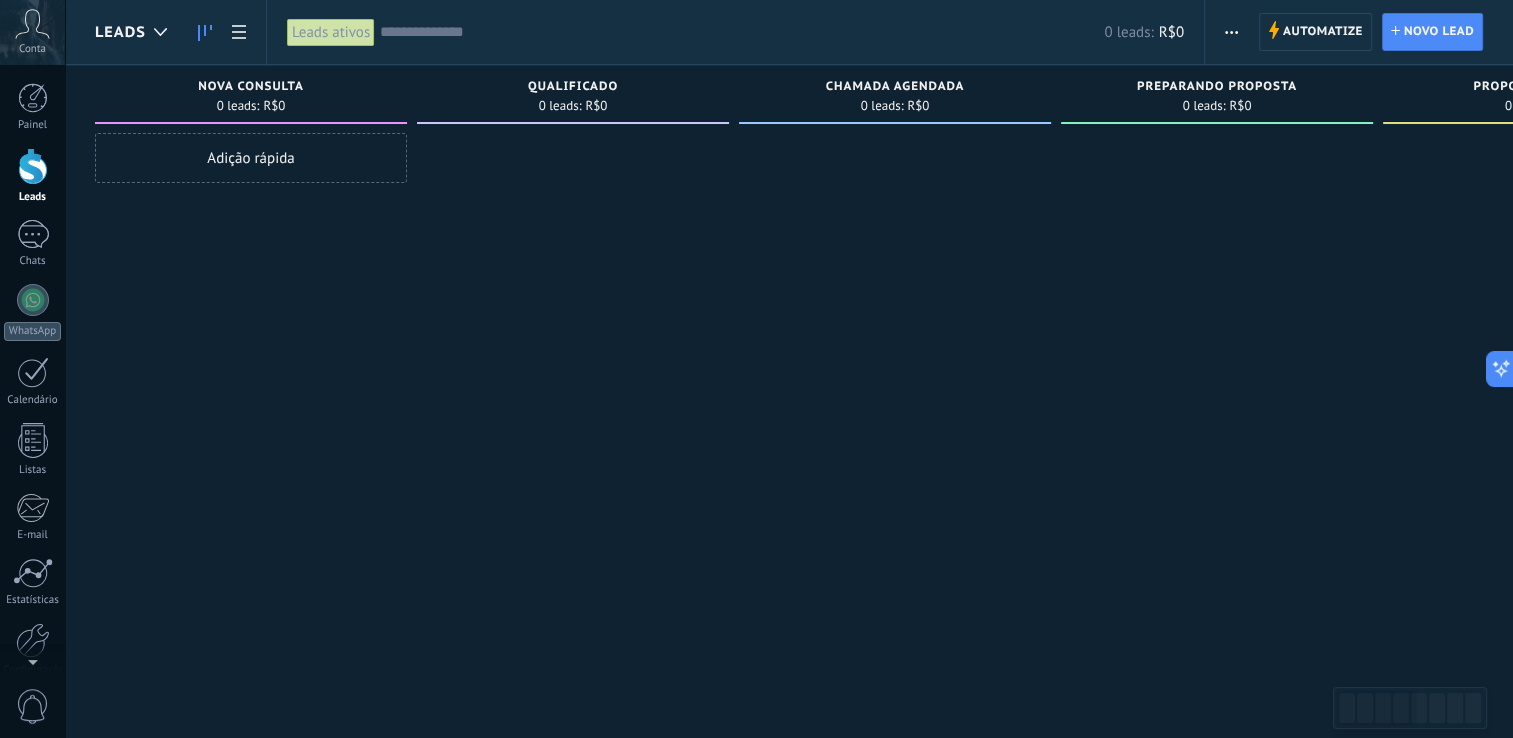 click at bounding box center (573, 371) 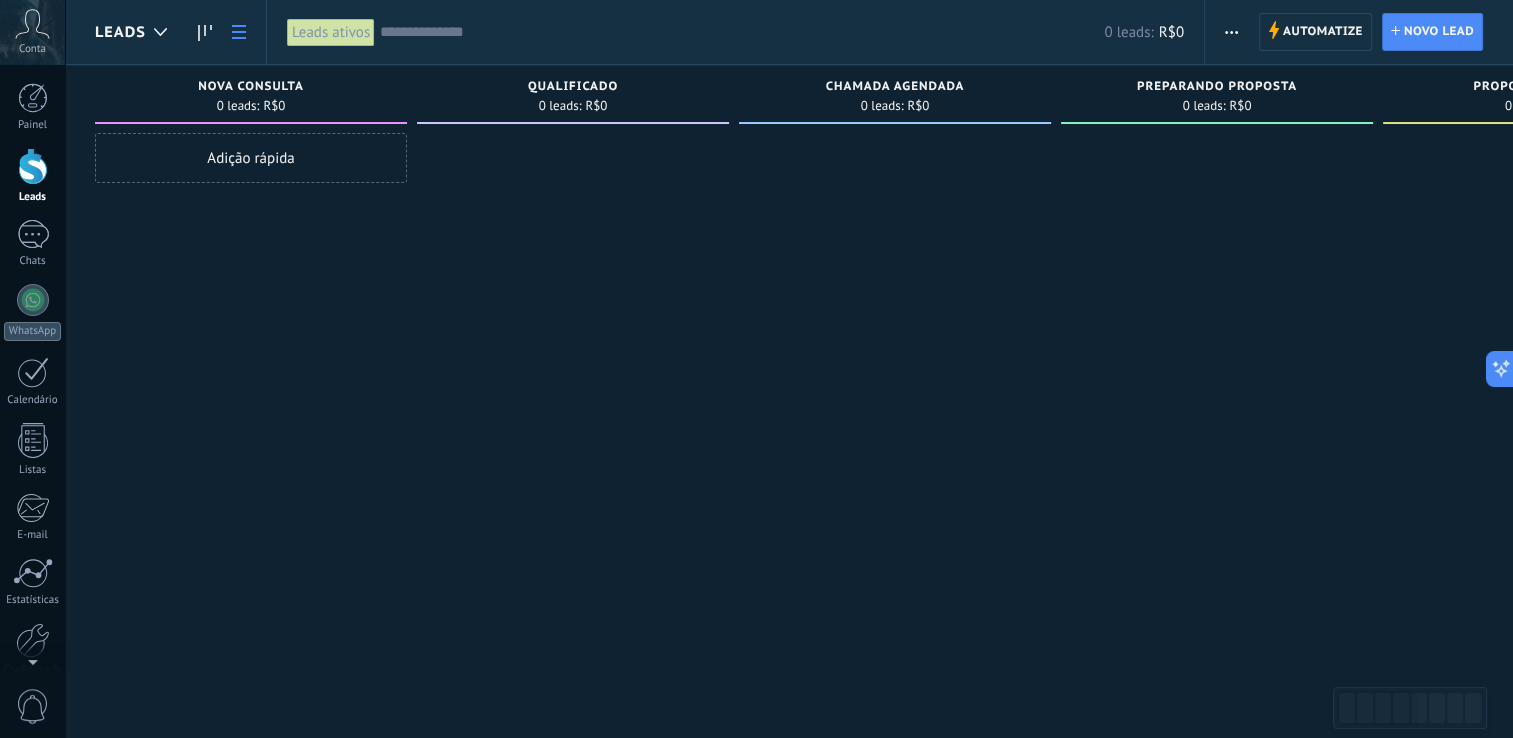 click at bounding box center [239, 32] 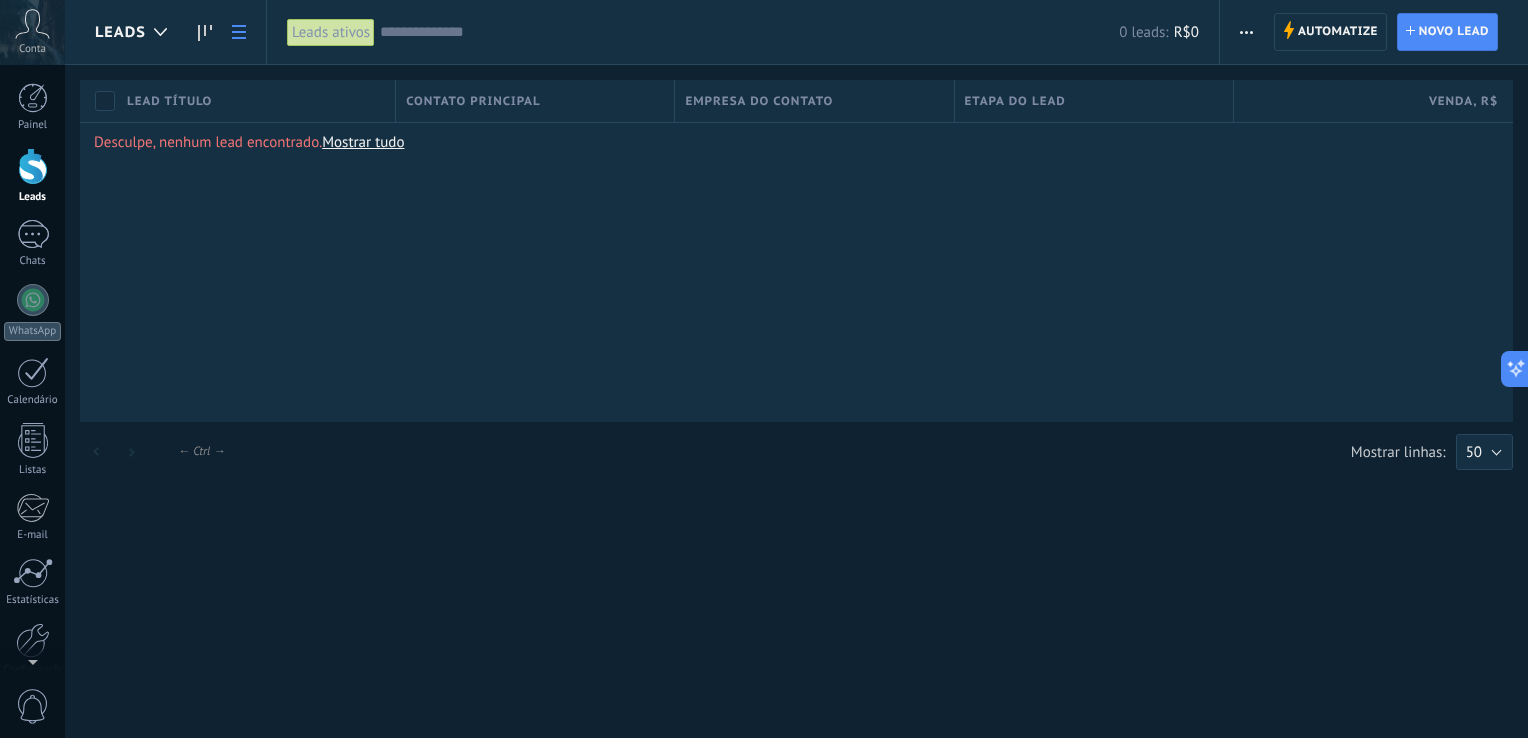 click at bounding box center [239, 32] 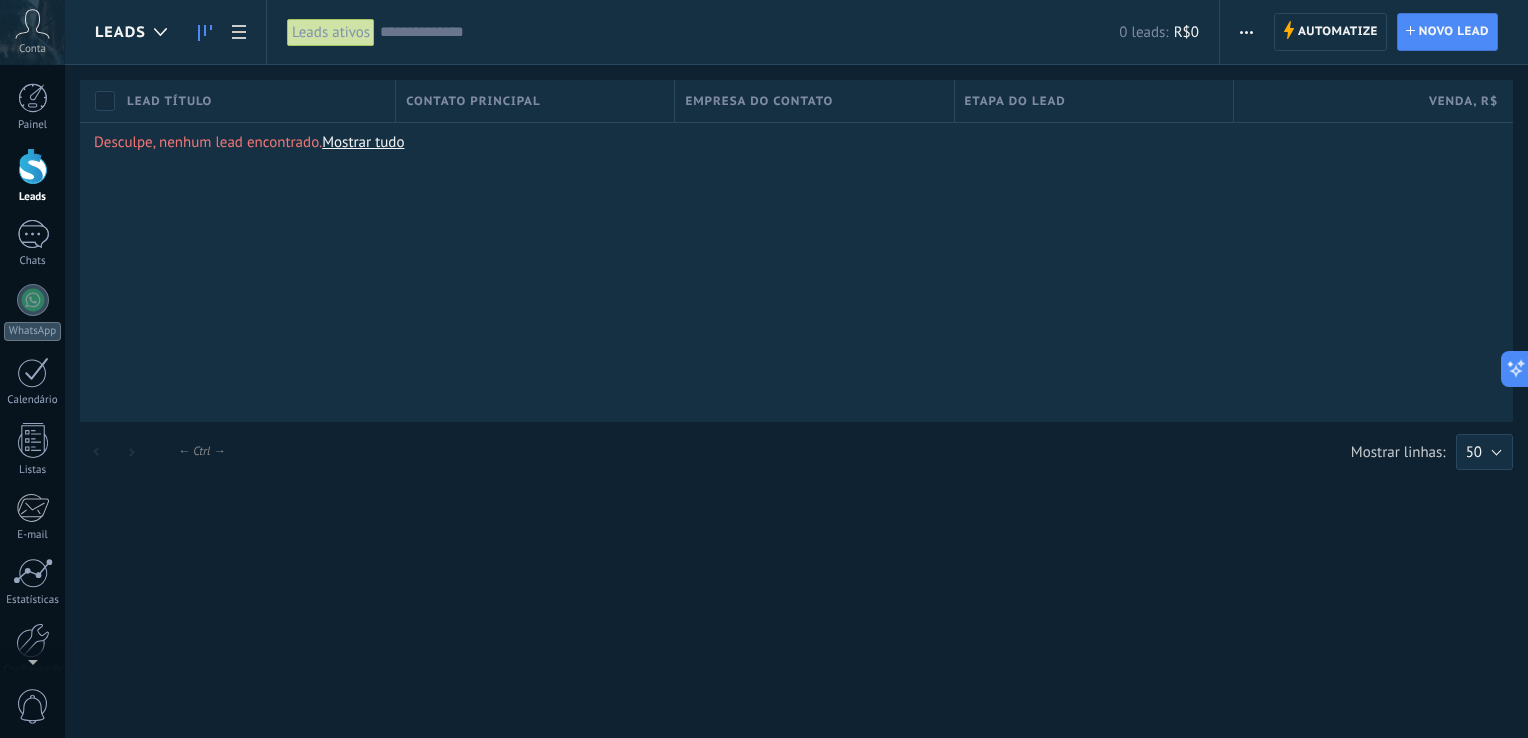 click at bounding box center (205, 32) 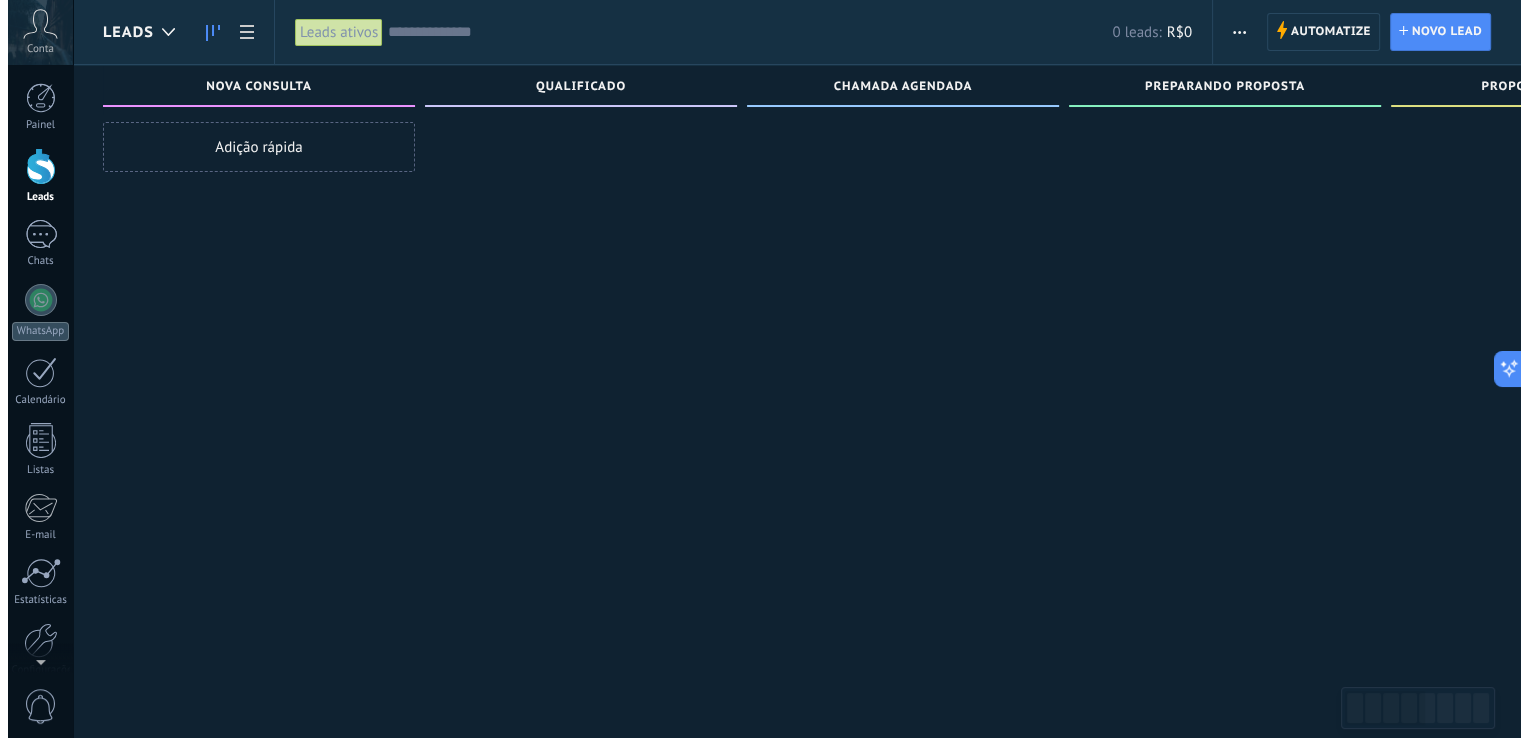 scroll, scrollTop: 0, scrollLeft: 0, axis: both 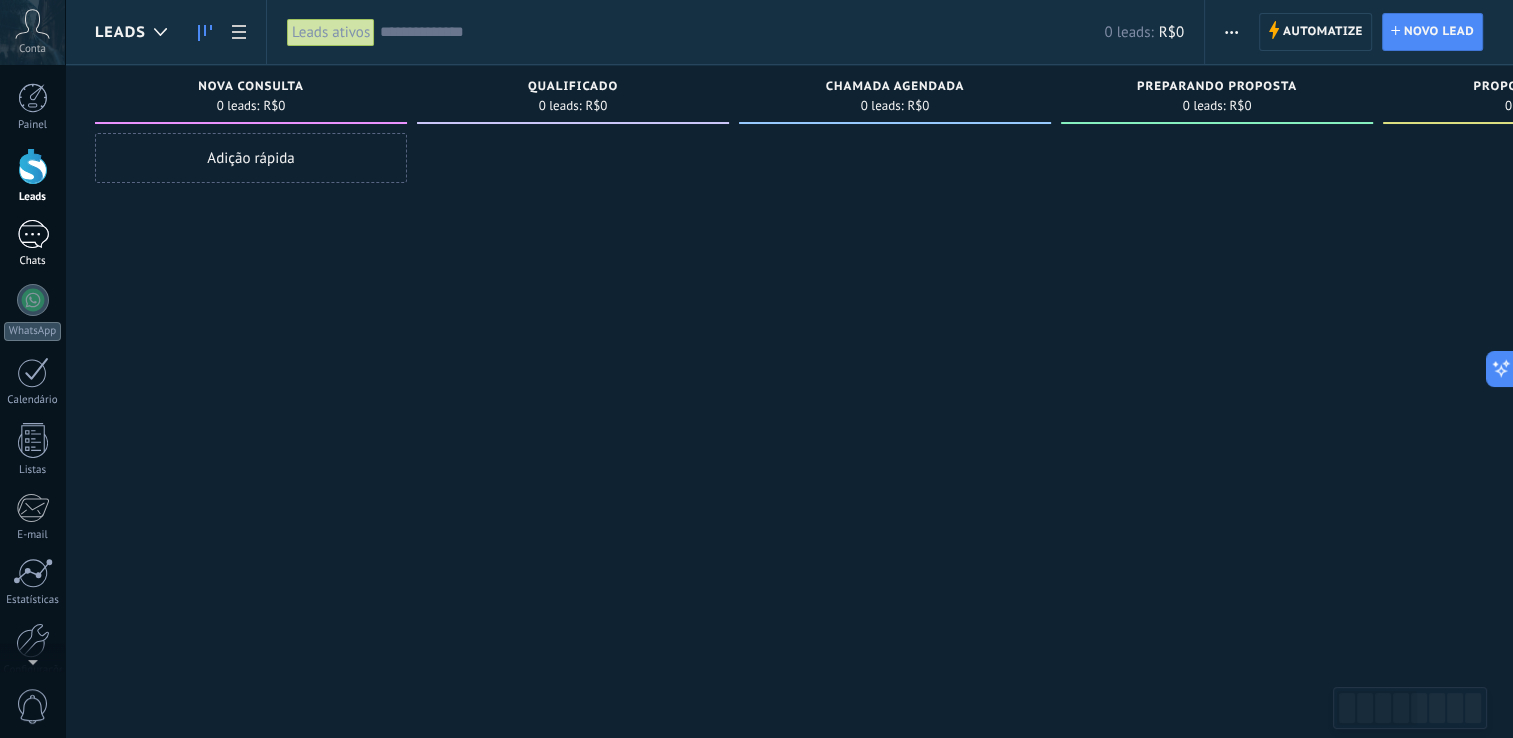 click at bounding box center (33, 234) 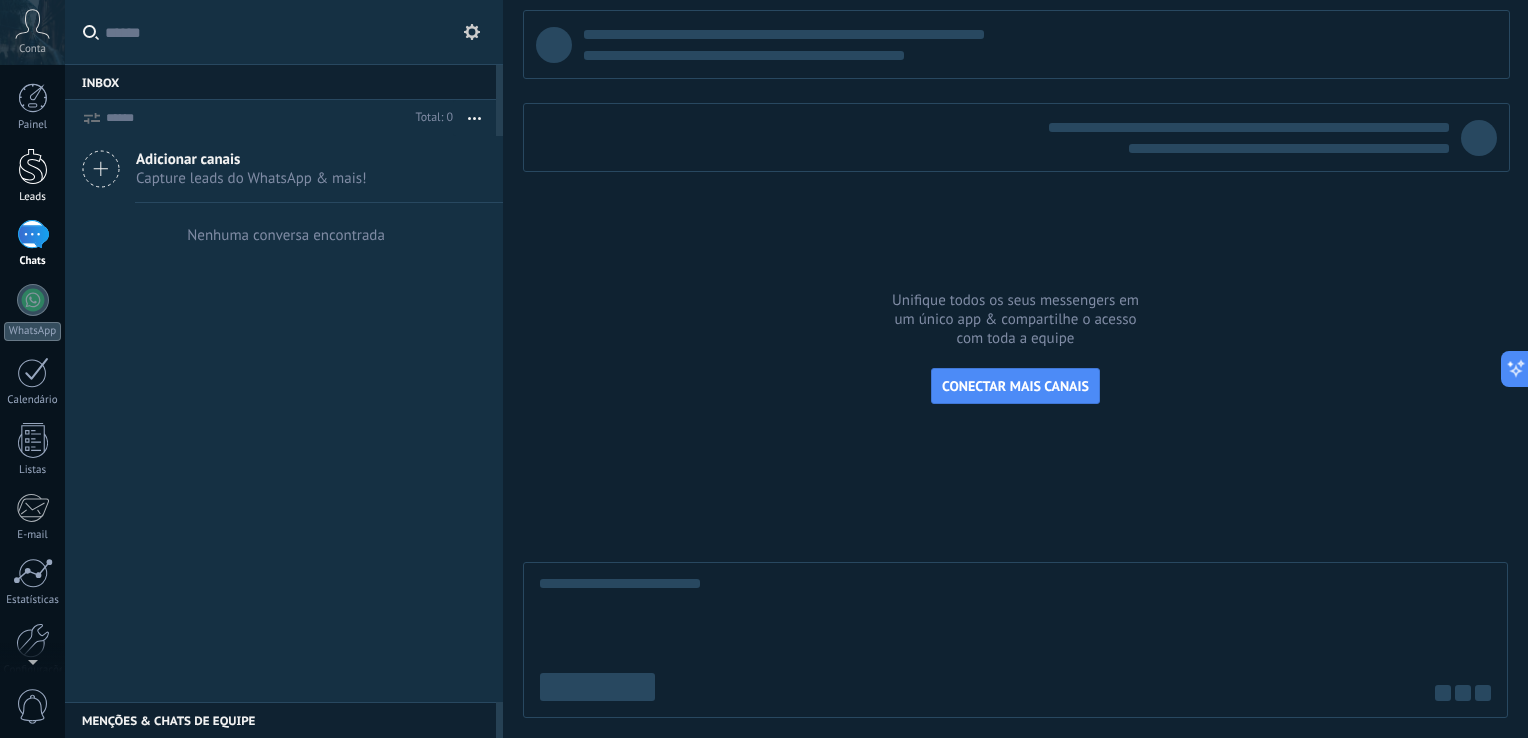 click at bounding box center (33, 166) 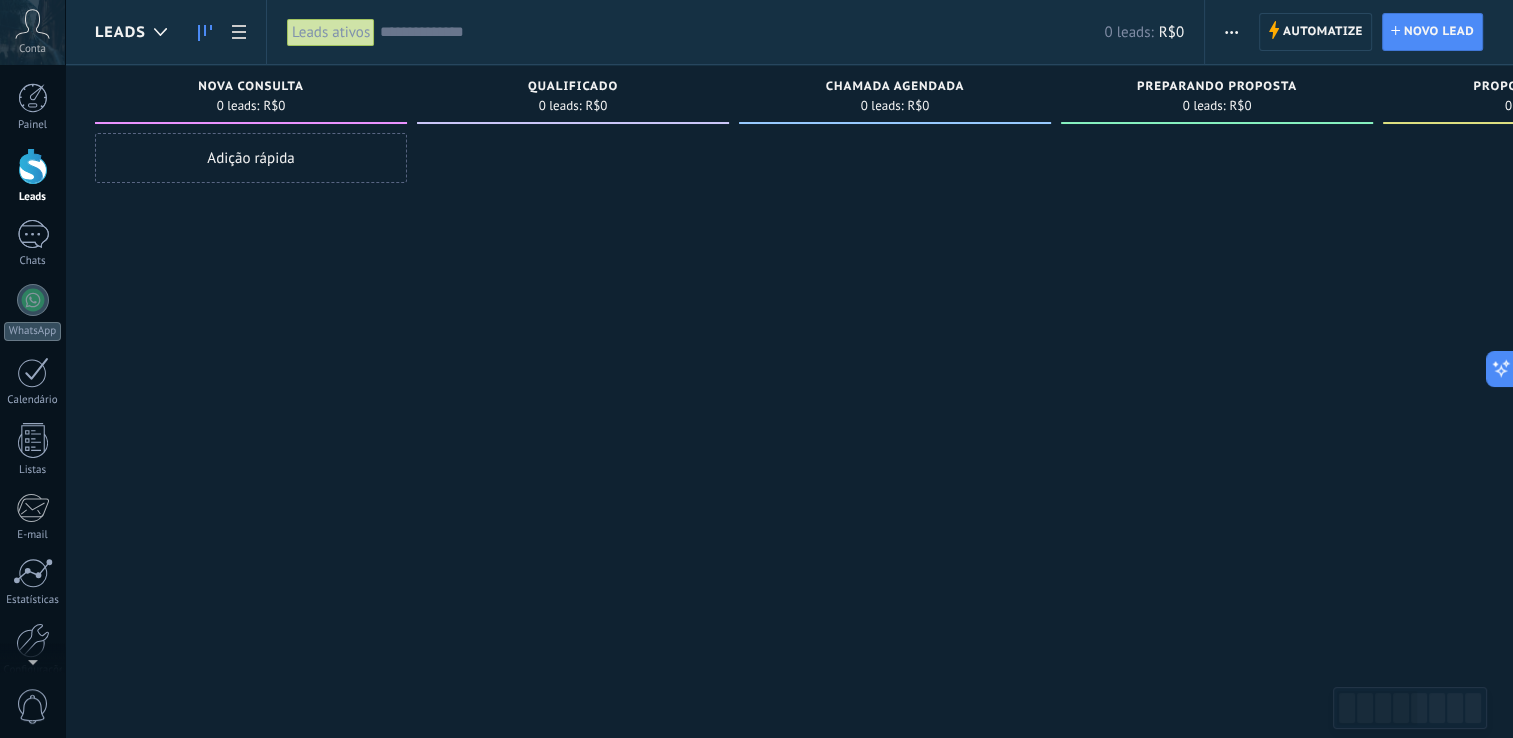 click on "Adição rápida" at bounding box center [251, 158] 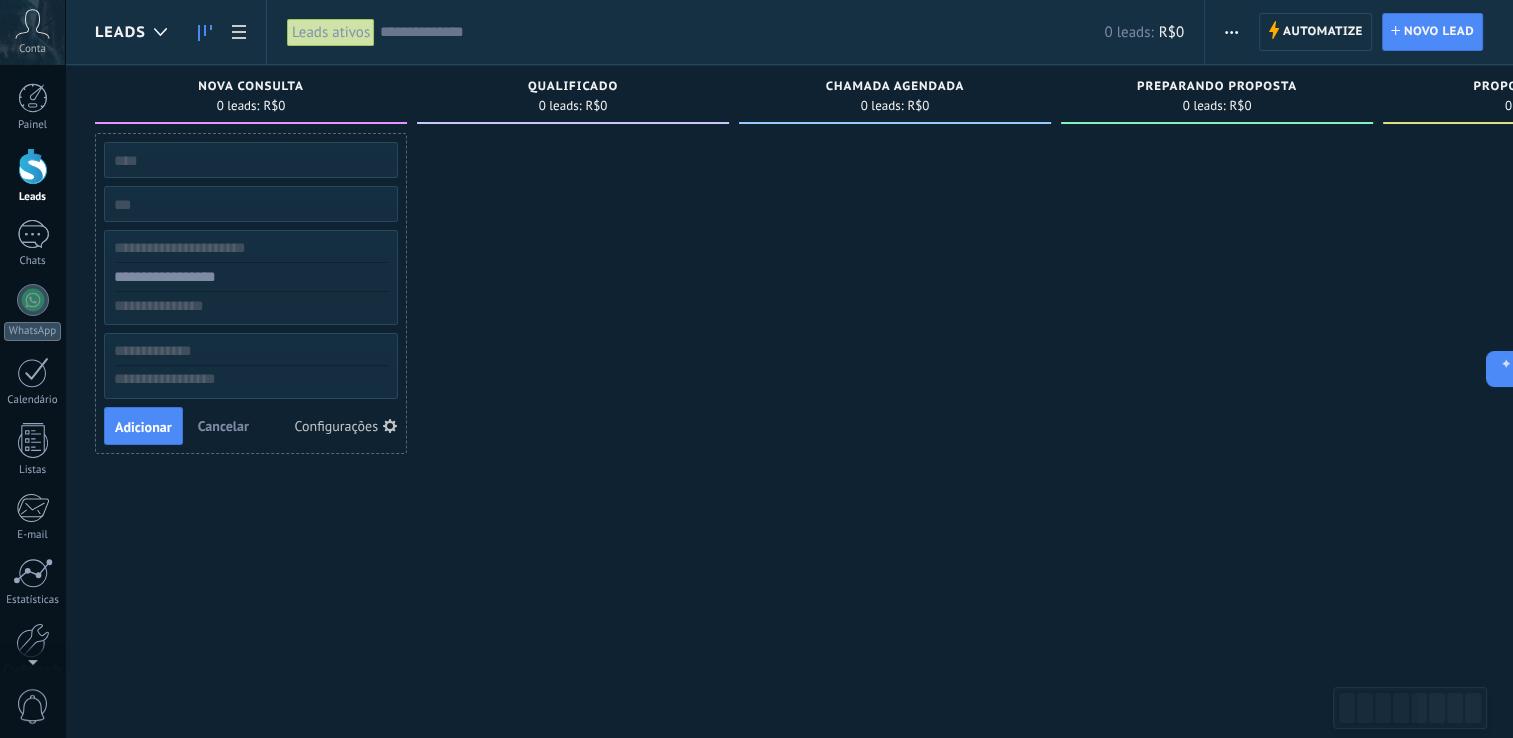 click at bounding box center [573, 371] 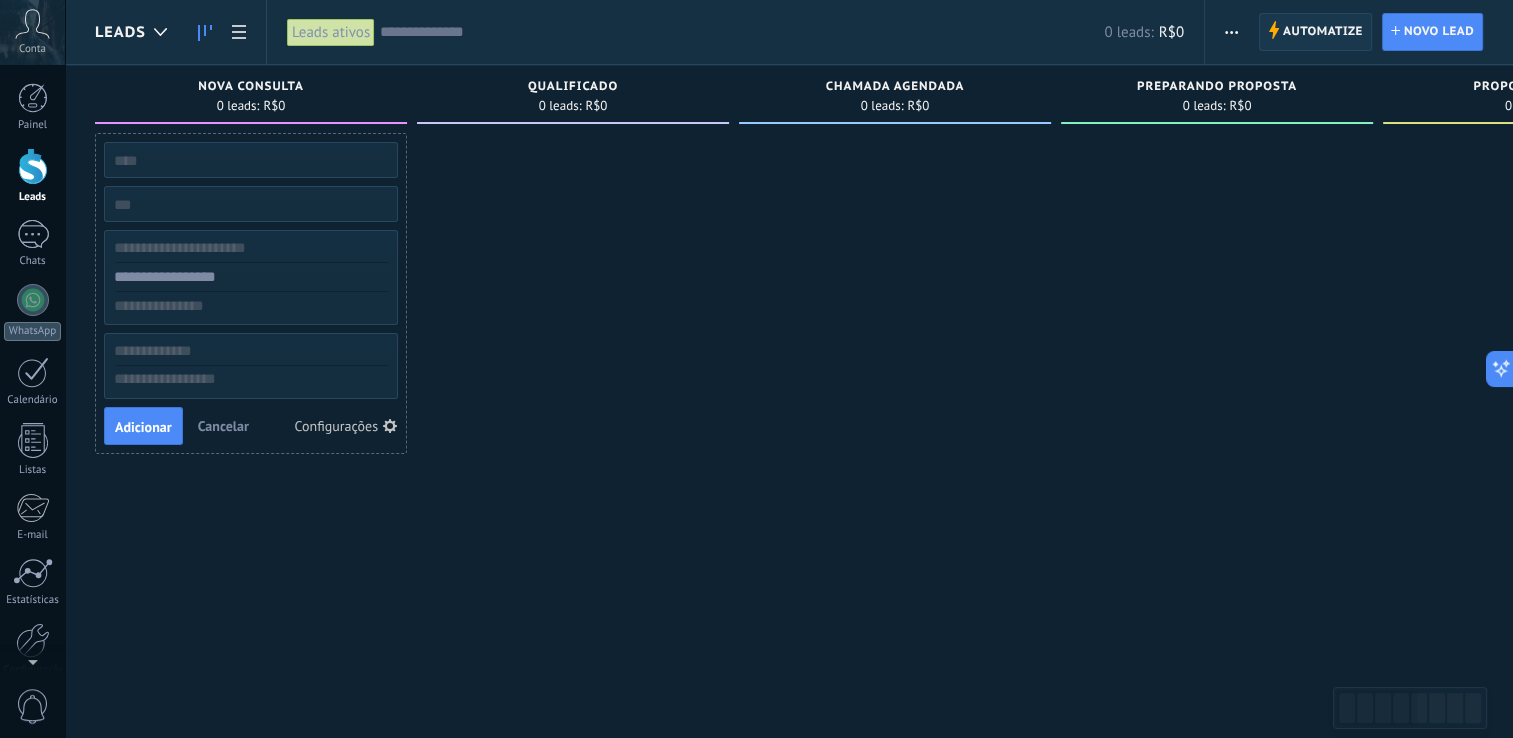 click on "Automatize" at bounding box center [1323, 32] 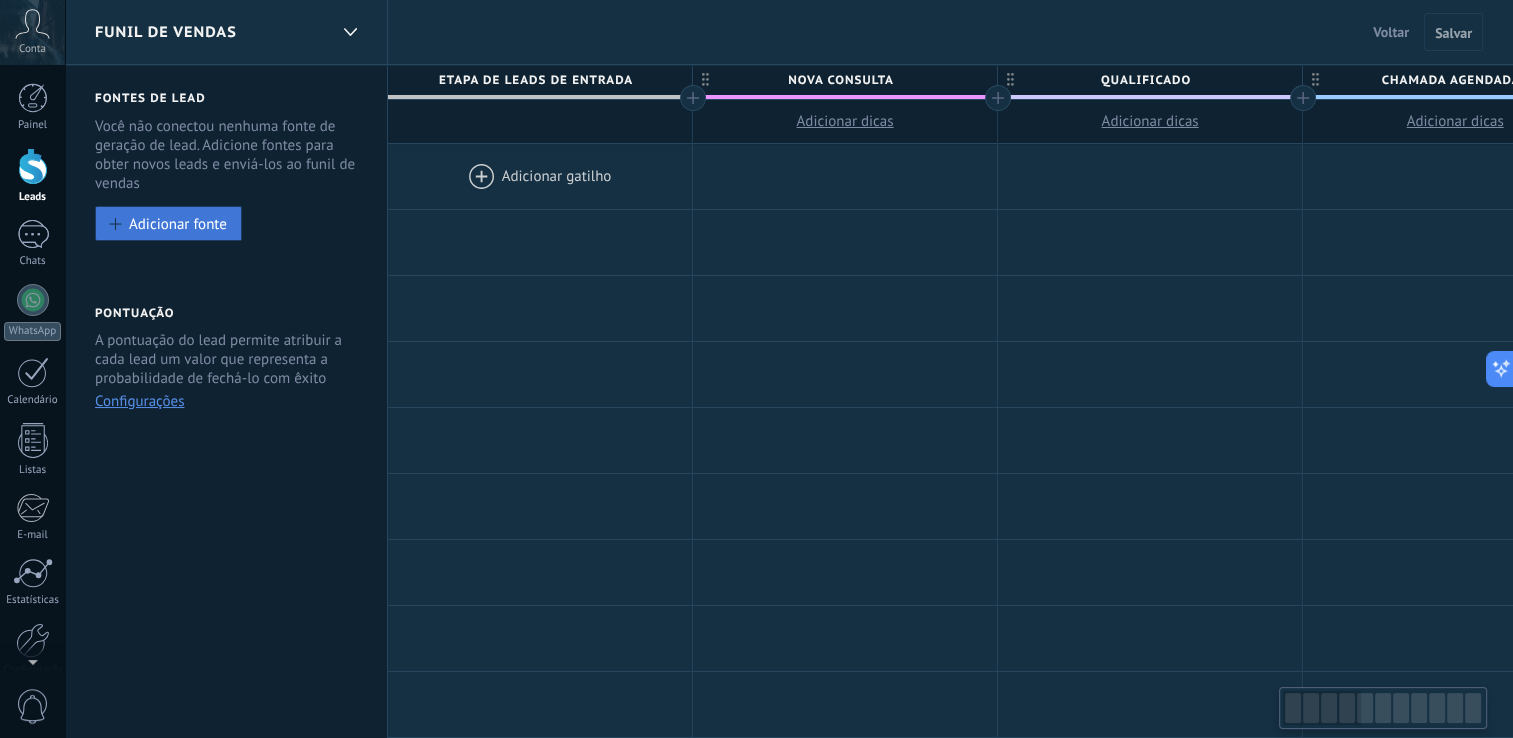 click on "Adicionar fonte" at bounding box center [168, 223] 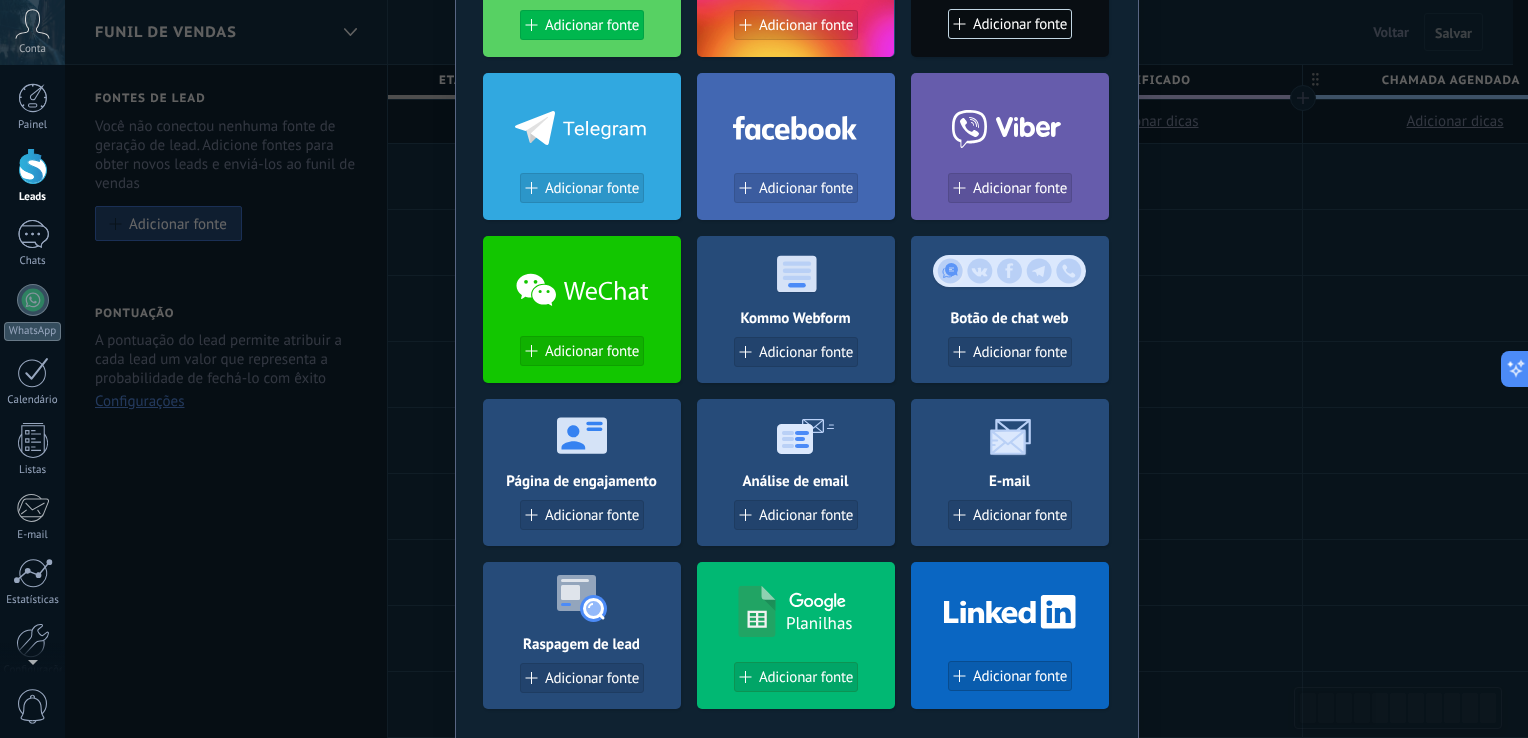 scroll, scrollTop: 0, scrollLeft: 0, axis: both 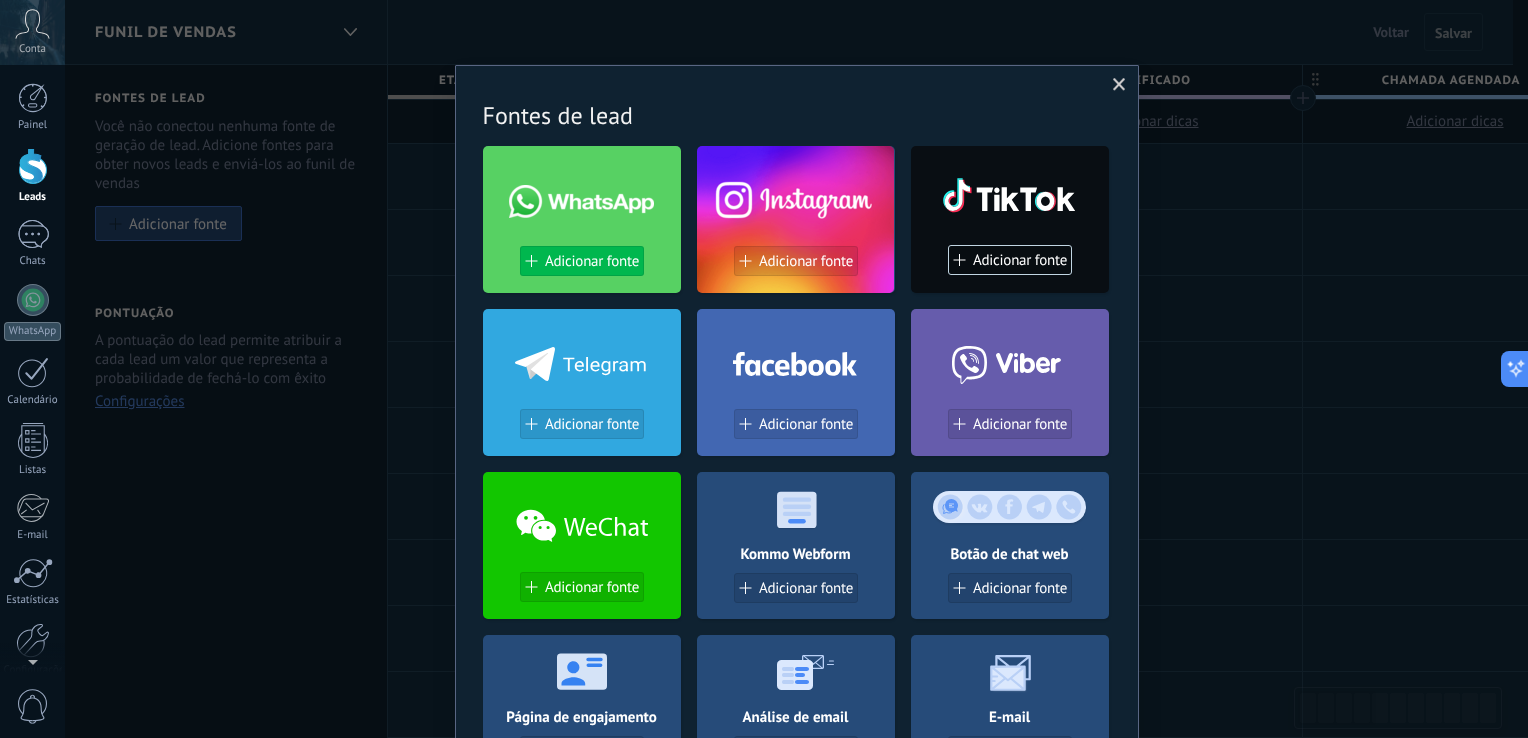 click on "Adicionar fonte" at bounding box center [592, 261] 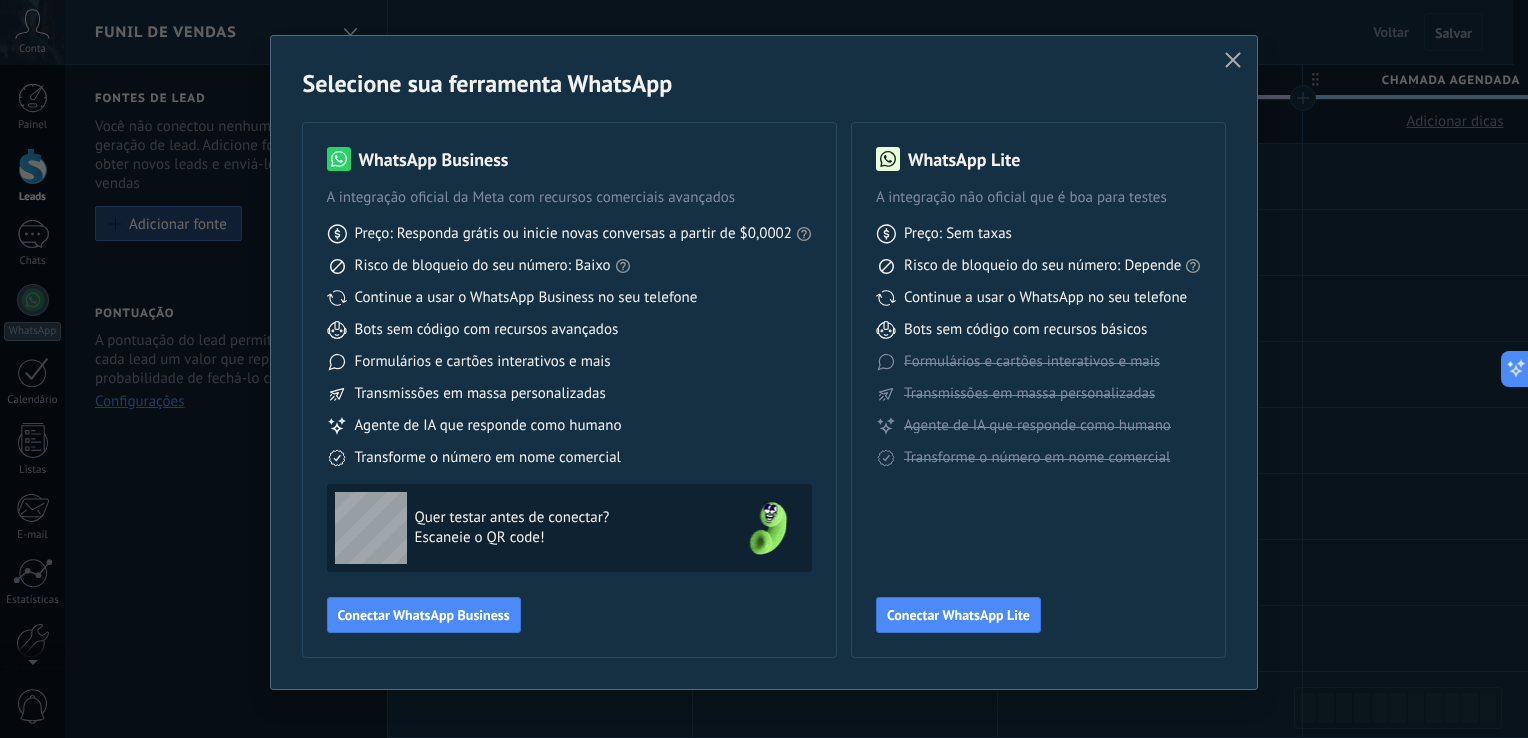 scroll, scrollTop: 46, scrollLeft: 0, axis: vertical 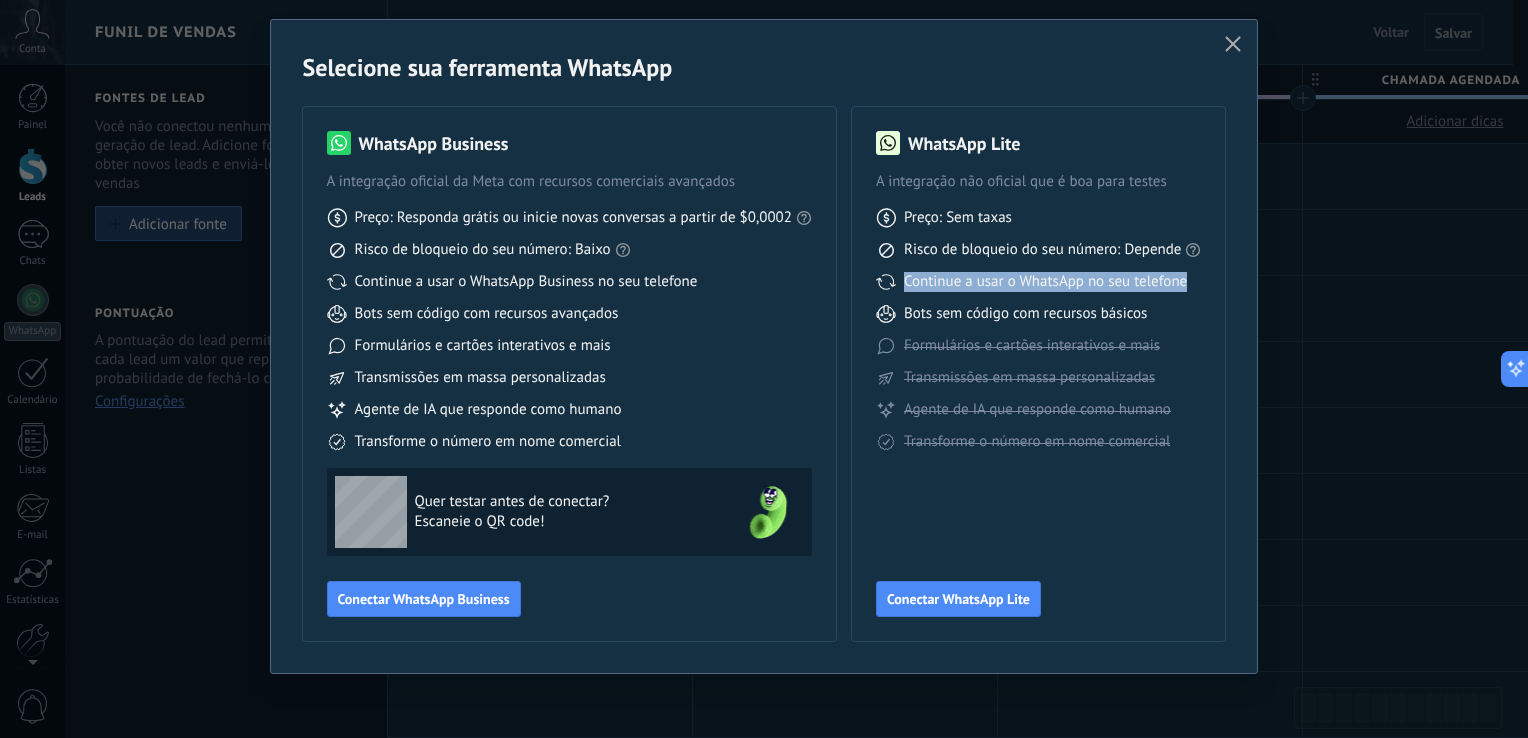 drag, startPoint x: 903, startPoint y: 281, endPoint x: 1184, endPoint y: 277, distance: 281.02847 